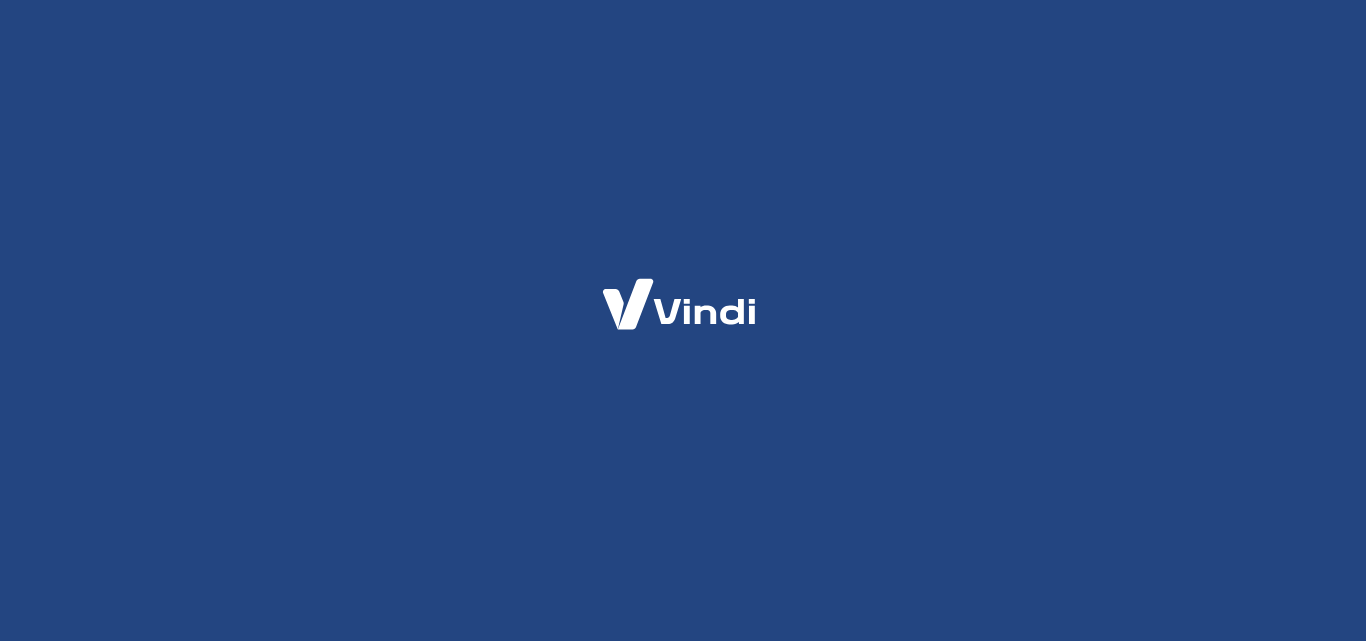 scroll, scrollTop: 0, scrollLeft: 0, axis: both 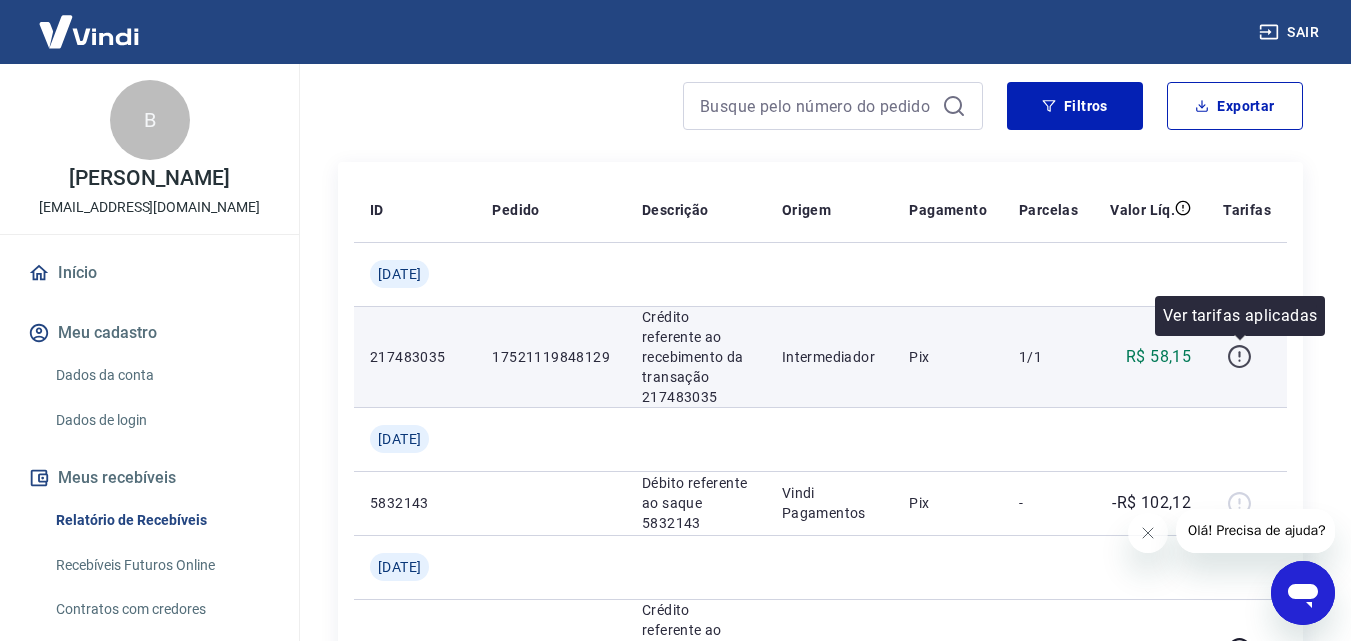click 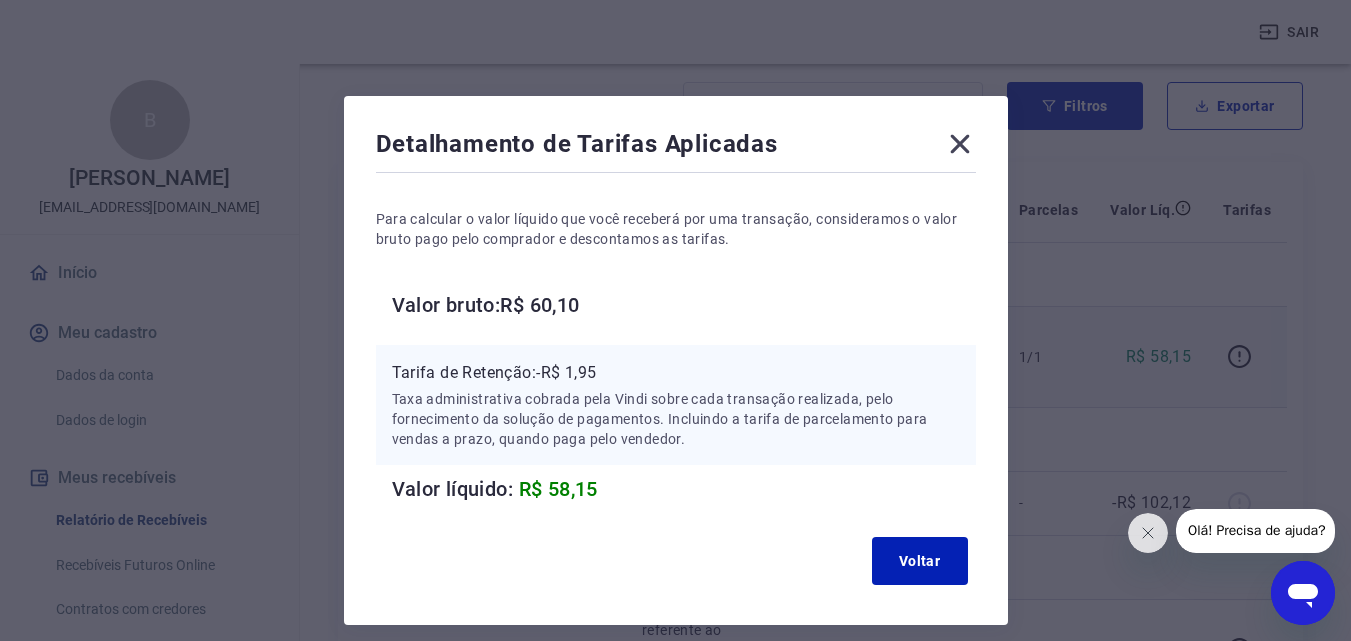 scroll, scrollTop: 80, scrollLeft: 0, axis: vertical 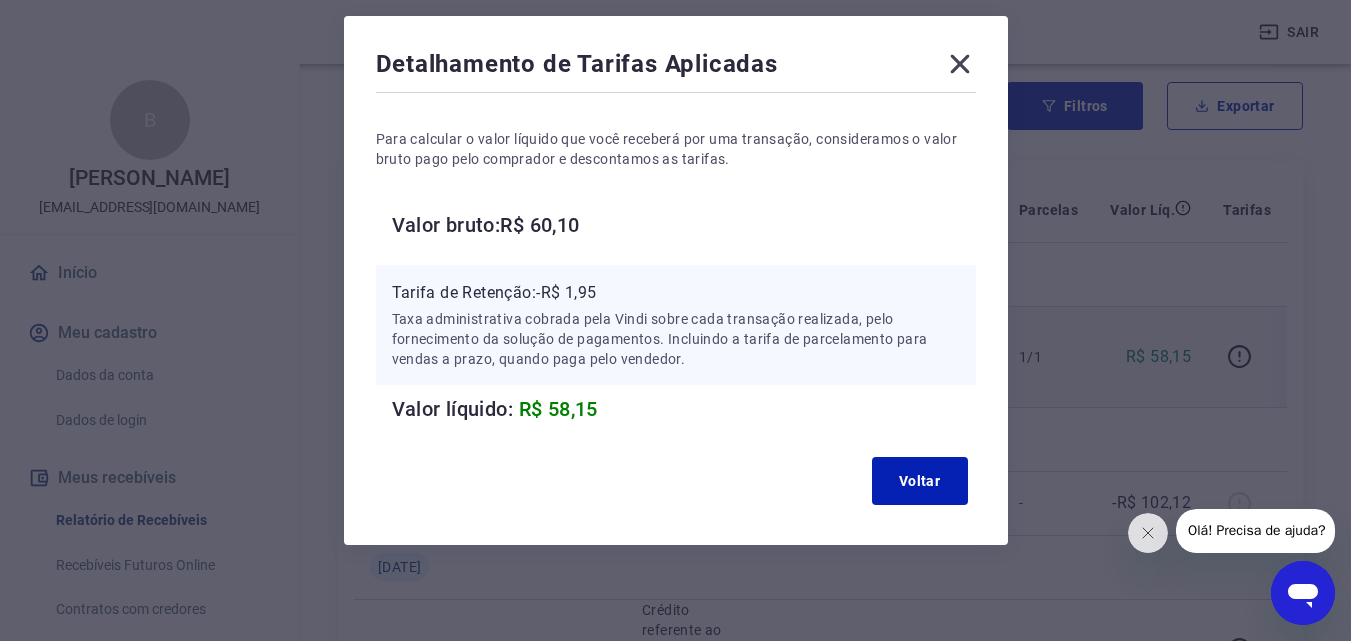 click on "Valor bruto:  R$ 60,10" at bounding box center [684, 225] 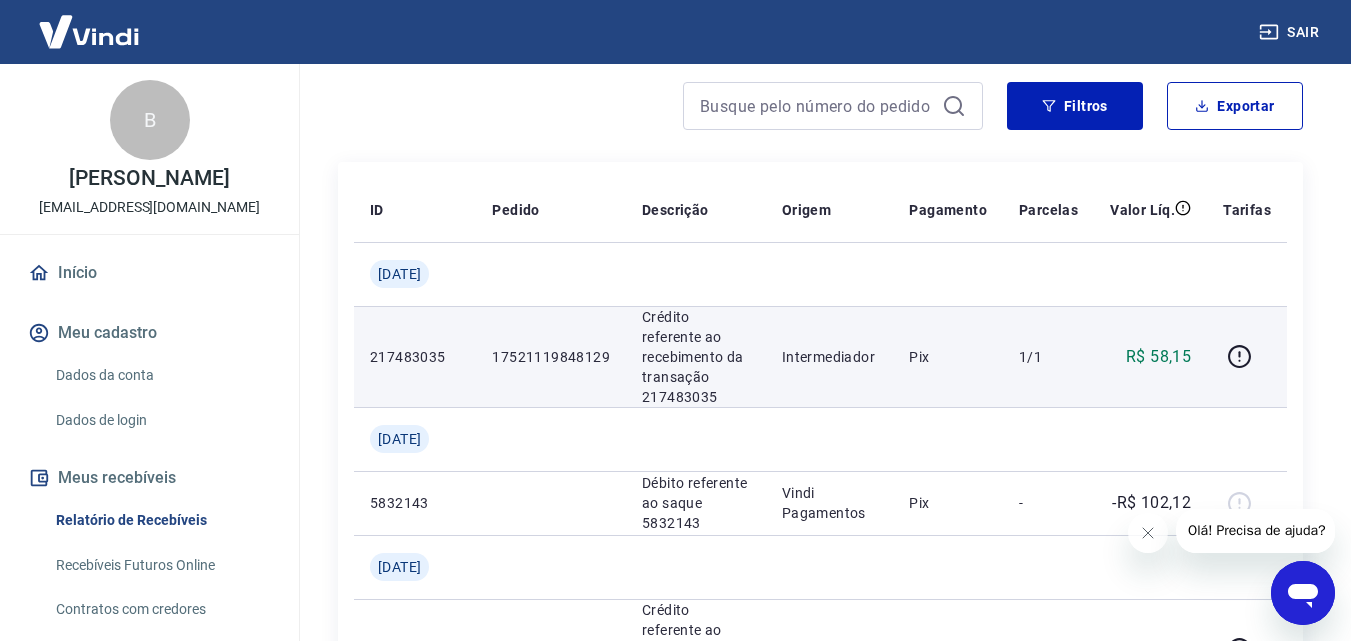 click on "217483035" at bounding box center (415, 357) 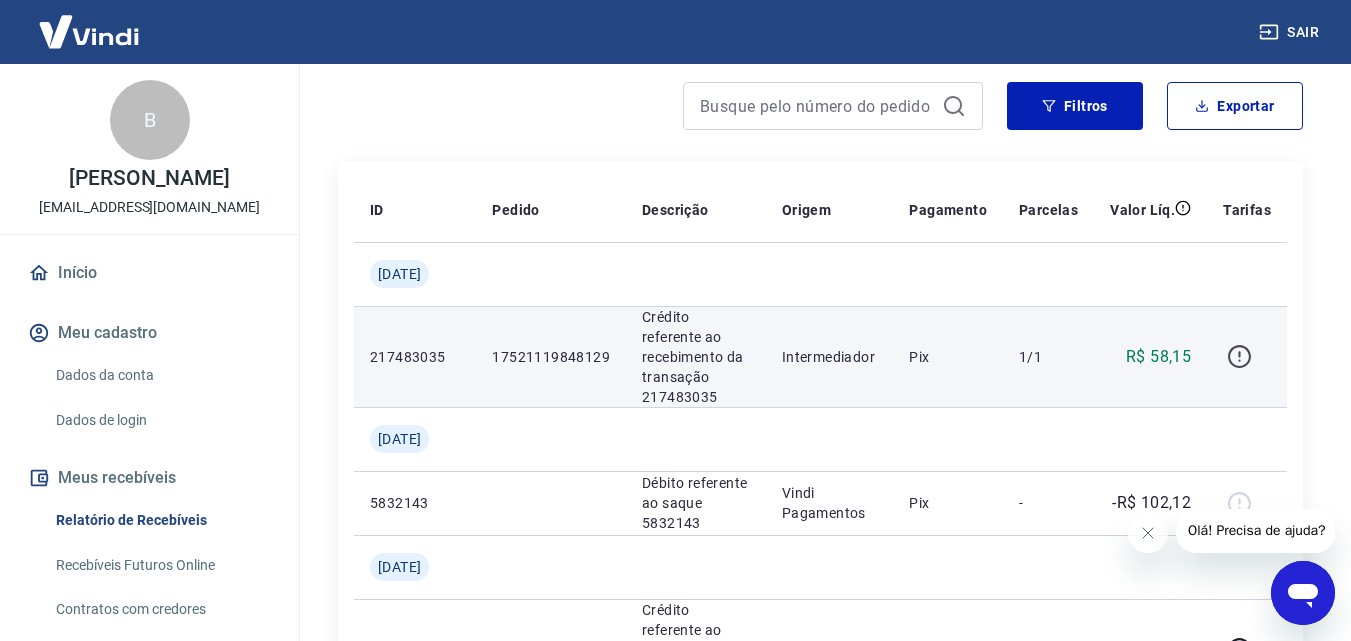 click 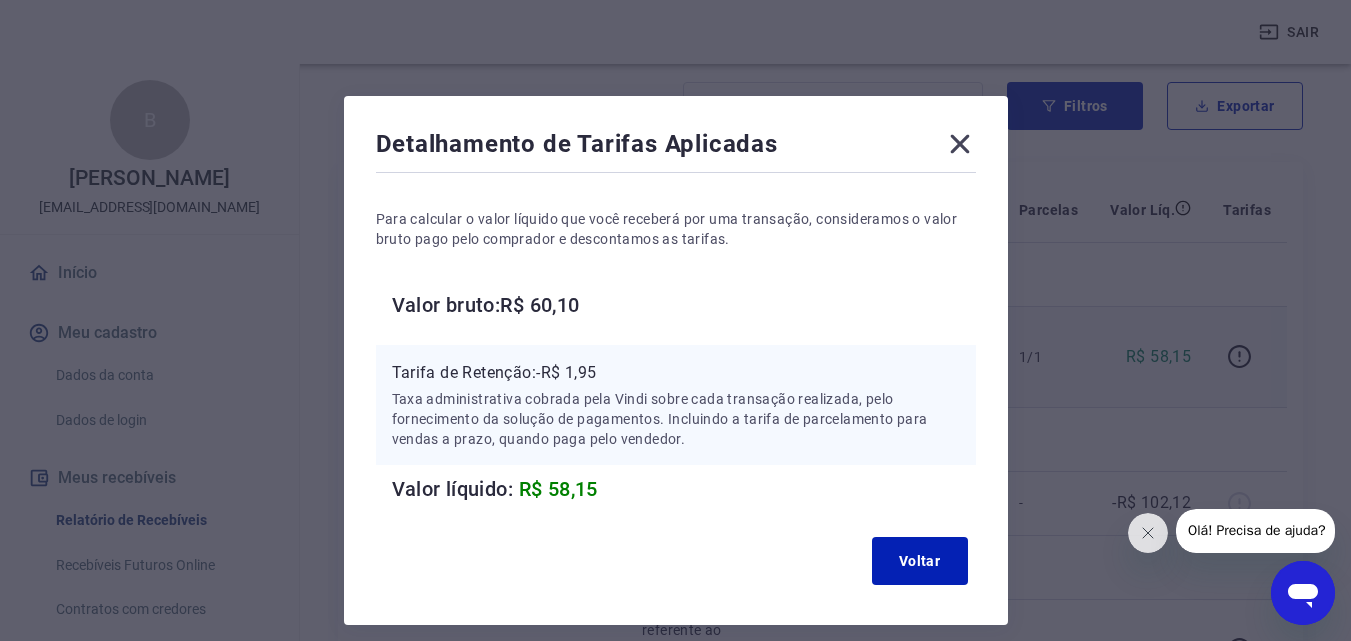 click 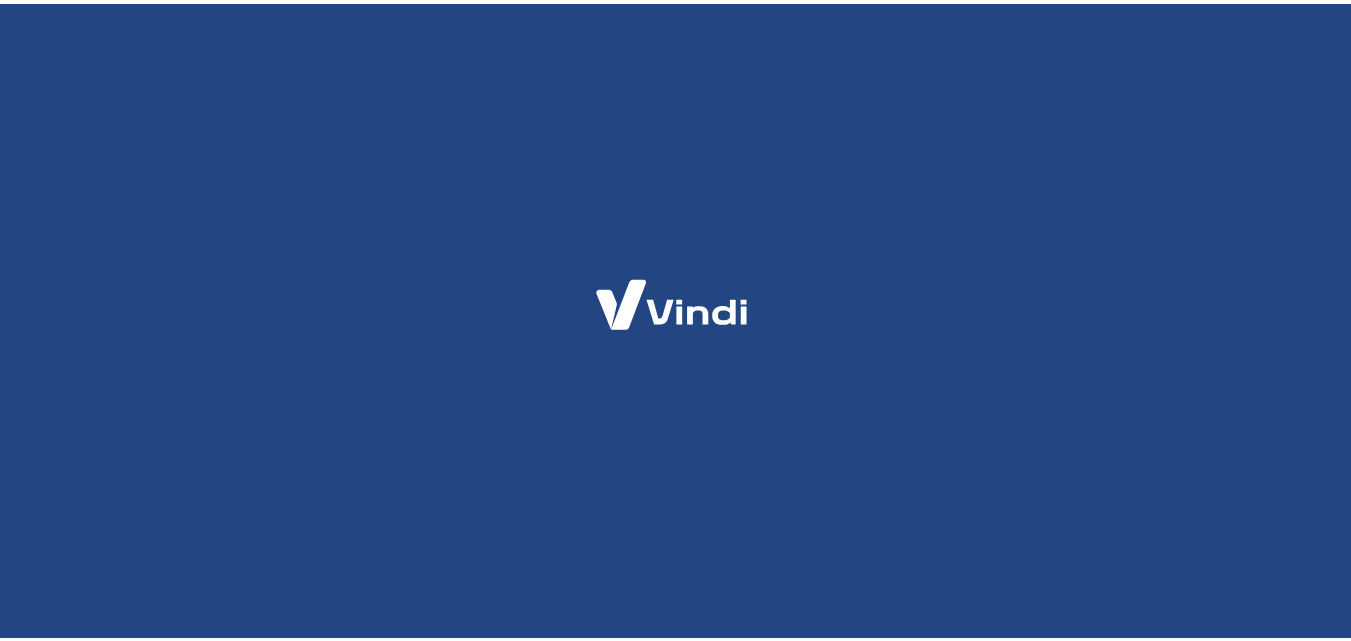 scroll, scrollTop: 0, scrollLeft: 0, axis: both 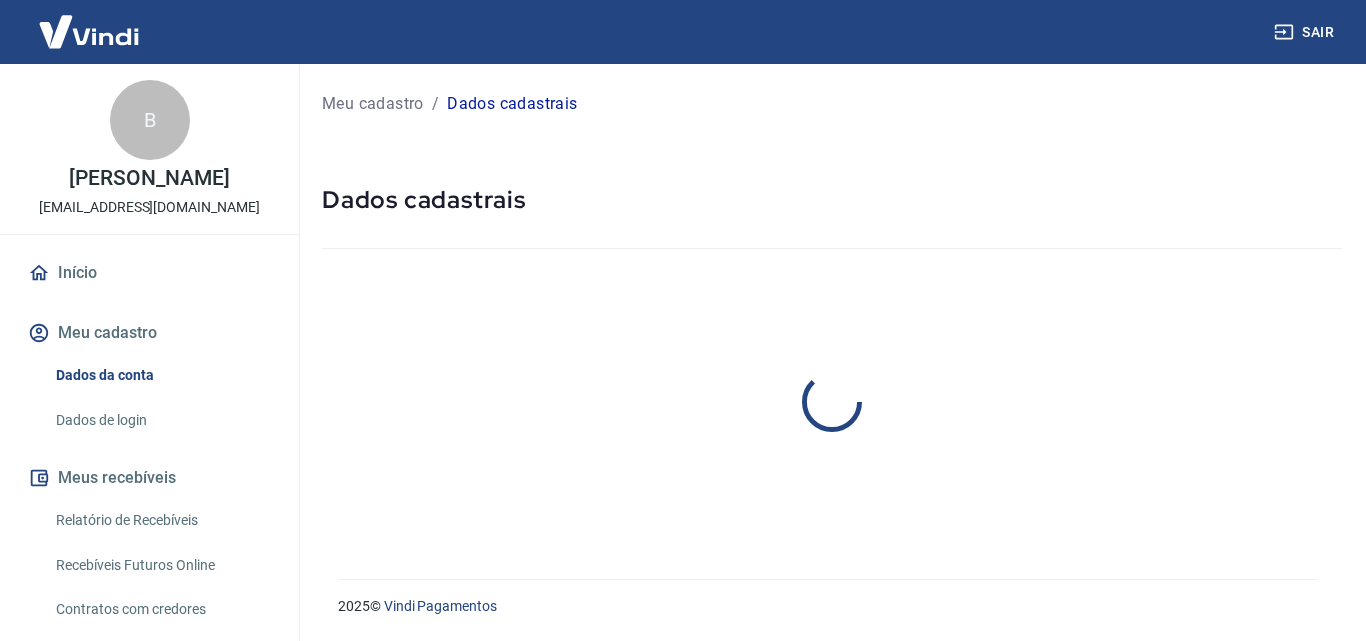select on "ES" 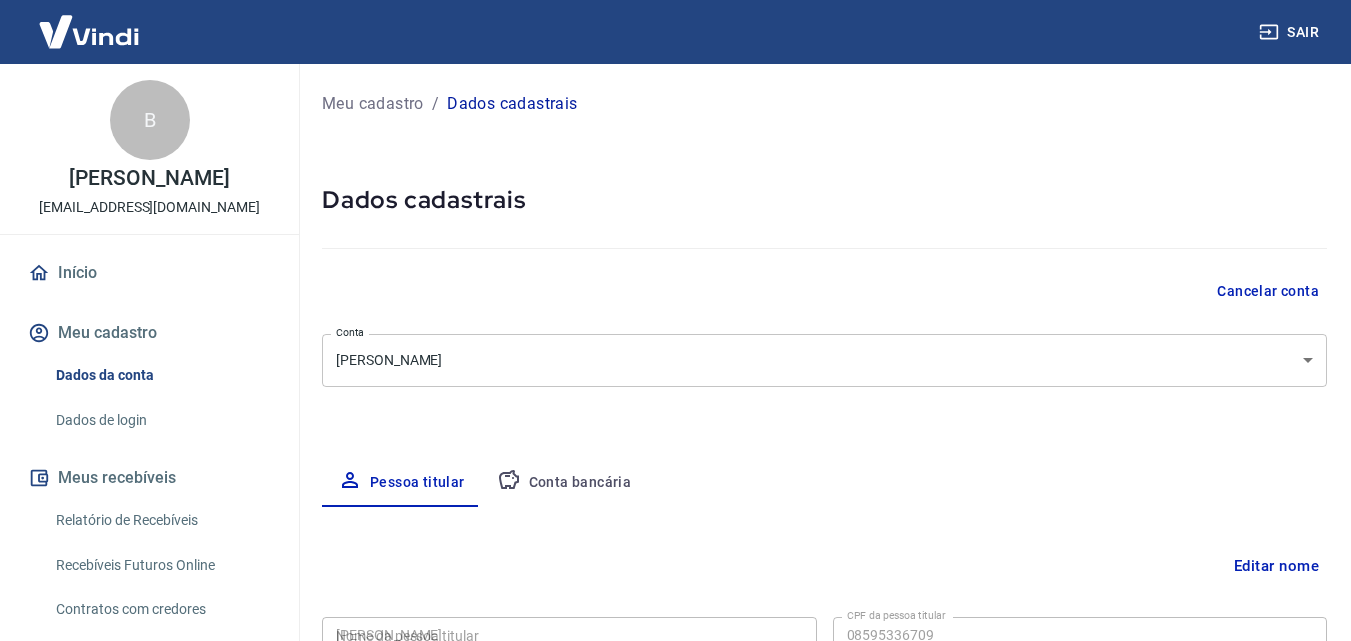 type on "085.953.367-09" 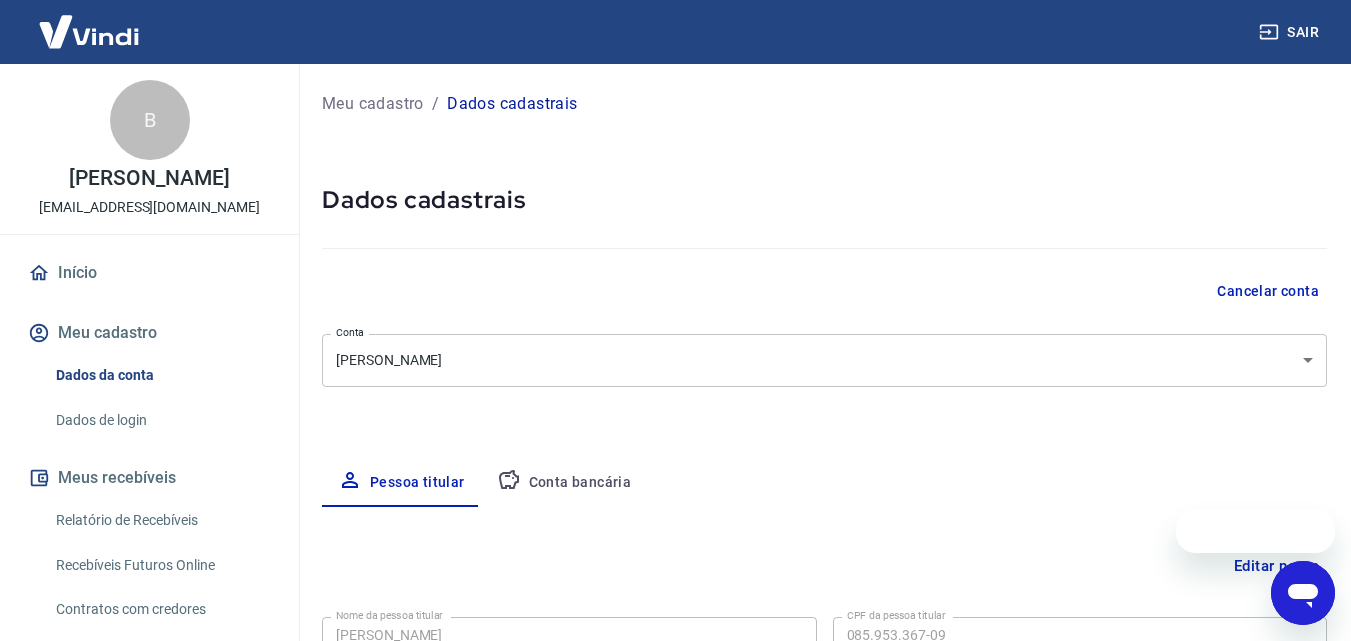 scroll, scrollTop: 0, scrollLeft: 0, axis: both 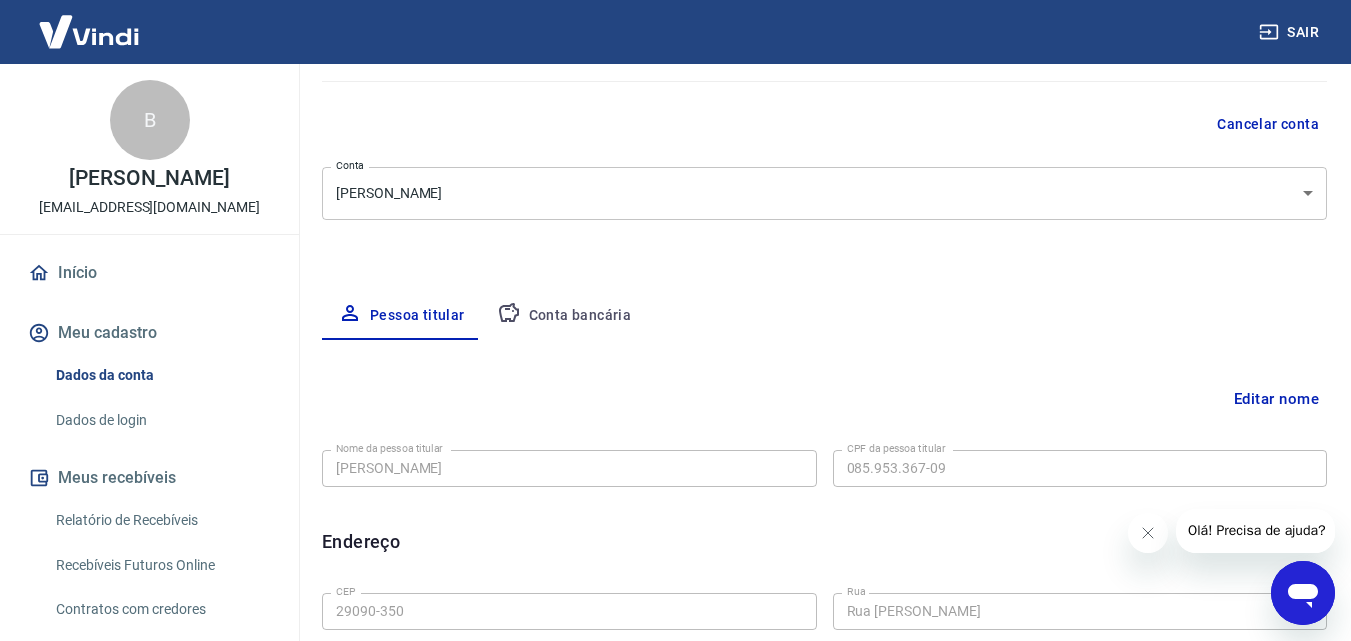 click on "Conta bancária" at bounding box center [564, 316] 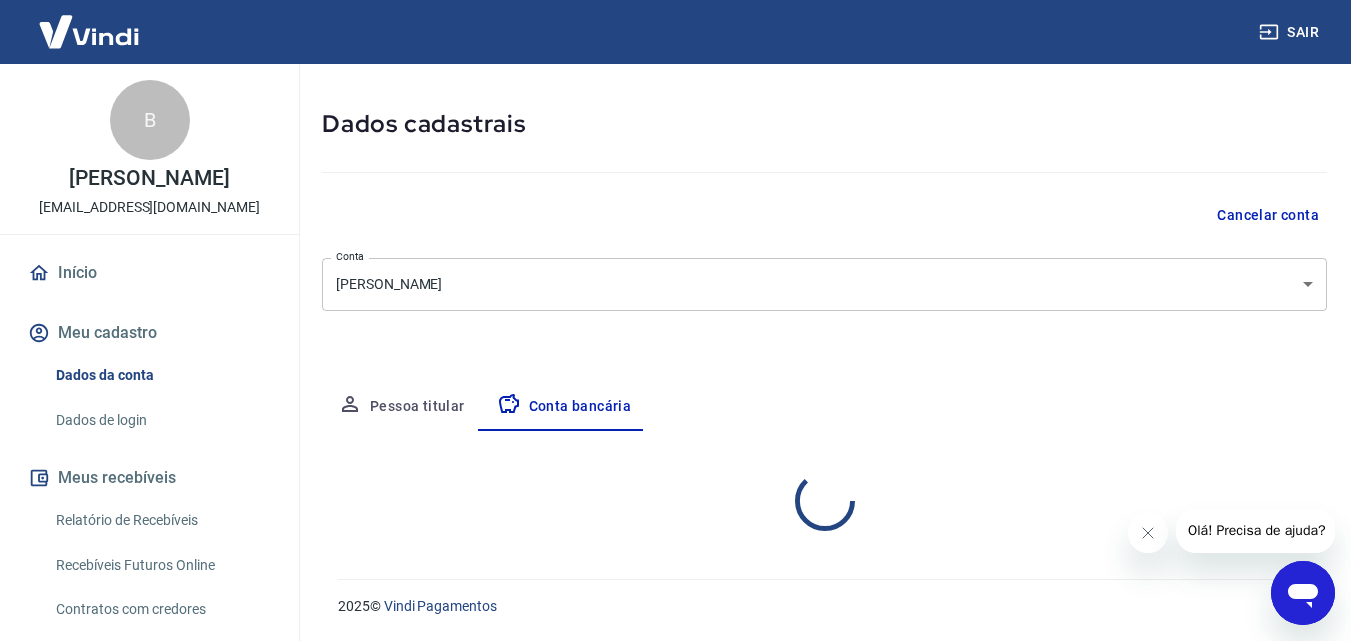 scroll, scrollTop: 167, scrollLeft: 0, axis: vertical 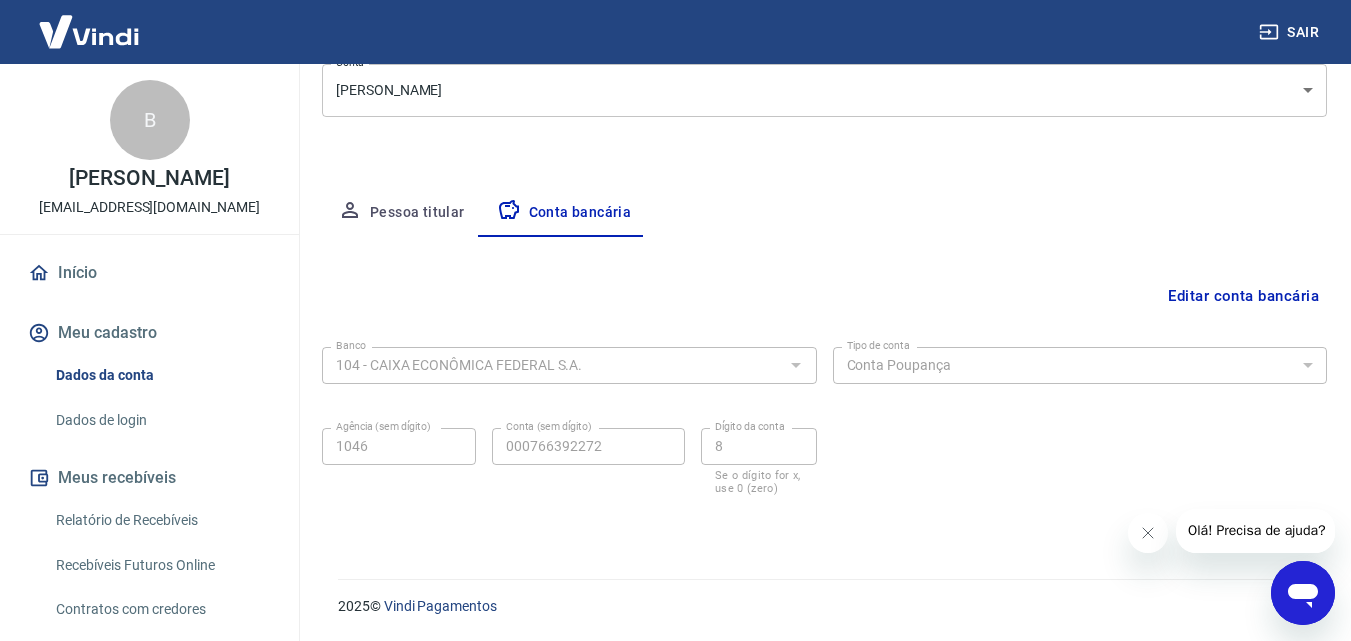 click on "Editar conta bancária" at bounding box center (1243, 296) 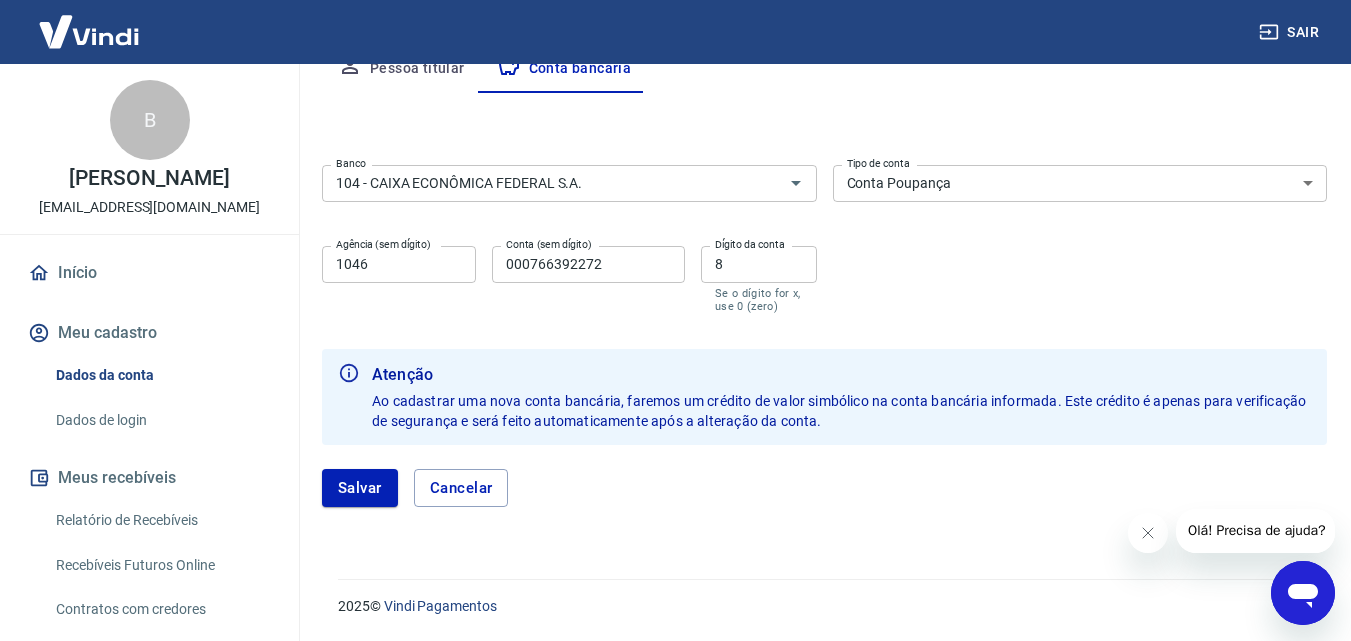 scroll, scrollTop: 247, scrollLeft: 0, axis: vertical 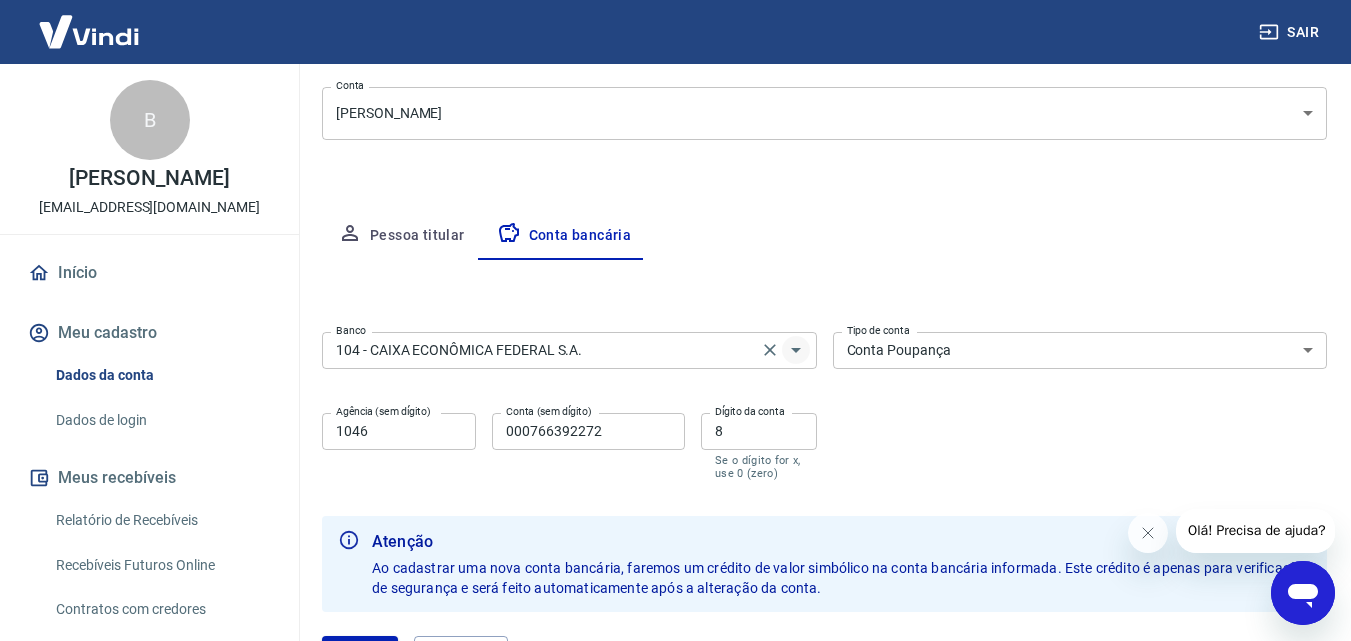 click 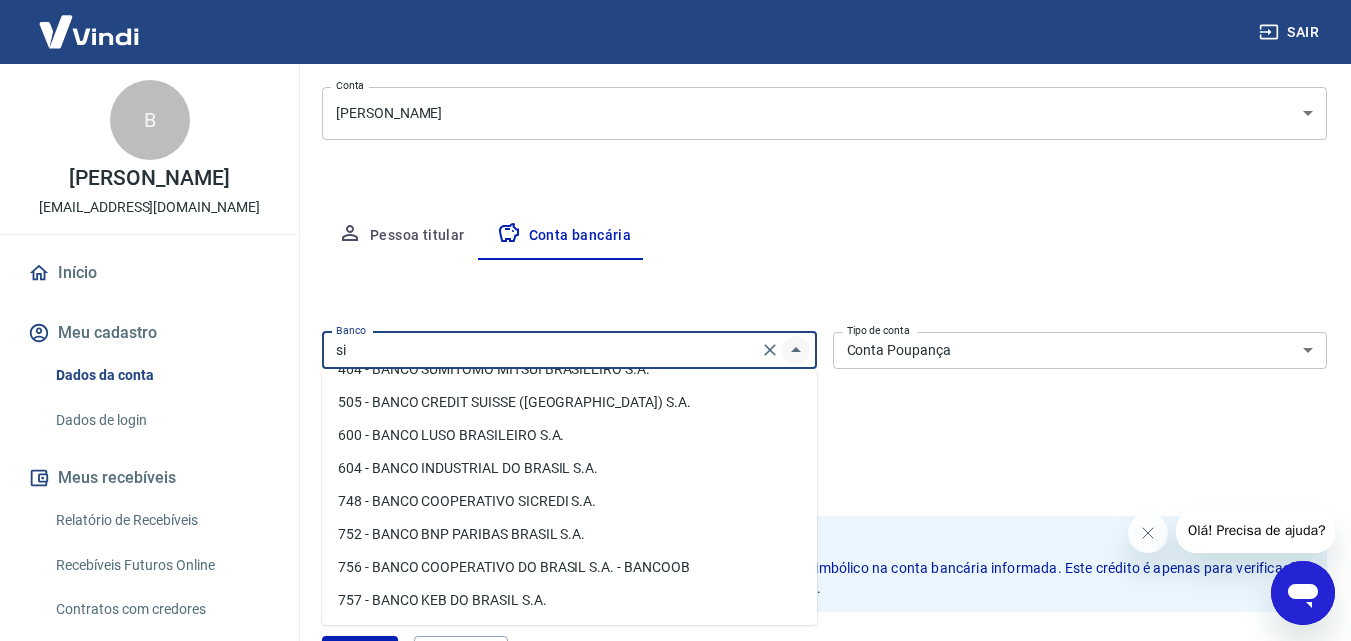 scroll, scrollTop: 0, scrollLeft: 0, axis: both 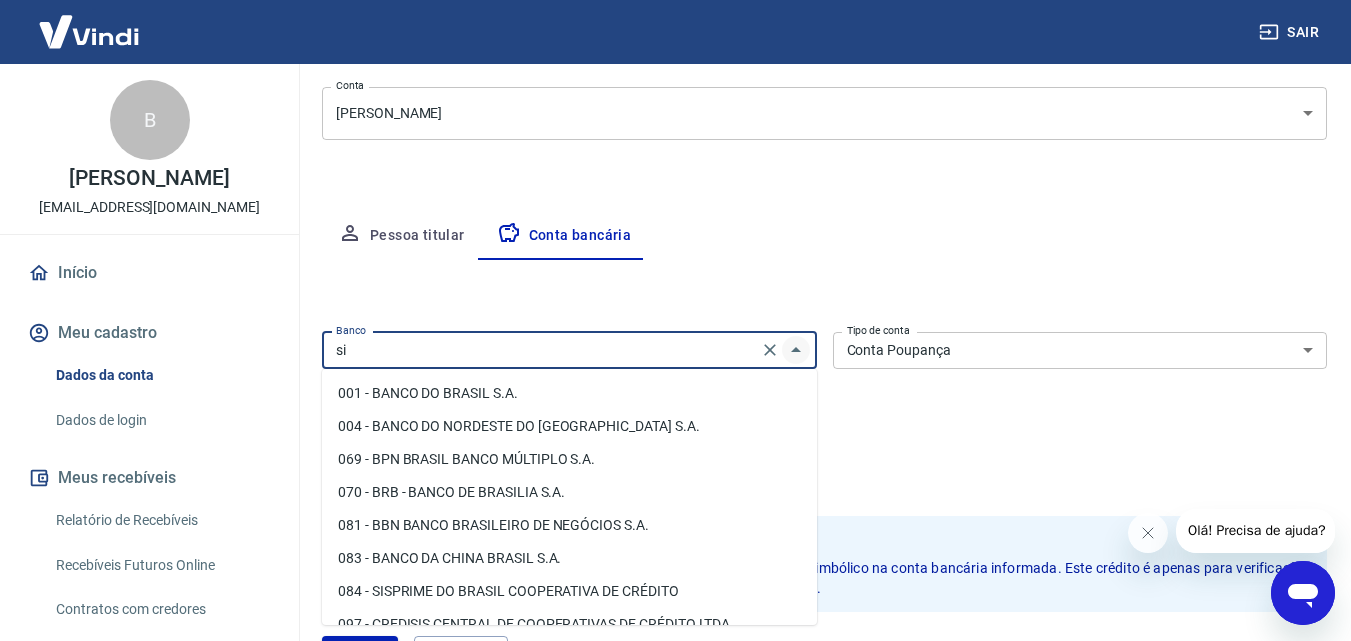 type on "s" 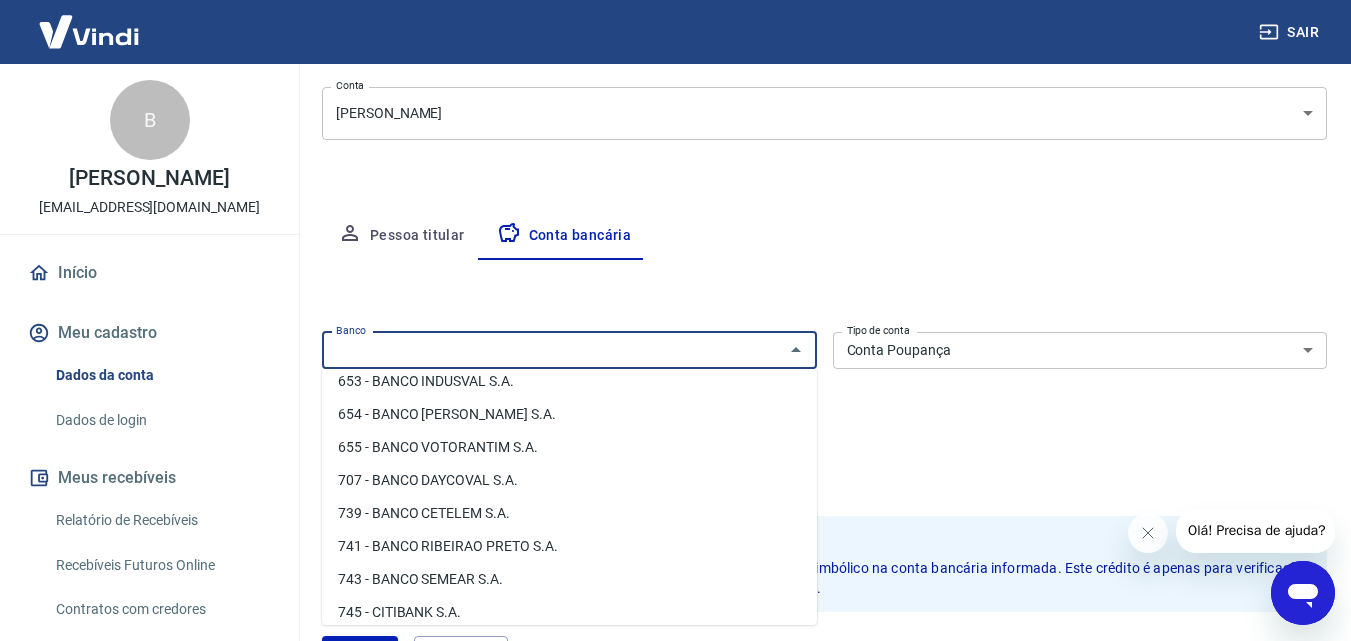 scroll, scrollTop: 0, scrollLeft: 0, axis: both 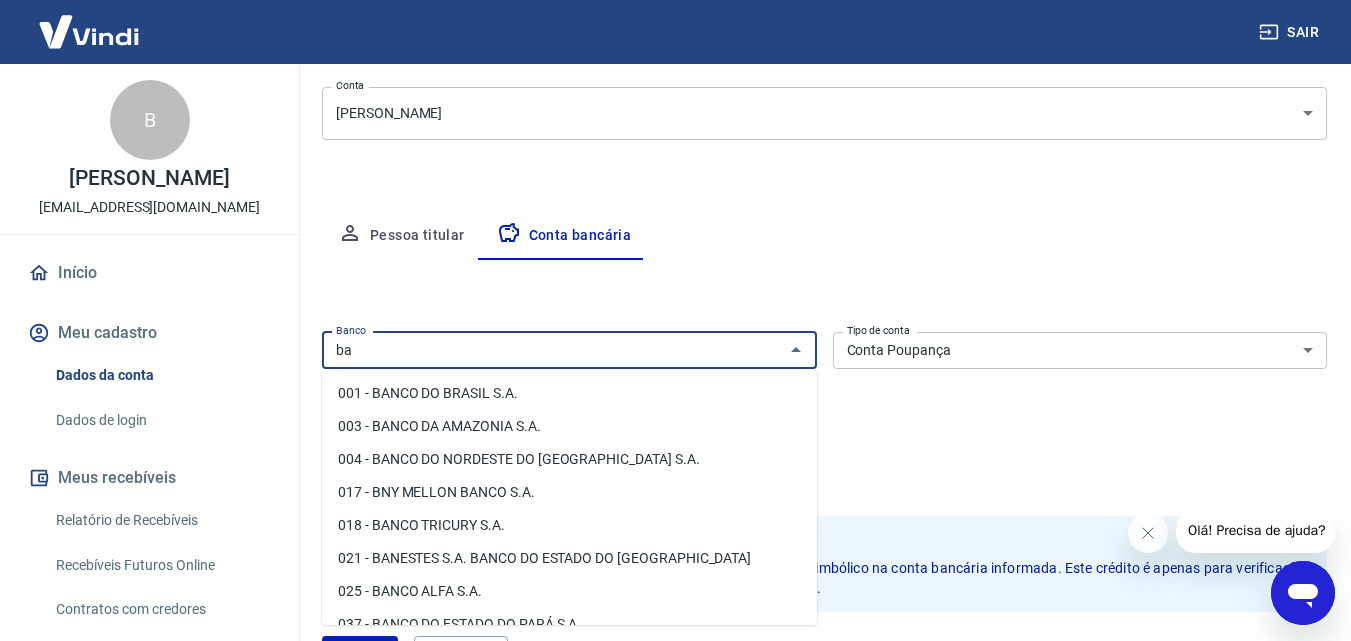 type on "b" 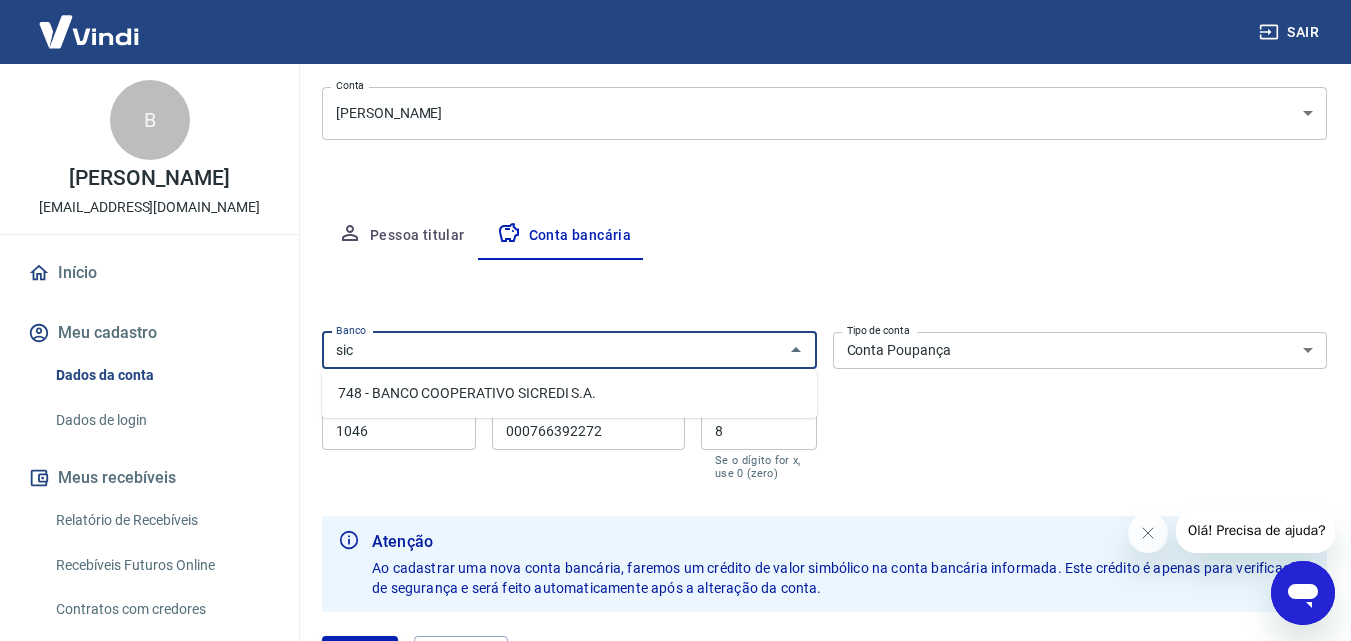 type on "sic" 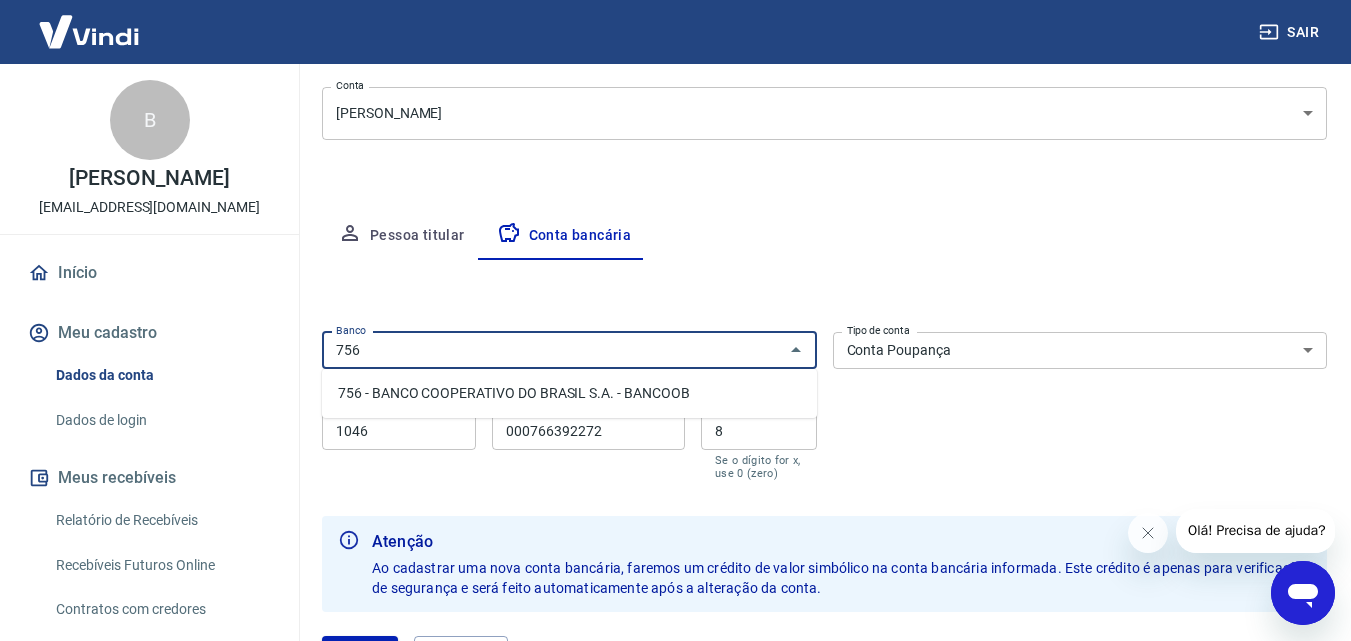 click on "756 - BANCO COOPERATIVO DO BRASIL S.A. - BANCOOB" at bounding box center [569, 393] 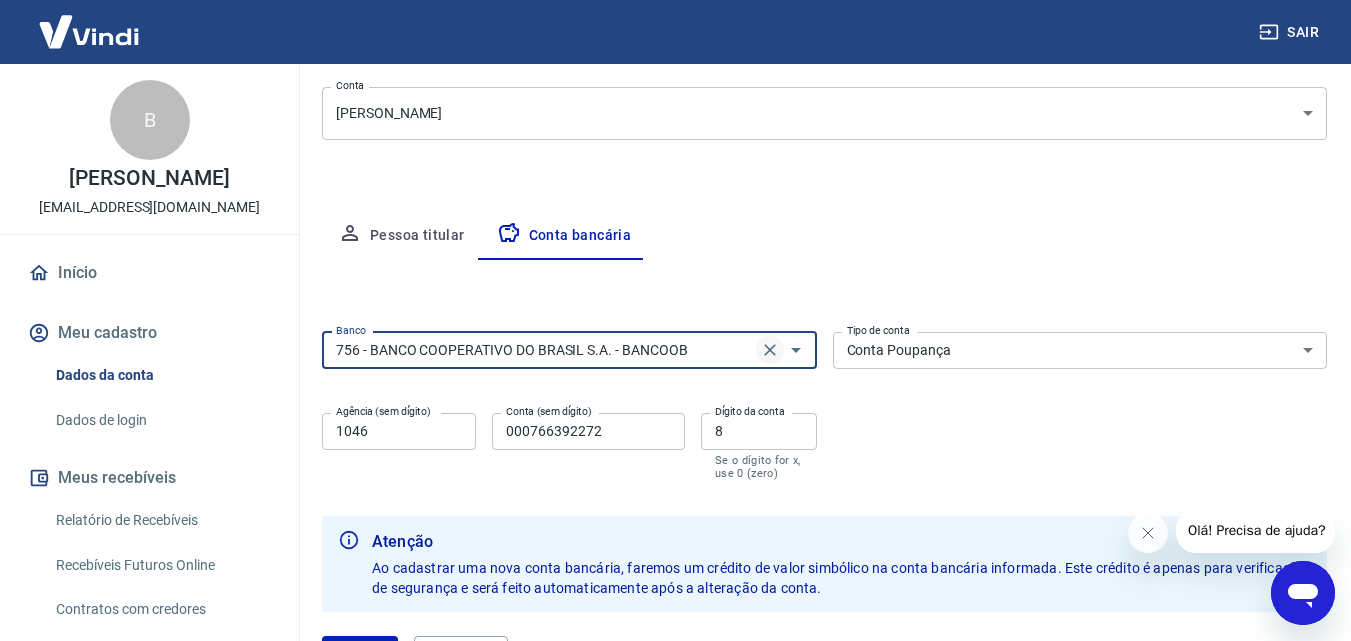 click 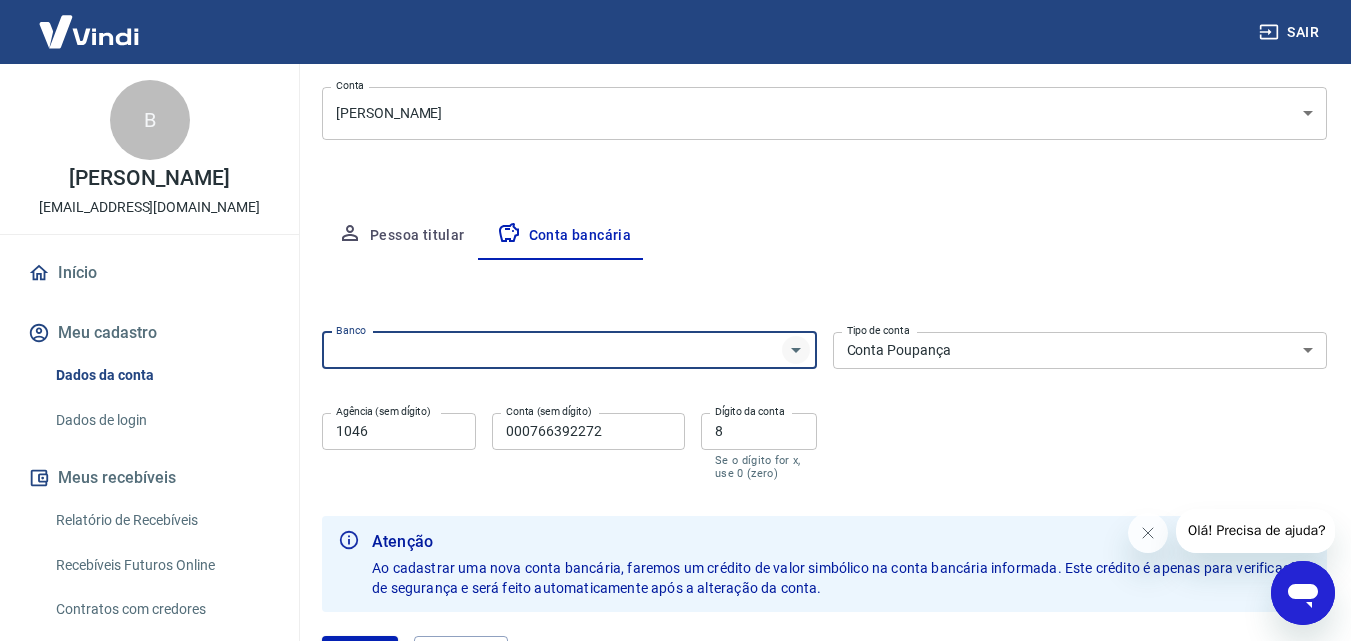 click on "Banco" at bounding box center (569, 350) 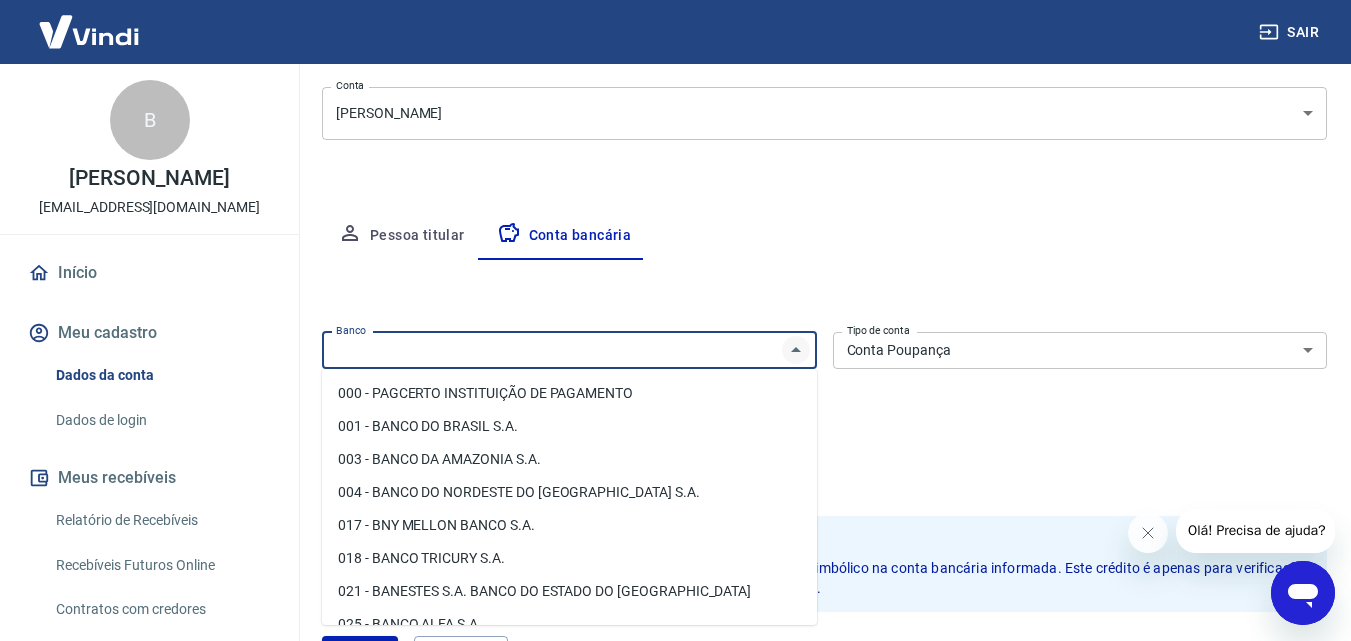 click 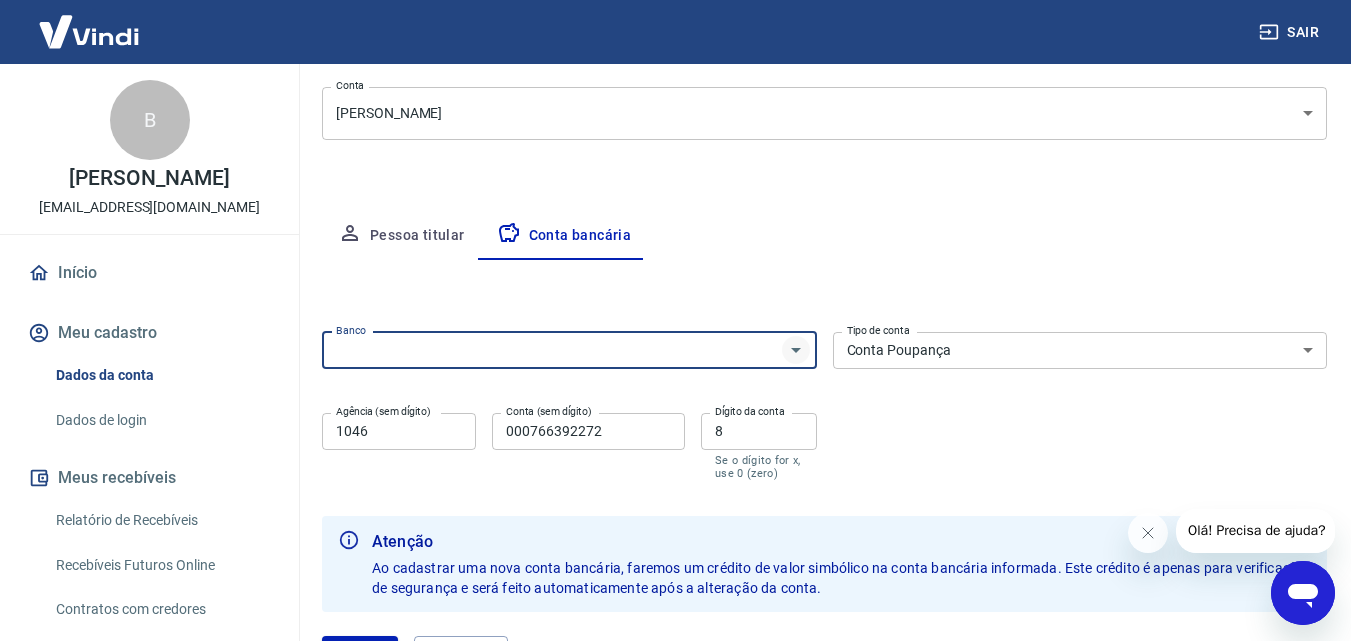 click 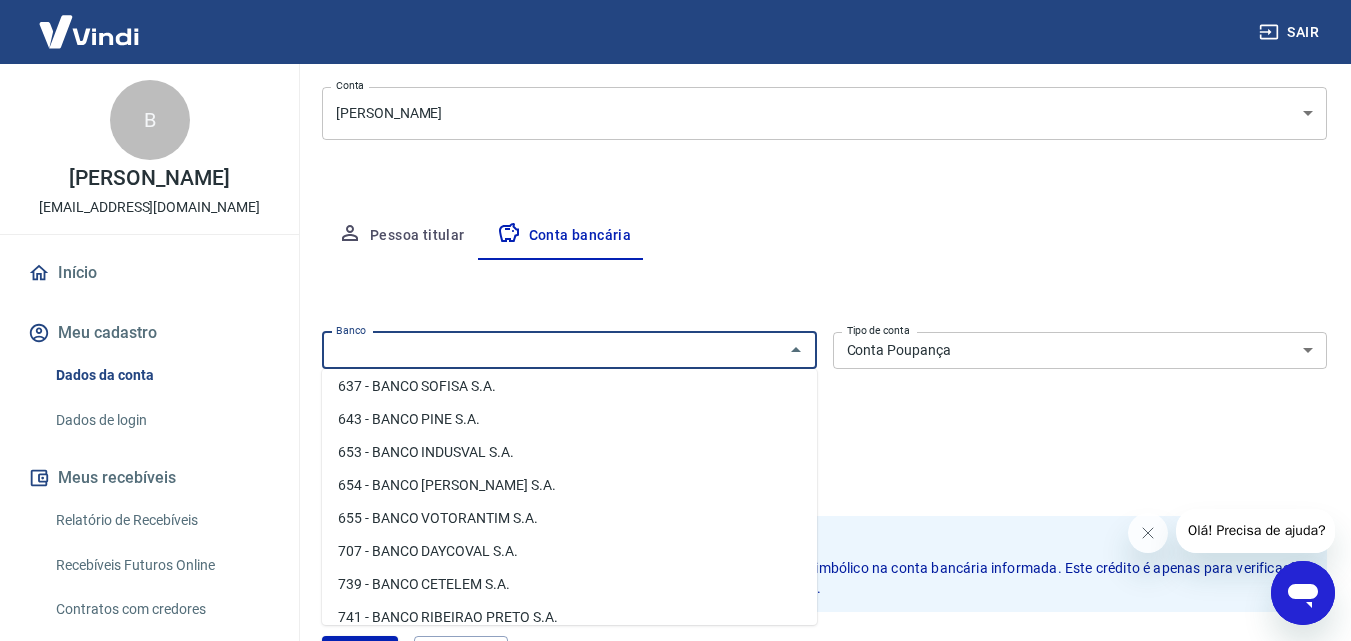 scroll, scrollTop: 3102, scrollLeft: 0, axis: vertical 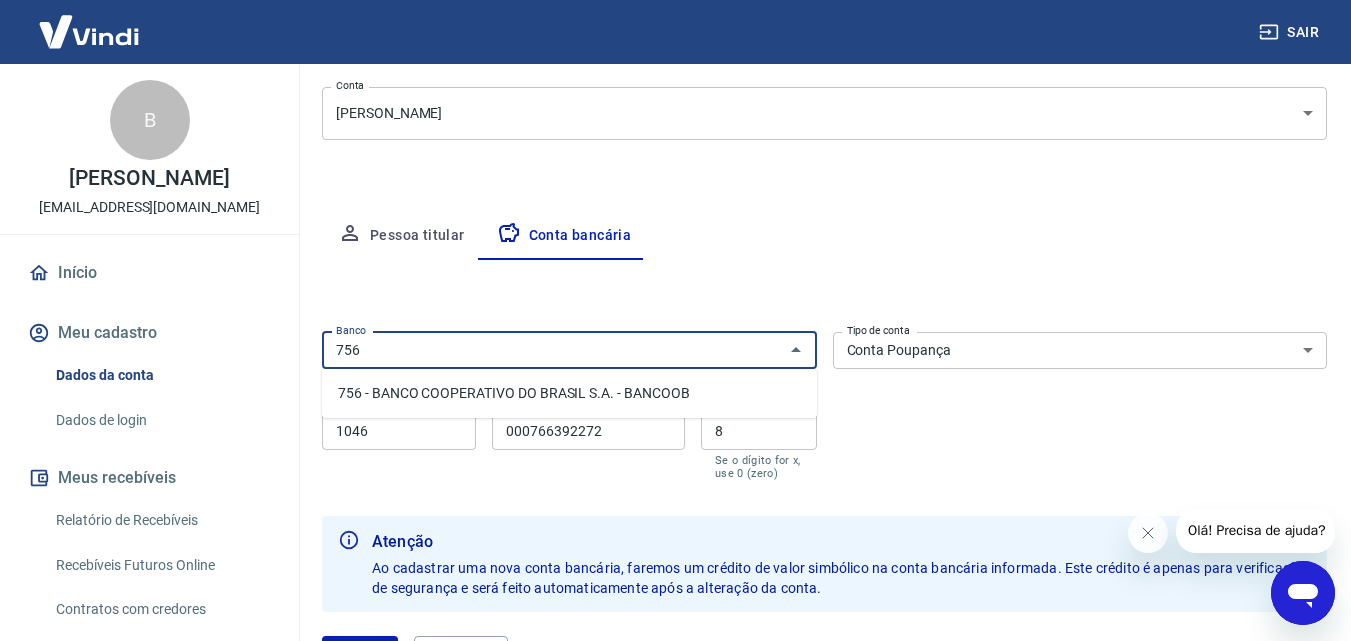 click on "756 - BANCO COOPERATIVO DO BRASIL S.A. - BANCOOB" at bounding box center [569, 393] 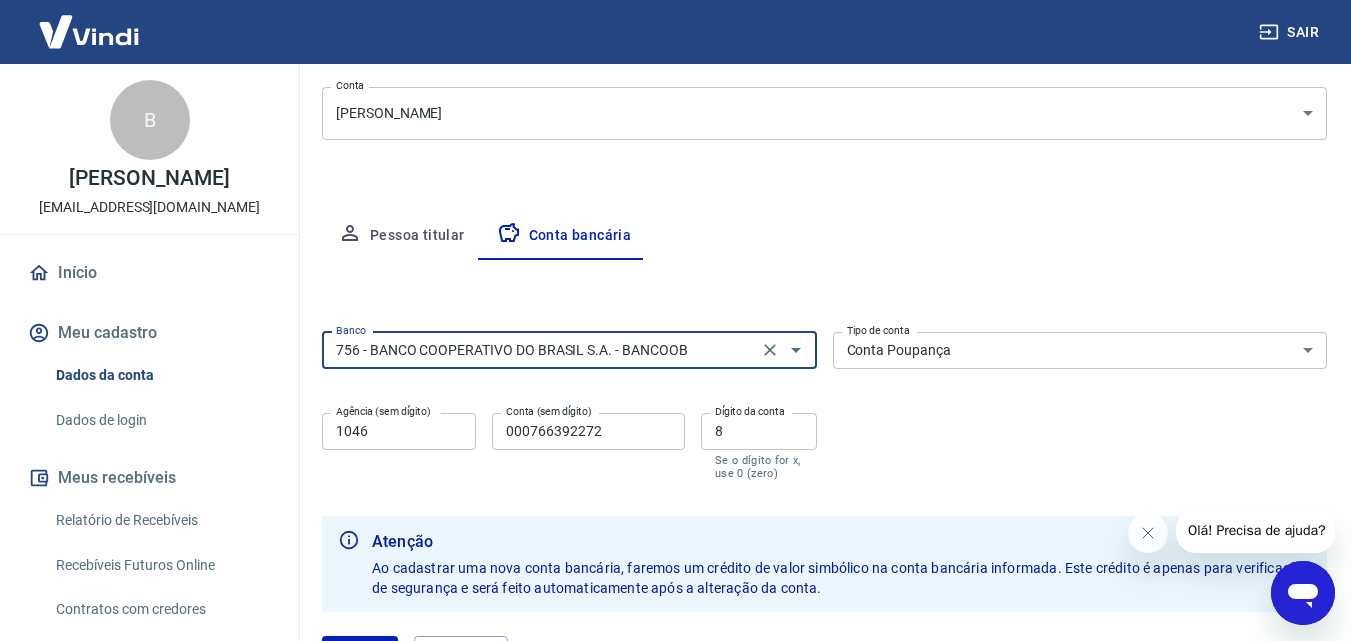 type on "756 - BANCO COOPERATIVO DO BRASIL S.A. - BANCOOB" 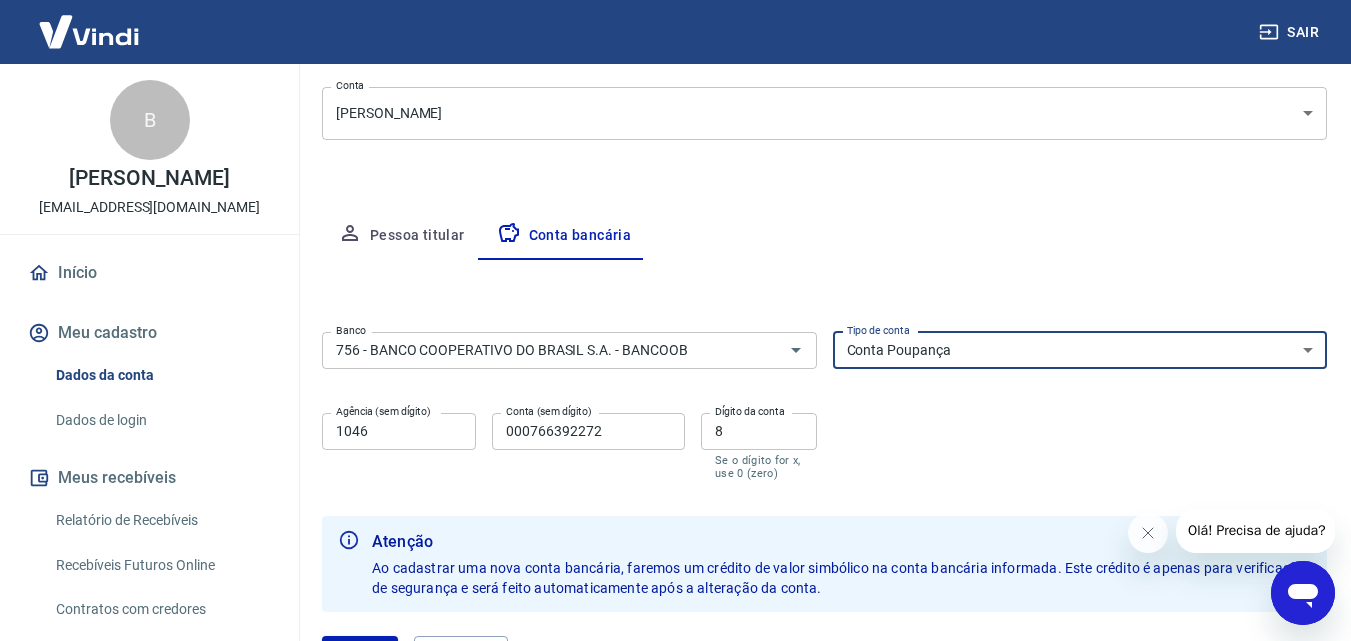 click on "Conta Corrente Conta Poupança" at bounding box center (1080, 350) 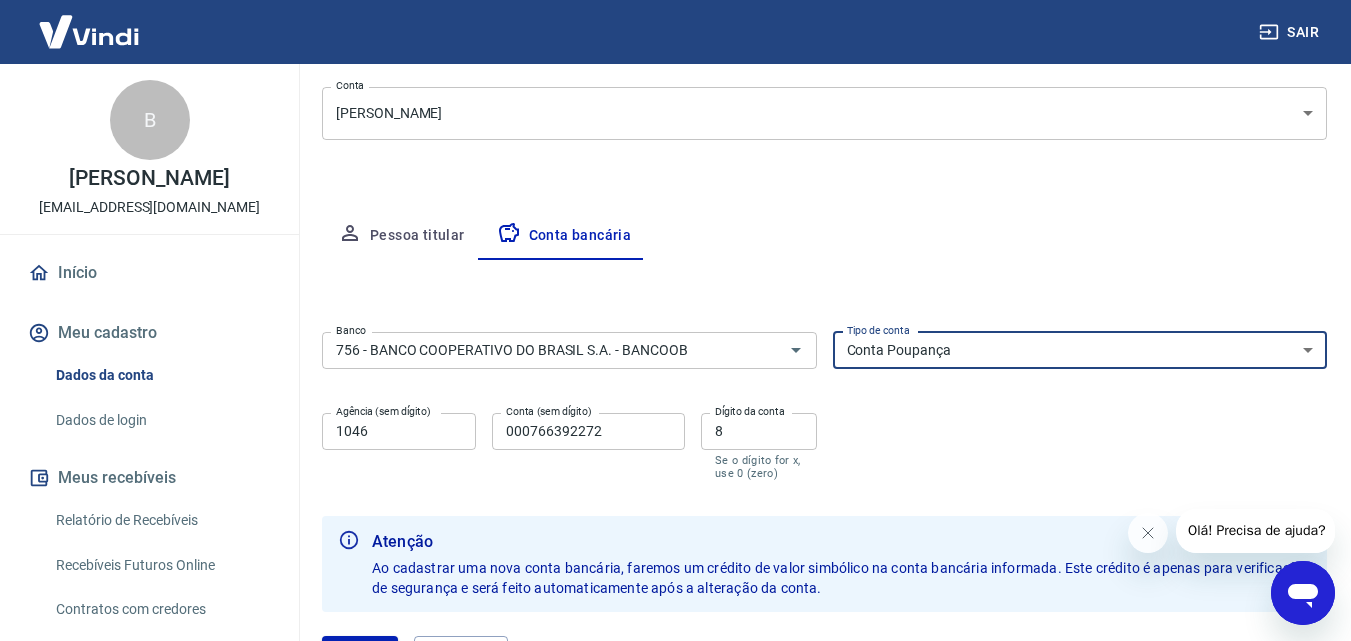 select on "1" 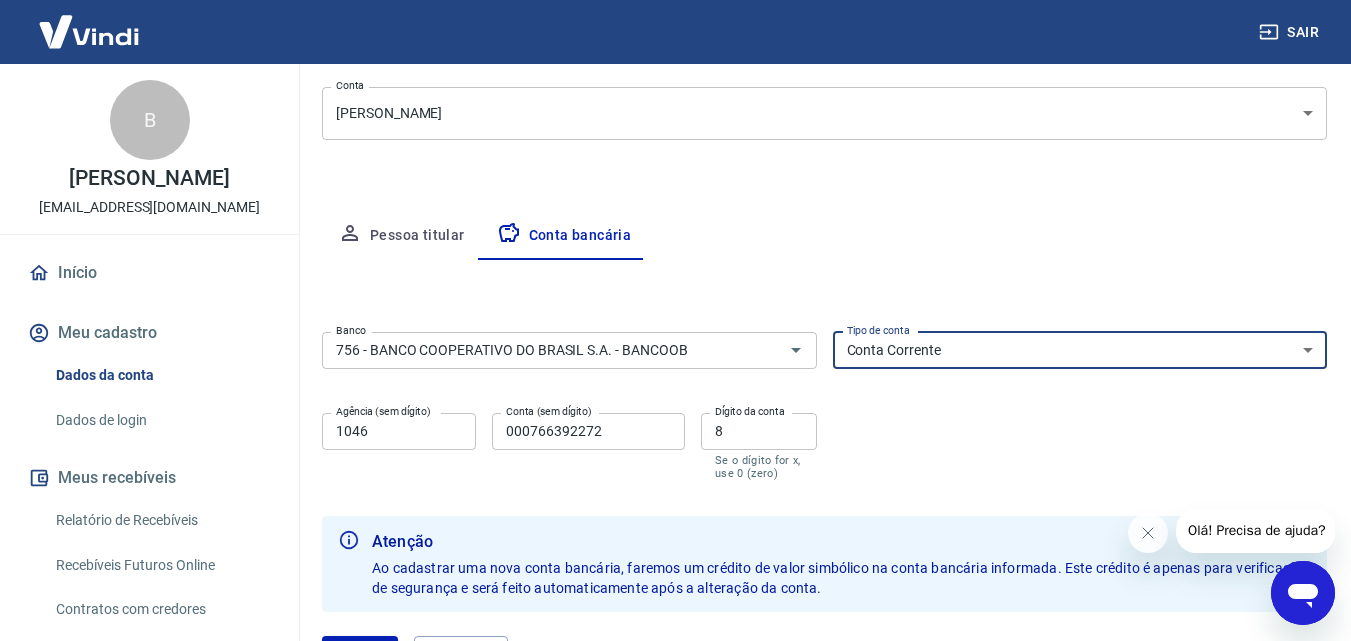 click on "Conta Corrente Conta Poupança" at bounding box center (1080, 350) 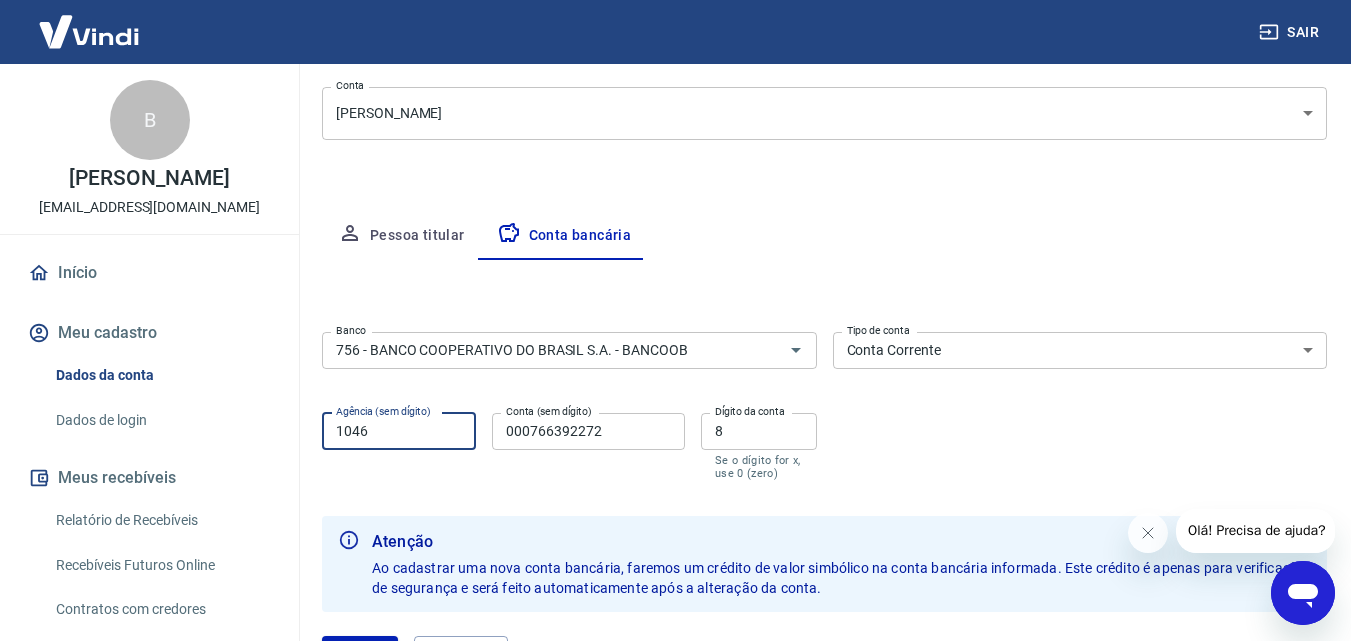 drag, startPoint x: 430, startPoint y: 432, endPoint x: 314, endPoint y: 444, distance: 116.61904 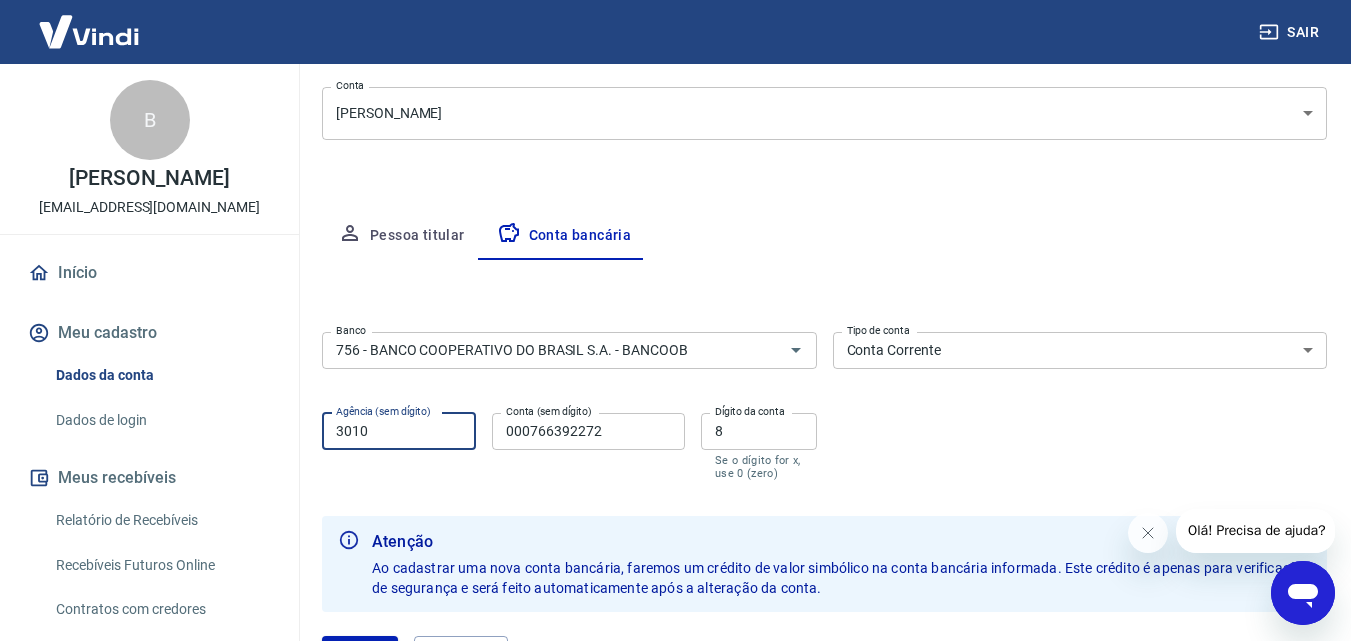 type on "3010" 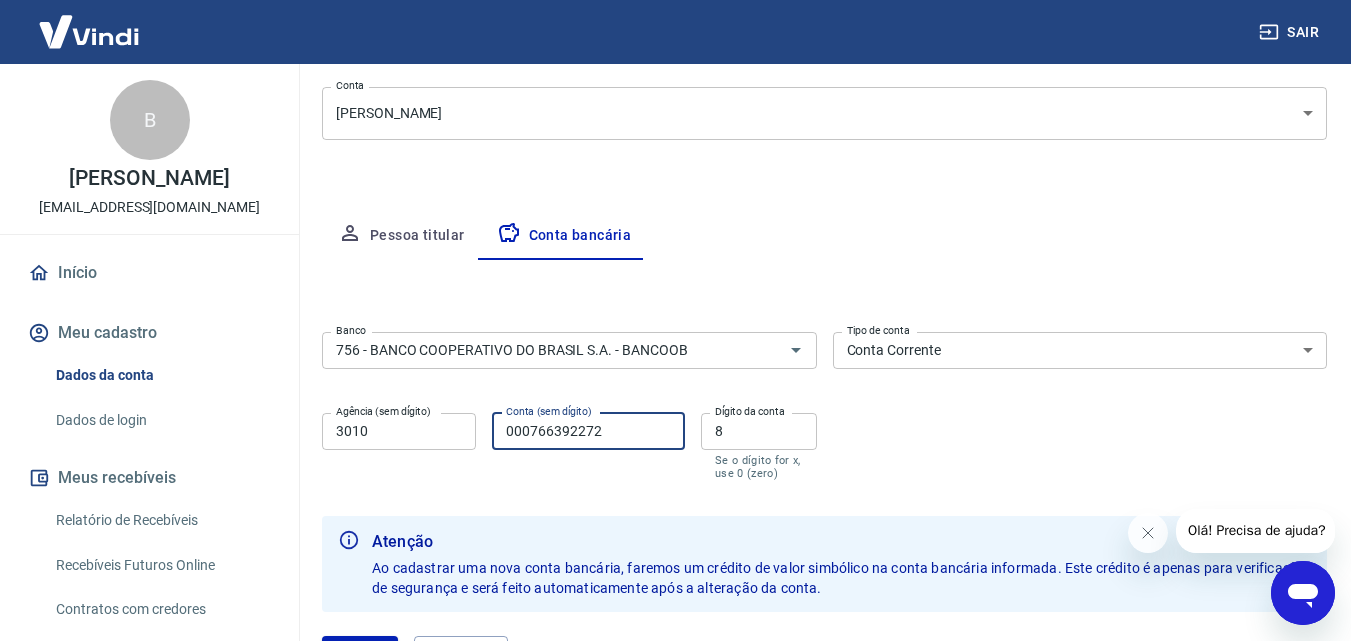 drag, startPoint x: 610, startPoint y: 431, endPoint x: 452, endPoint y: 439, distance: 158.20241 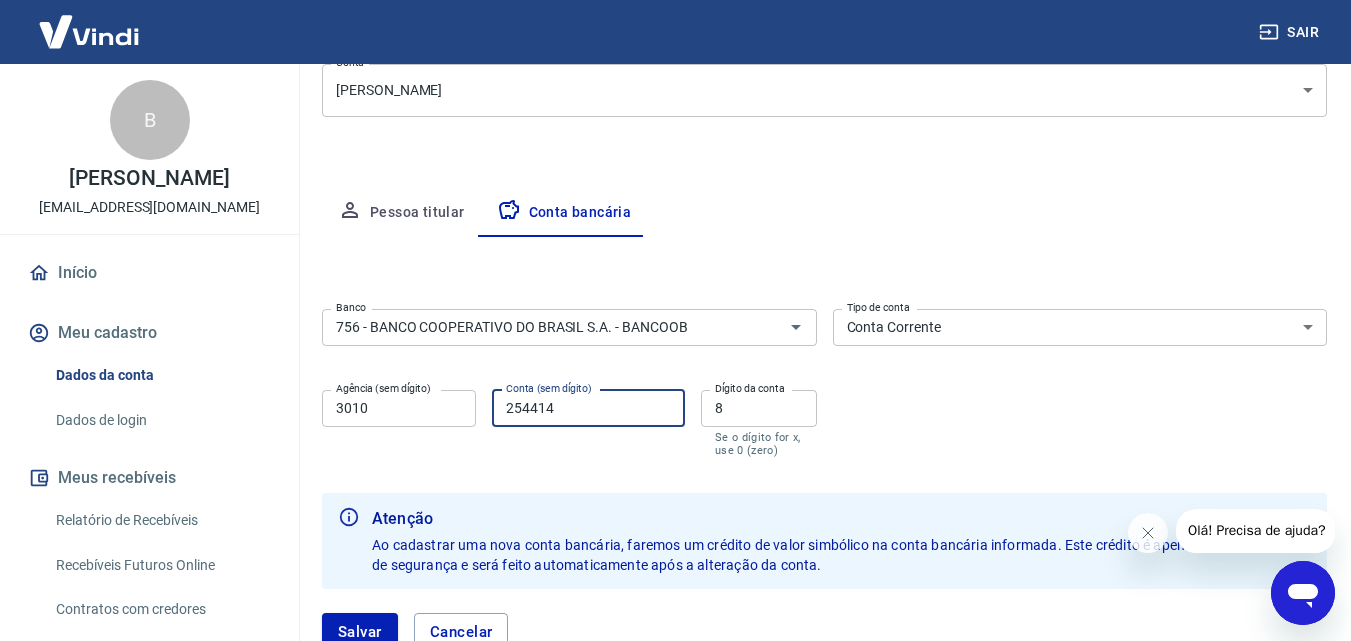 scroll, scrollTop: 247, scrollLeft: 0, axis: vertical 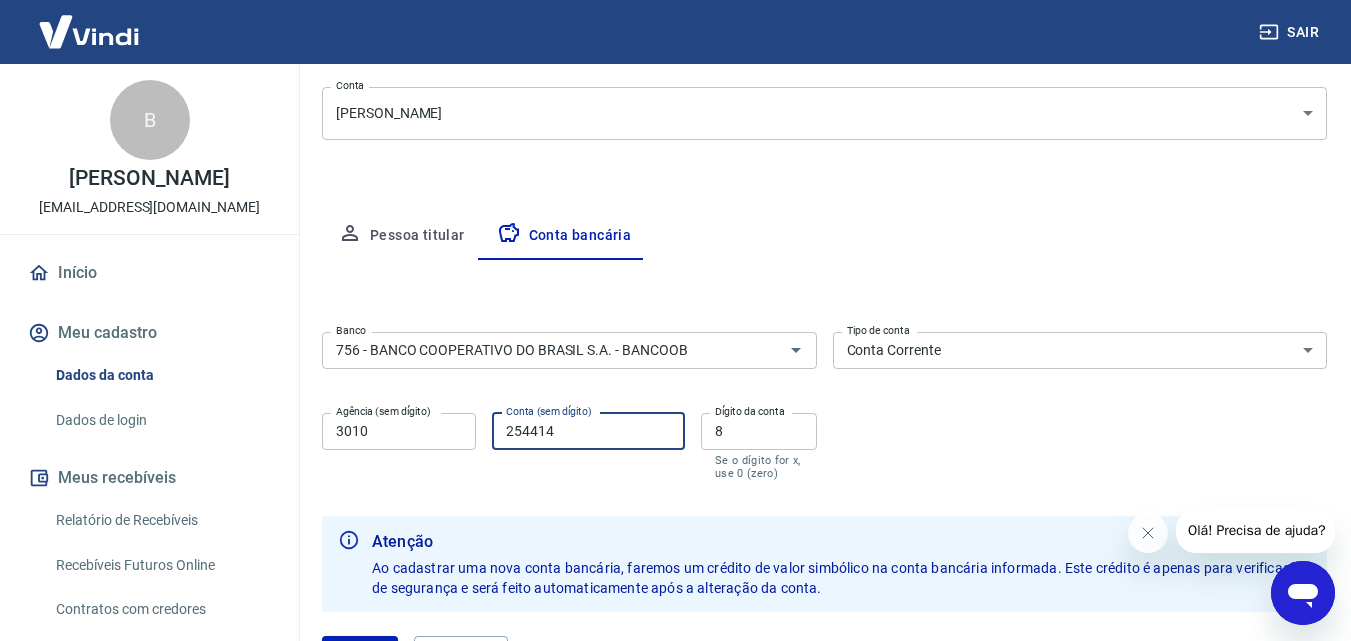 drag, startPoint x: 580, startPoint y: 439, endPoint x: 483, endPoint y: 434, distance: 97.128784 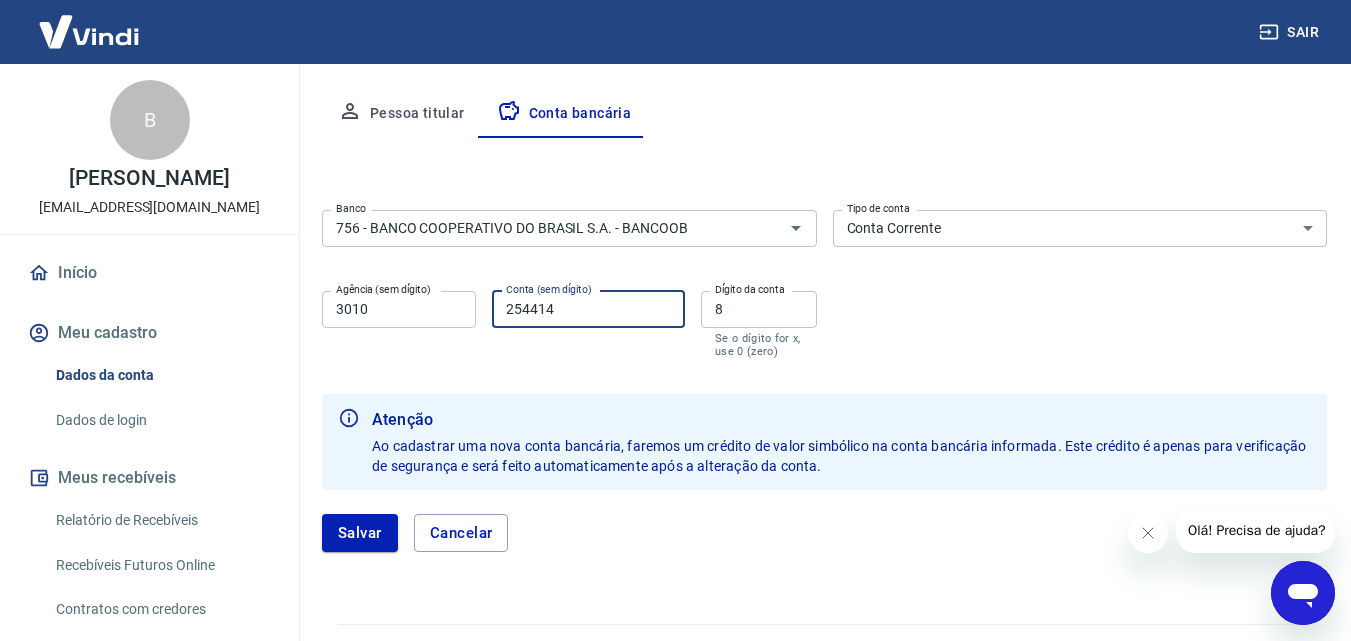 scroll, scrollTop: 414, scrollLeft: 0, axis: vertical 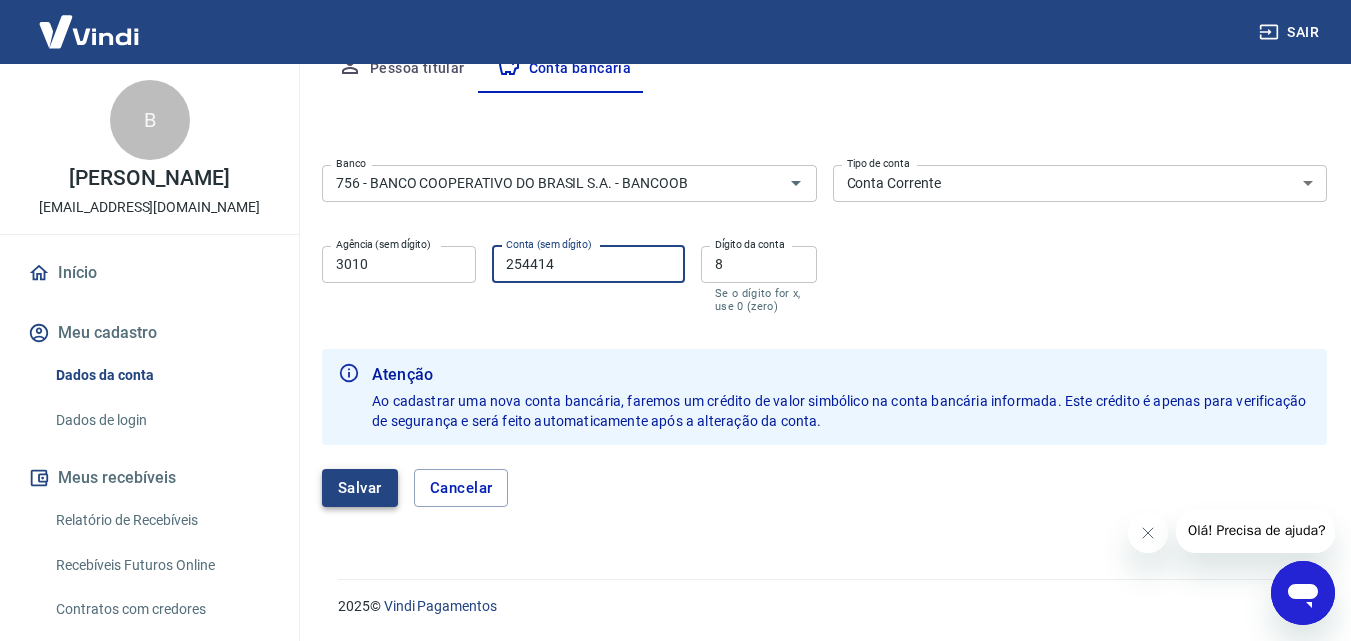 type on "254414" 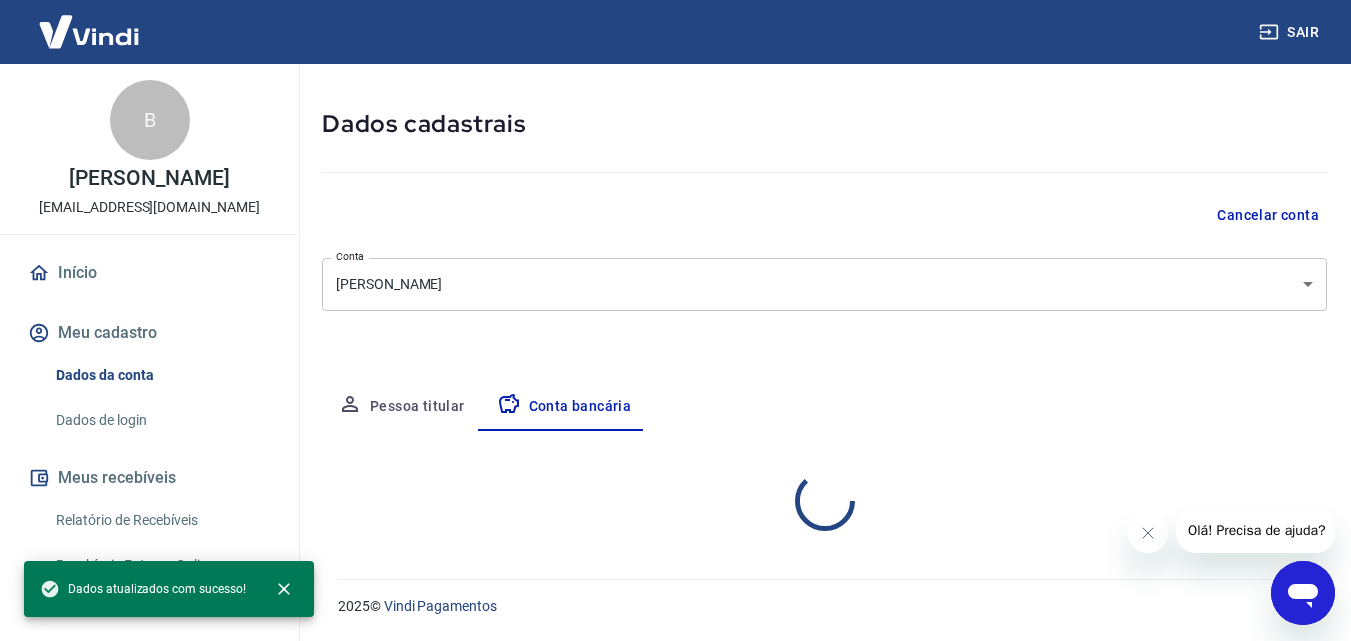 select on "1" 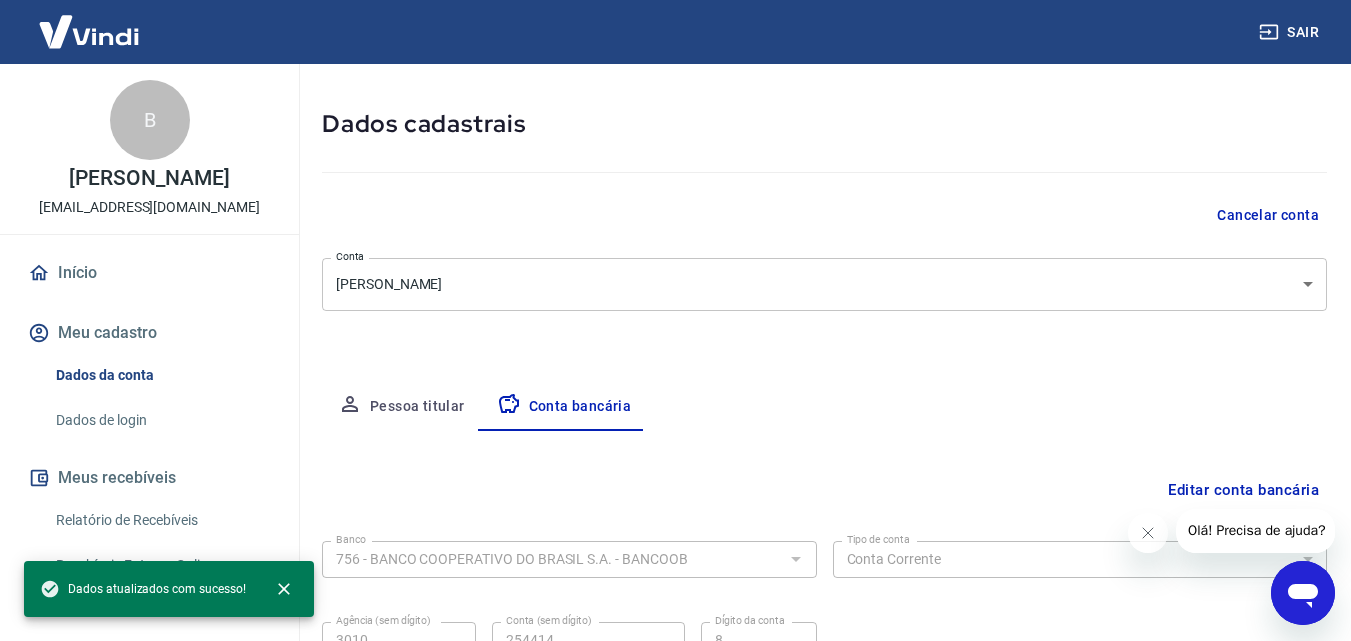 scroll, scrollTop: 270, scrollLeft: 0, axis: vertical 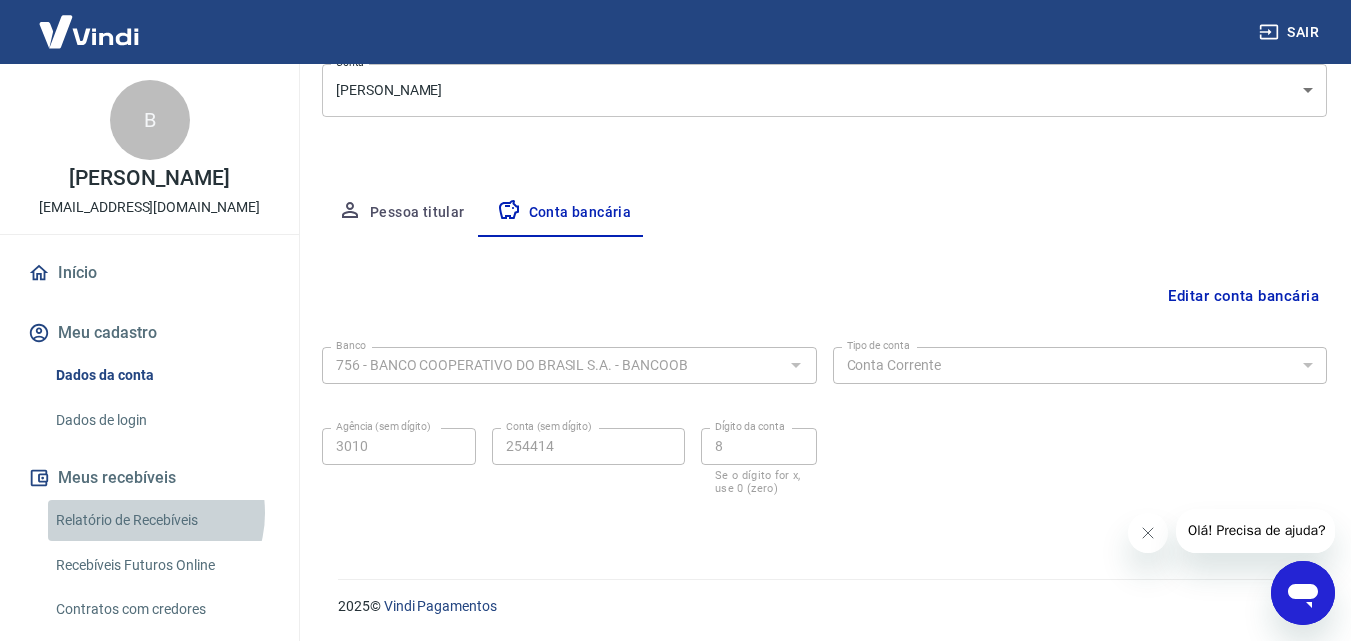 click on "Relatório de Recebíveis" at bounding box center (161, 520) 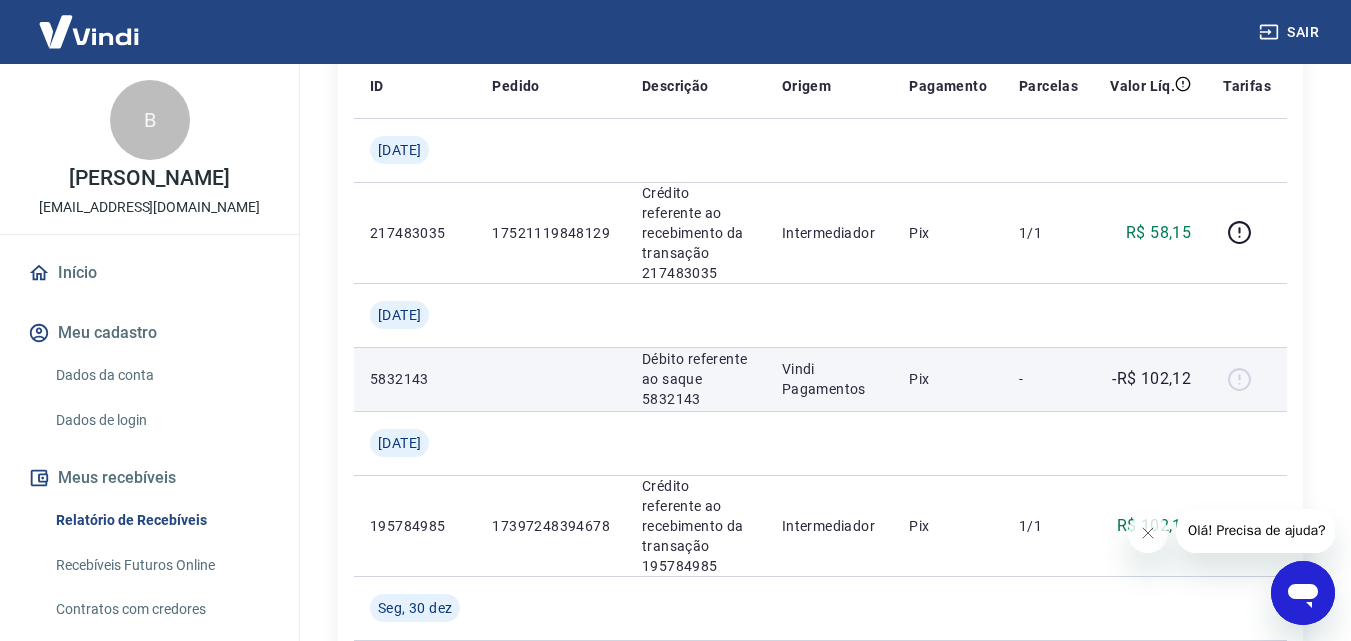 scroll, scrollTop: 333, scrollLeft: 0, axis: vertical 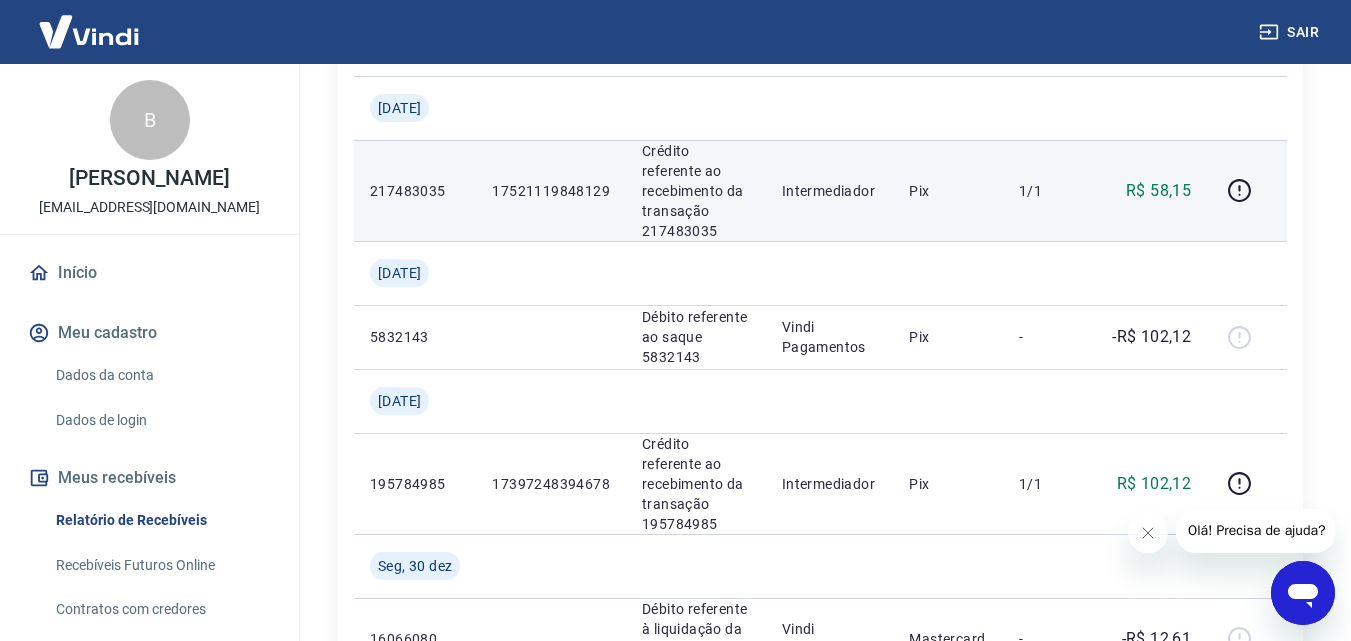 click on "Intermediador" at bounding box center [830, 191] 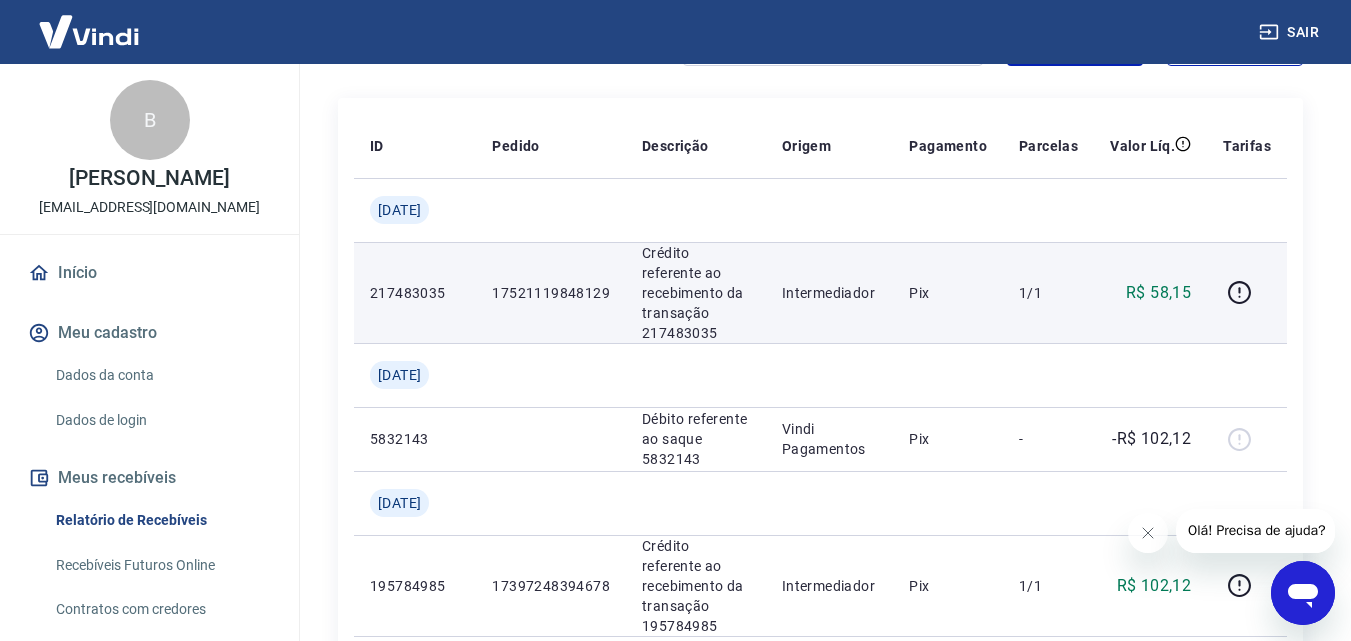 scroll, scrollTop: 167, scrollLeft: 0, axis: vertical 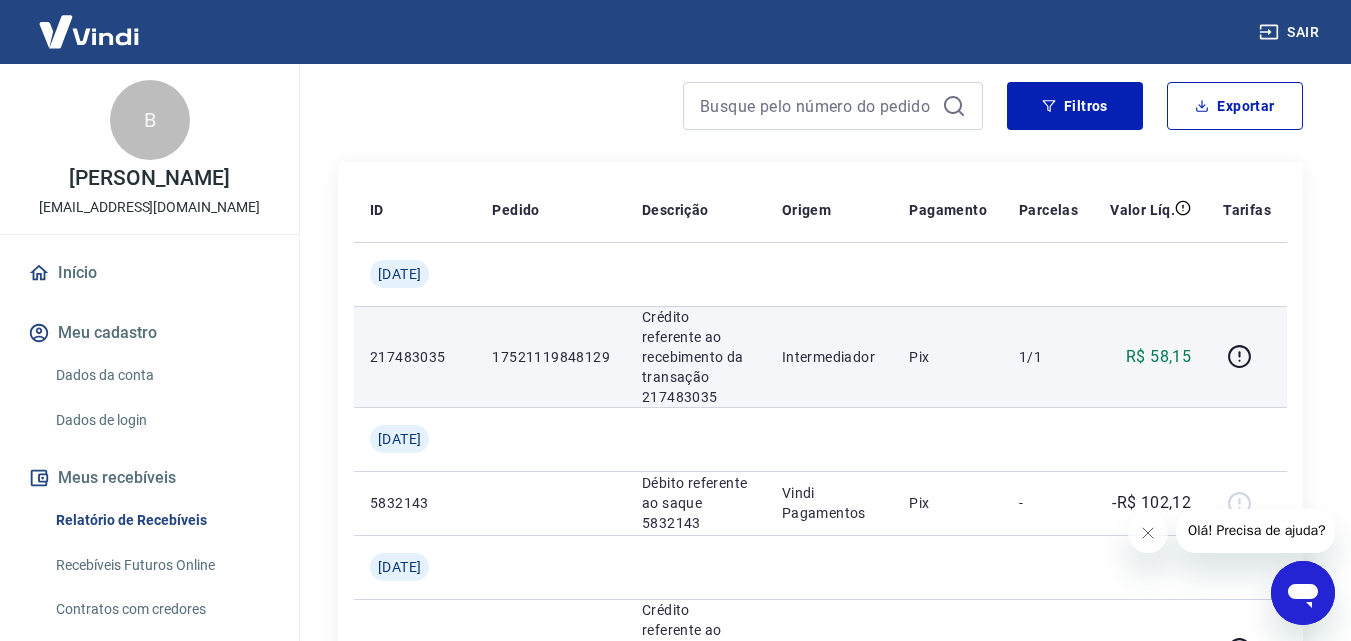 click on "Intermediador" at bounding box center (830, 357) 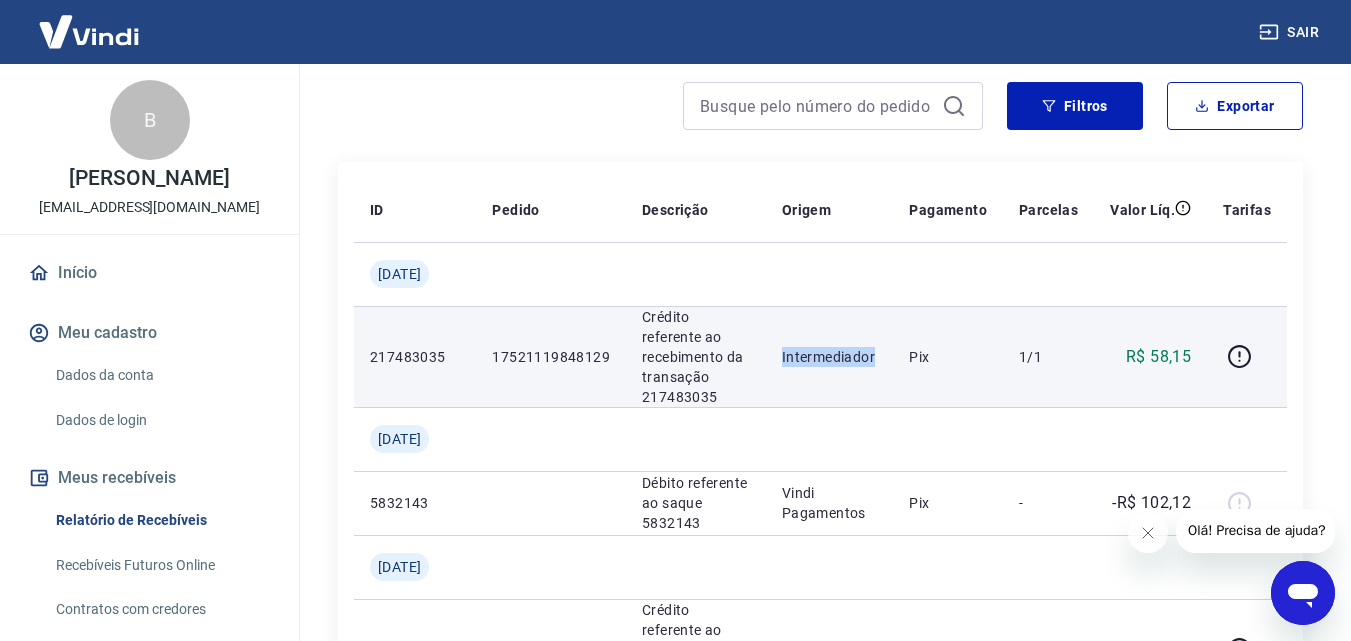 click on "Intermediador" at bounding box center (830, 357) 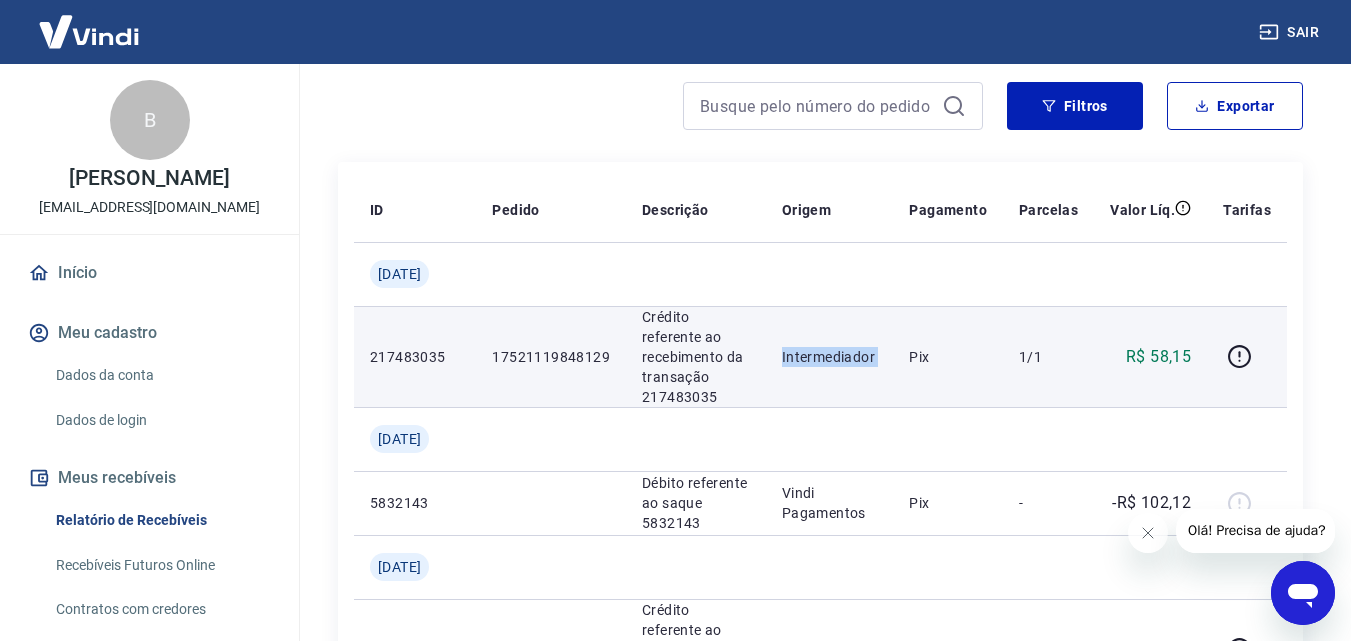 click on "Intermediador" at bounding box center [830, 357] 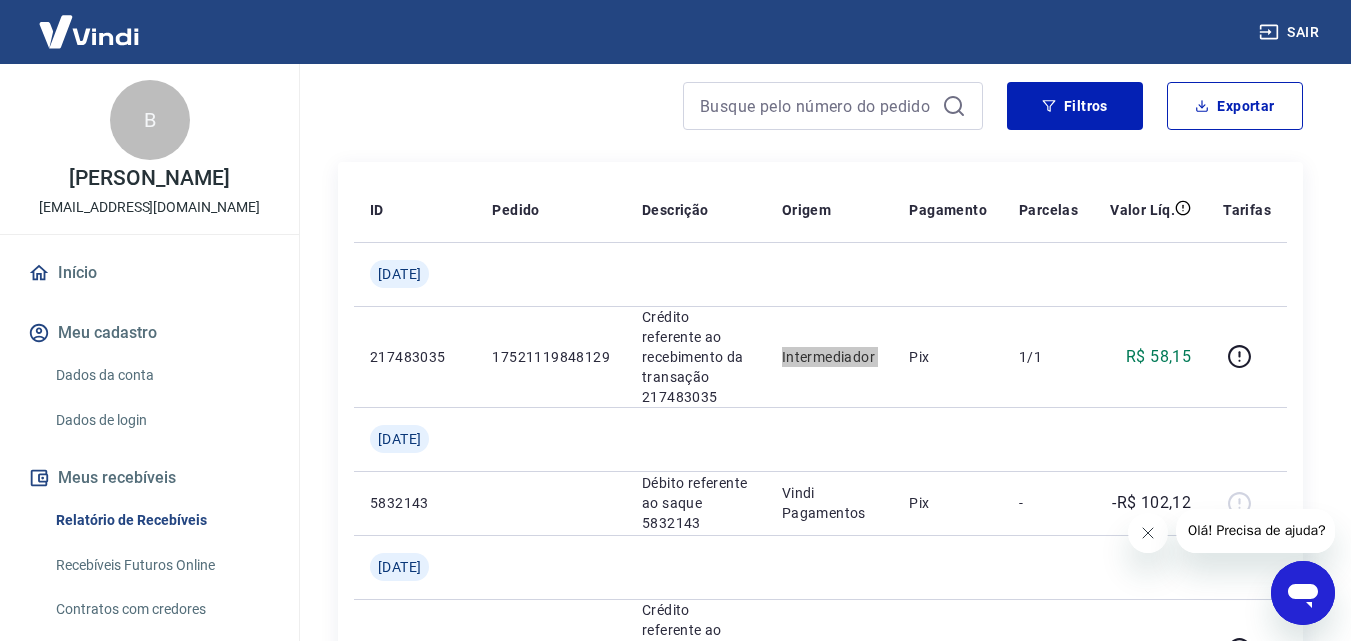 click at bounding box center (1147, 533) 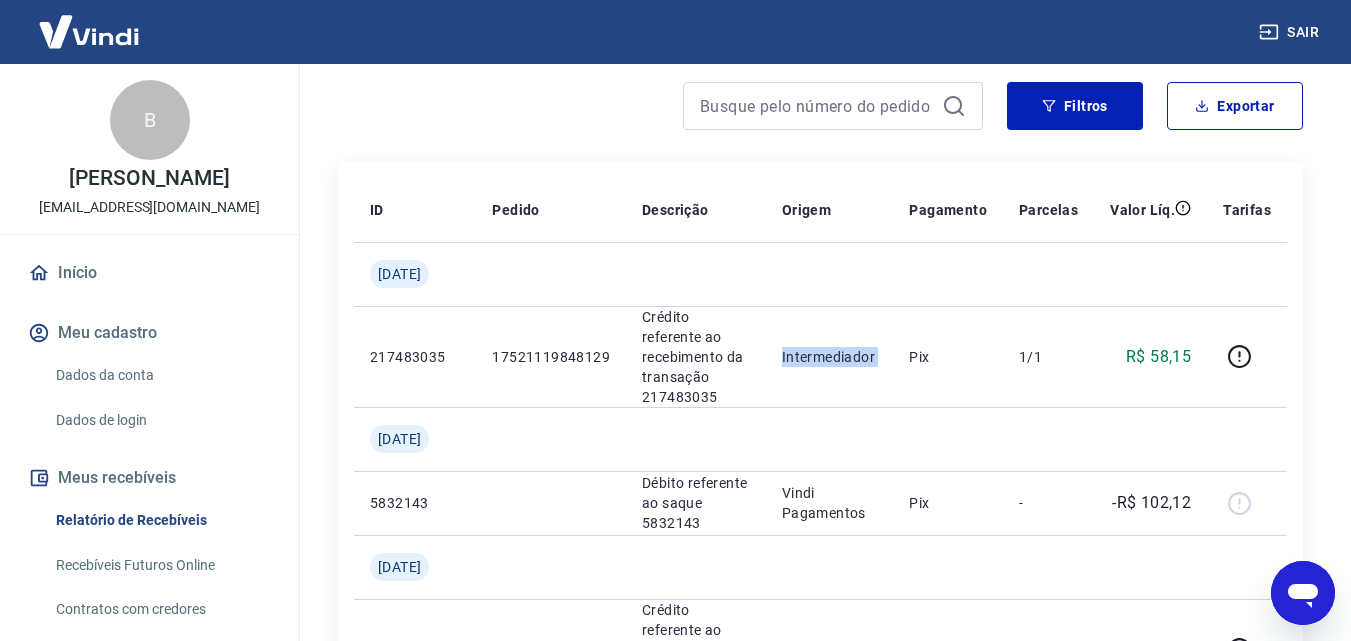 click on "Início" at bounding box center (149, 273) 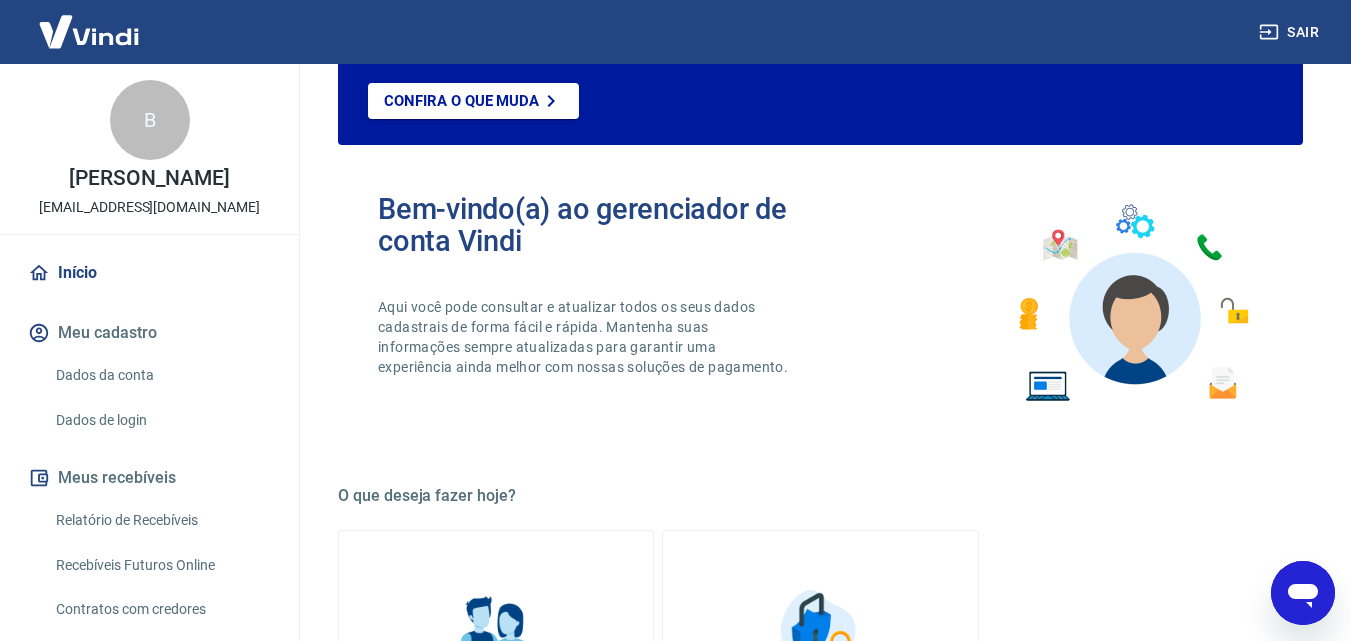 click on "Dados da conta" at bounding box center [161, 375] 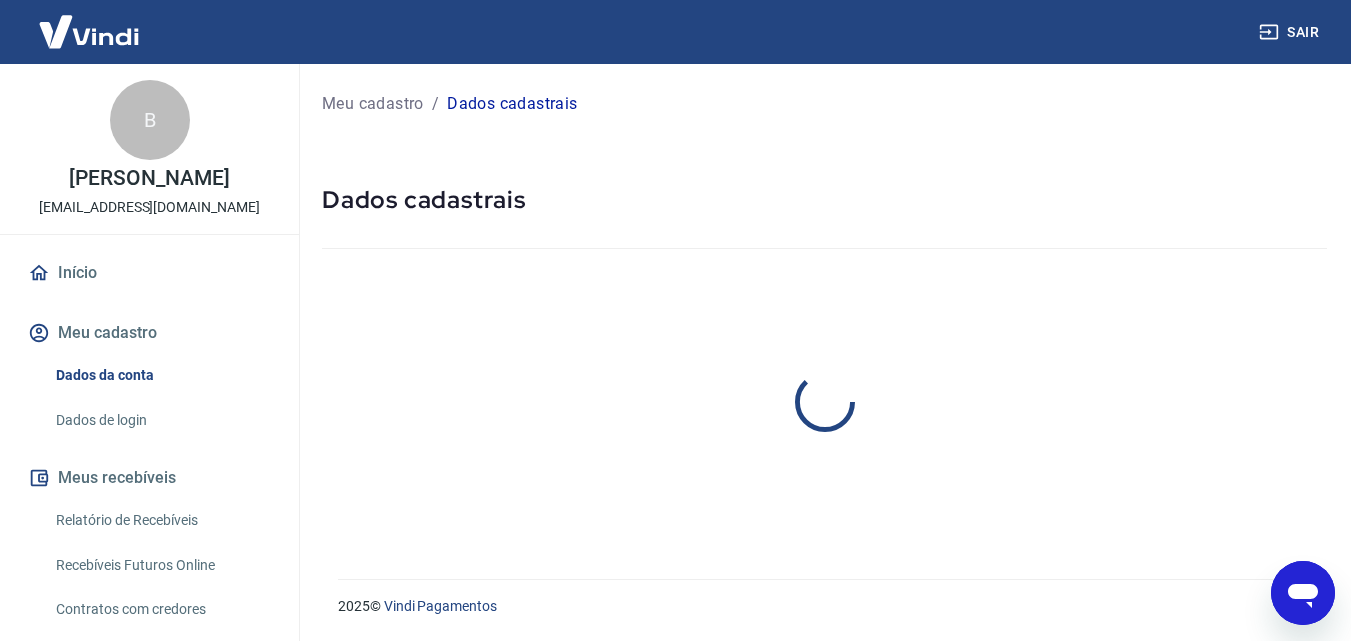 scroll, scrollTop: 0, scrollLeft: 0, axis: both 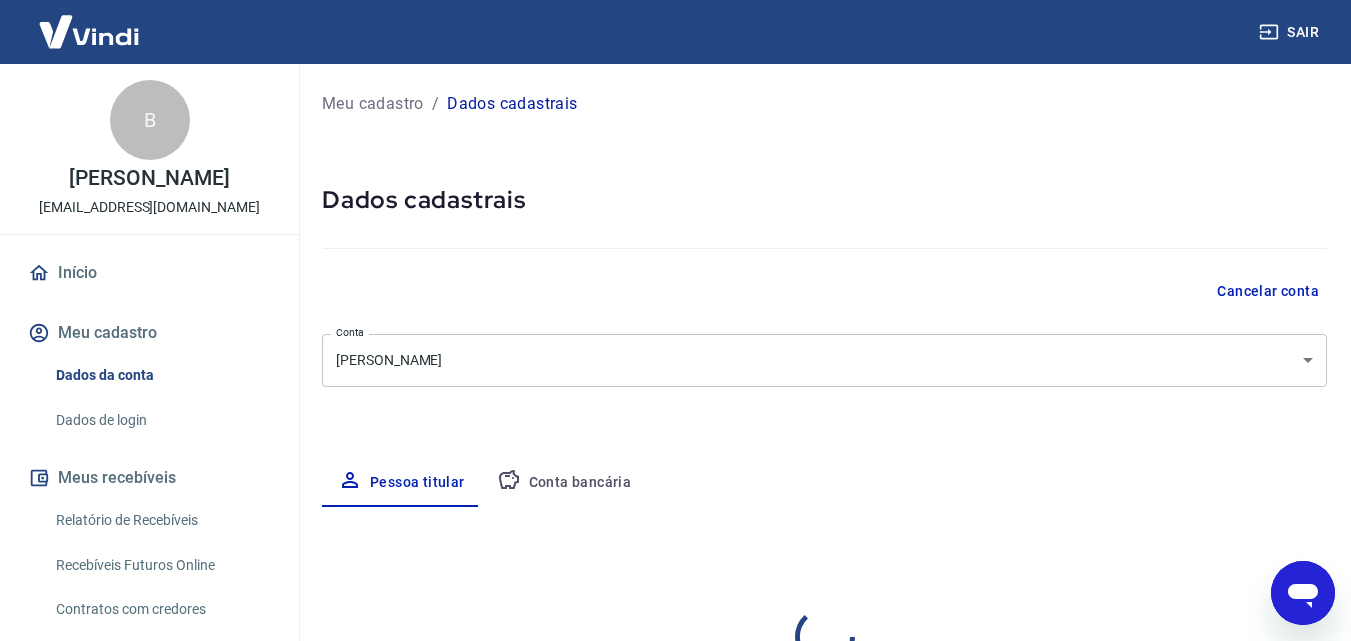 select on "ES" 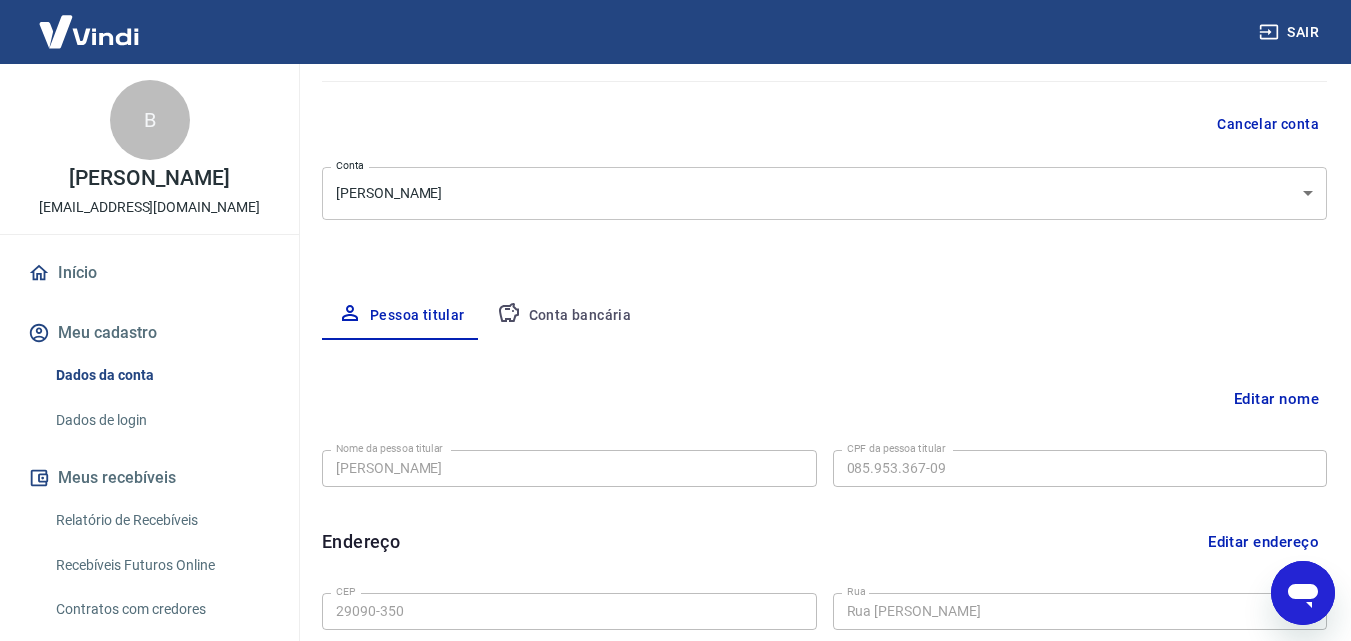 click on "Conta bancária" at bounding box center (564, 316) 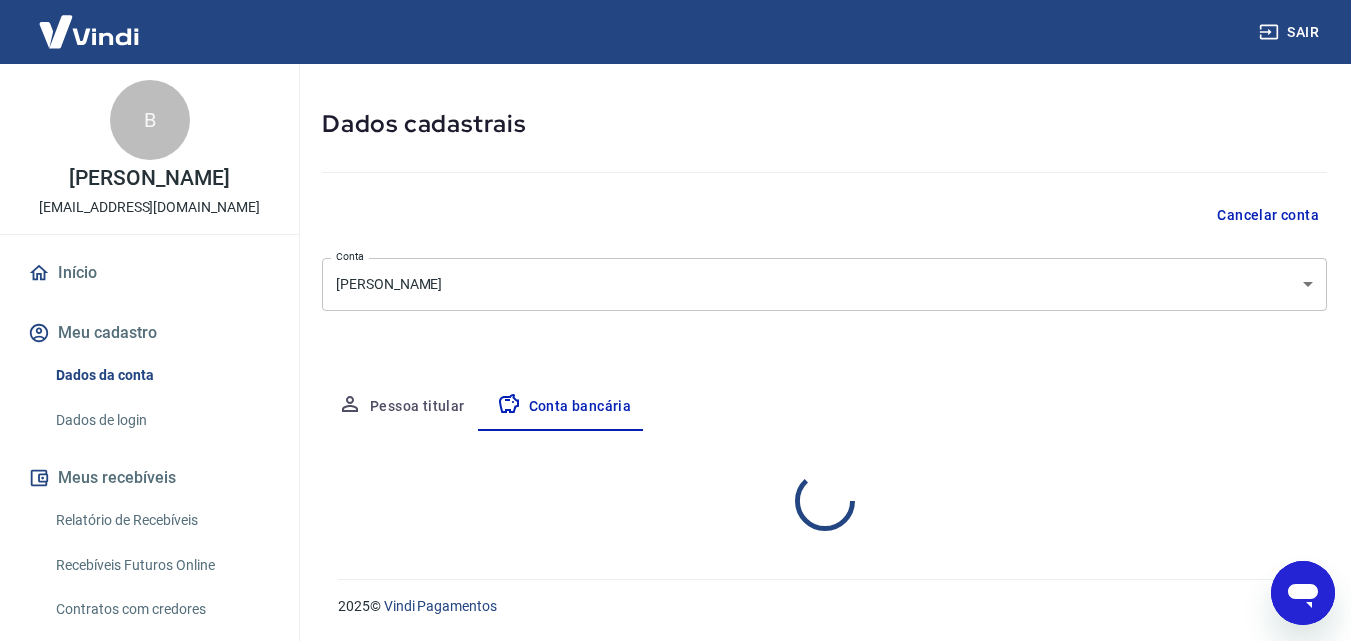 scroll, scrollTop: 167, scrollLeft: 0, axis: vertical 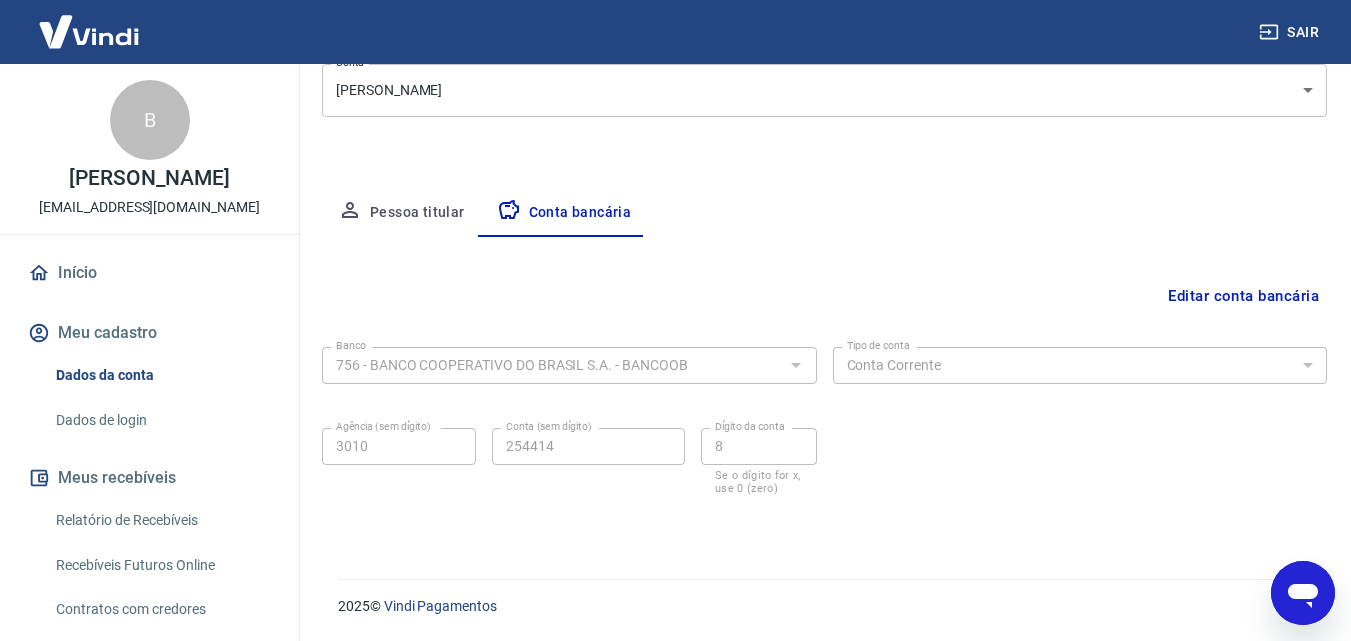 click on "Editar conta bancária" at bounding box center [1243, 296] 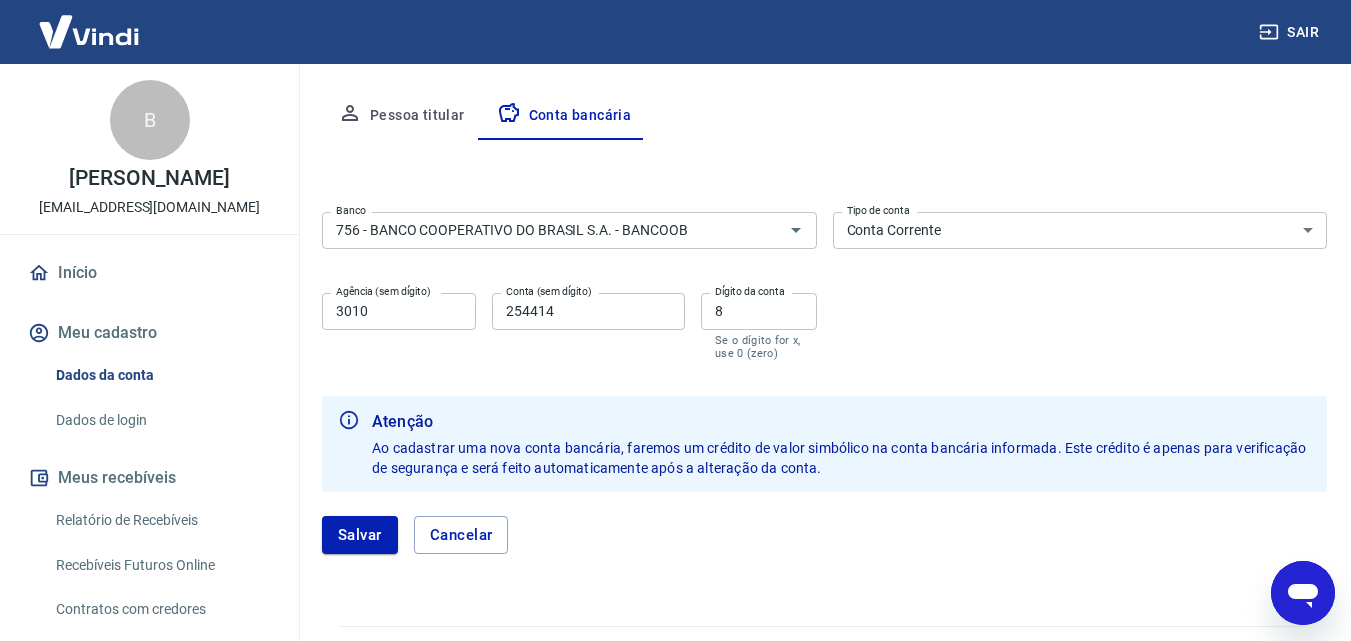 scroll, scrollTop: 414, scrollLeft: 0, axis: vertical 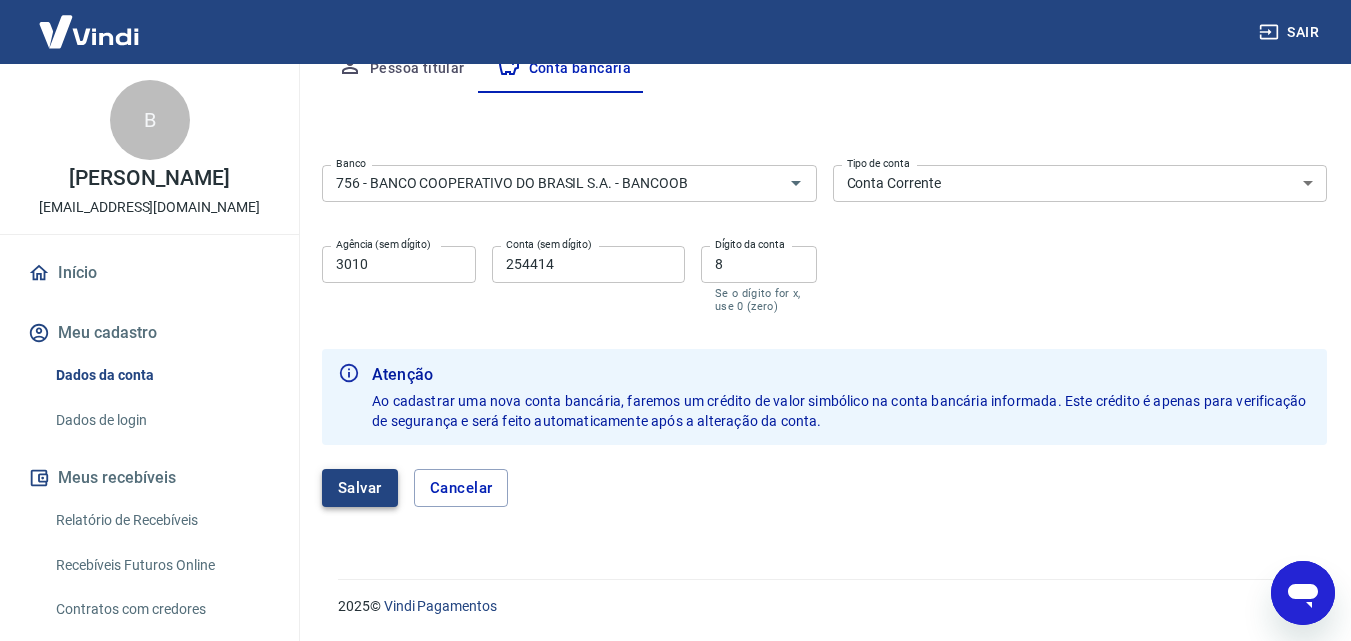 click on "Salvar" at bounding box center [360, 488] 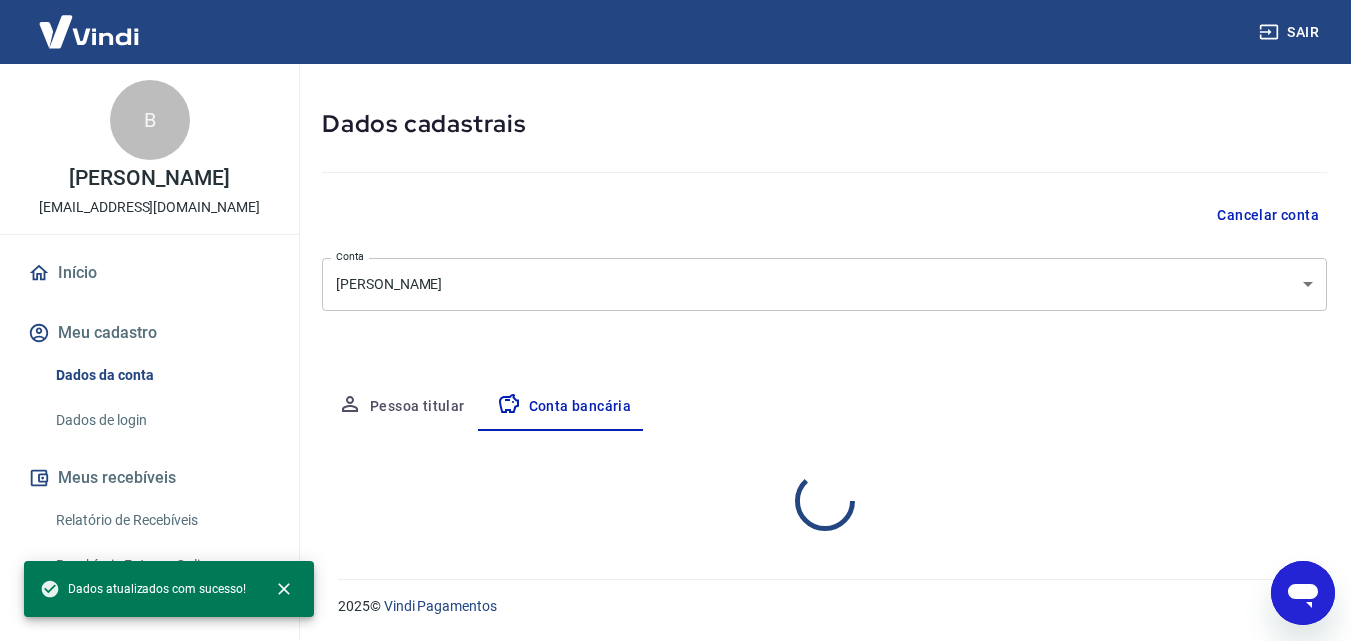 select on "1" 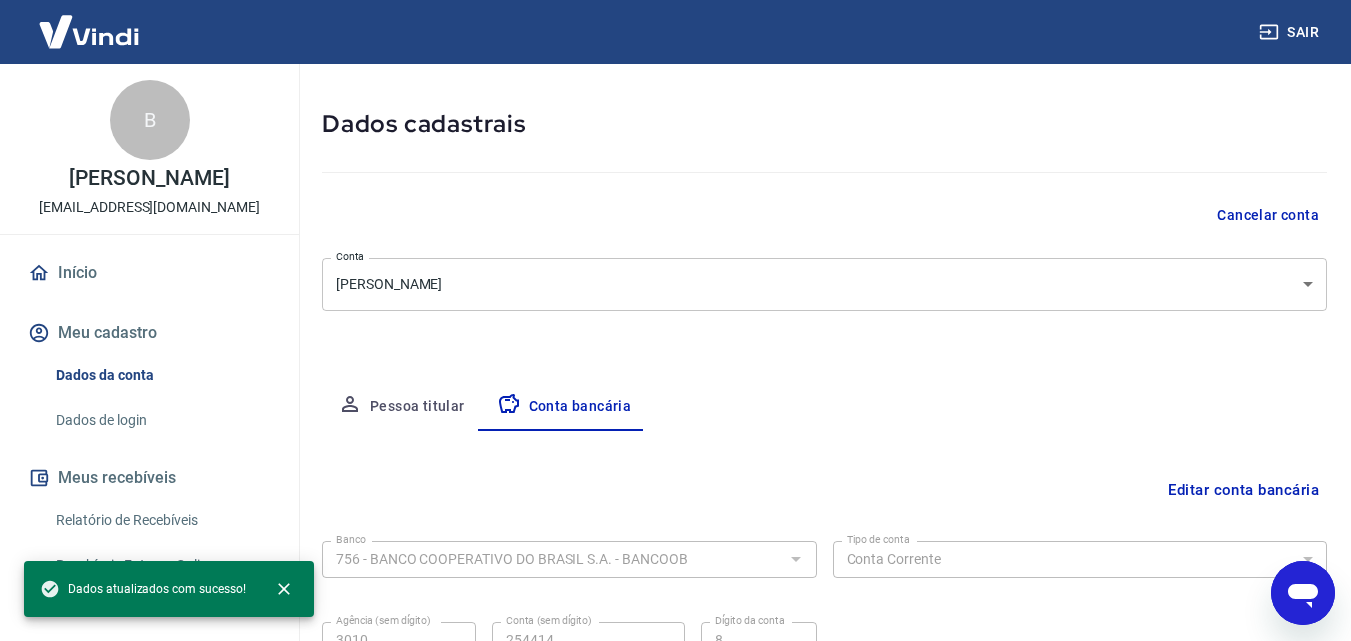 scroll, scrollTop: 270, scrollLeft: 0, axis: vertical 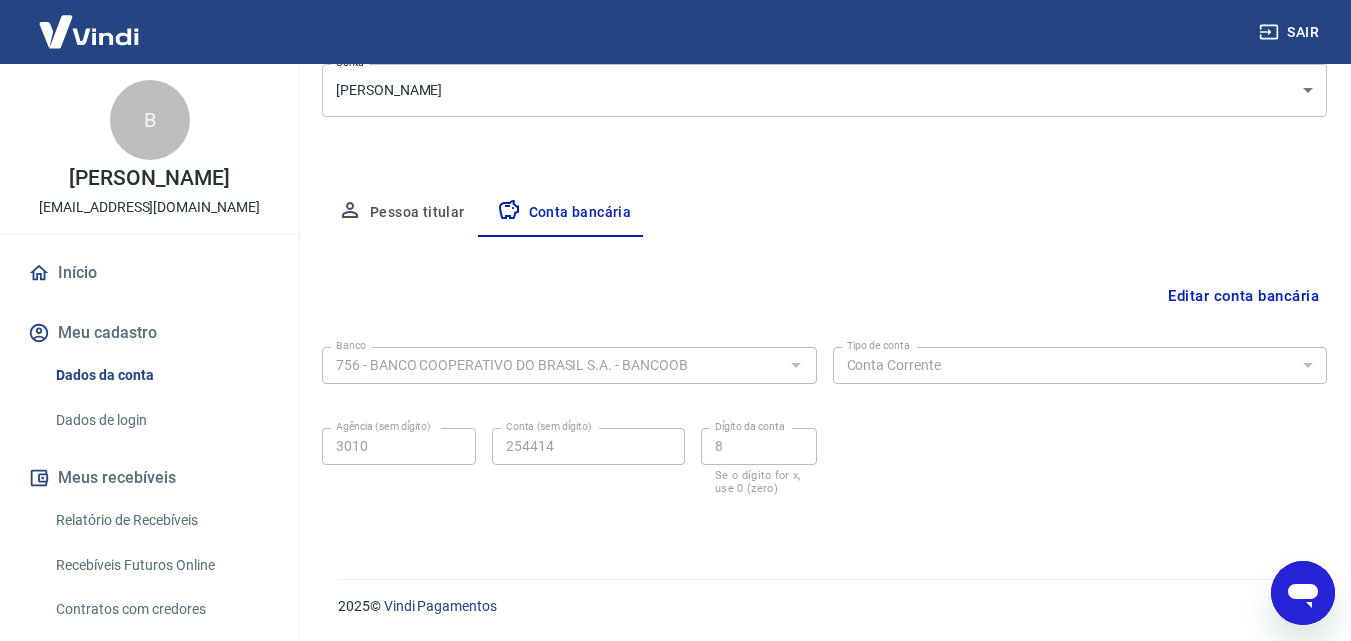 click on "Pessoa titular" at bounding box center [401, 213] 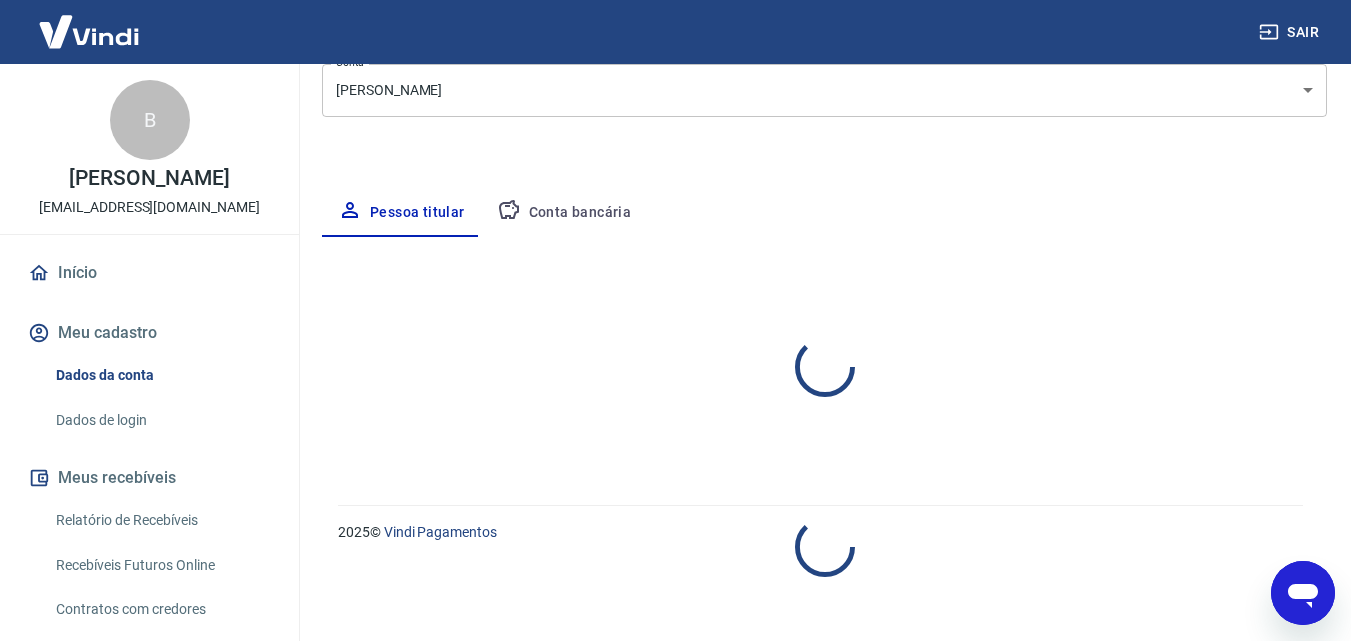 select on "ES" 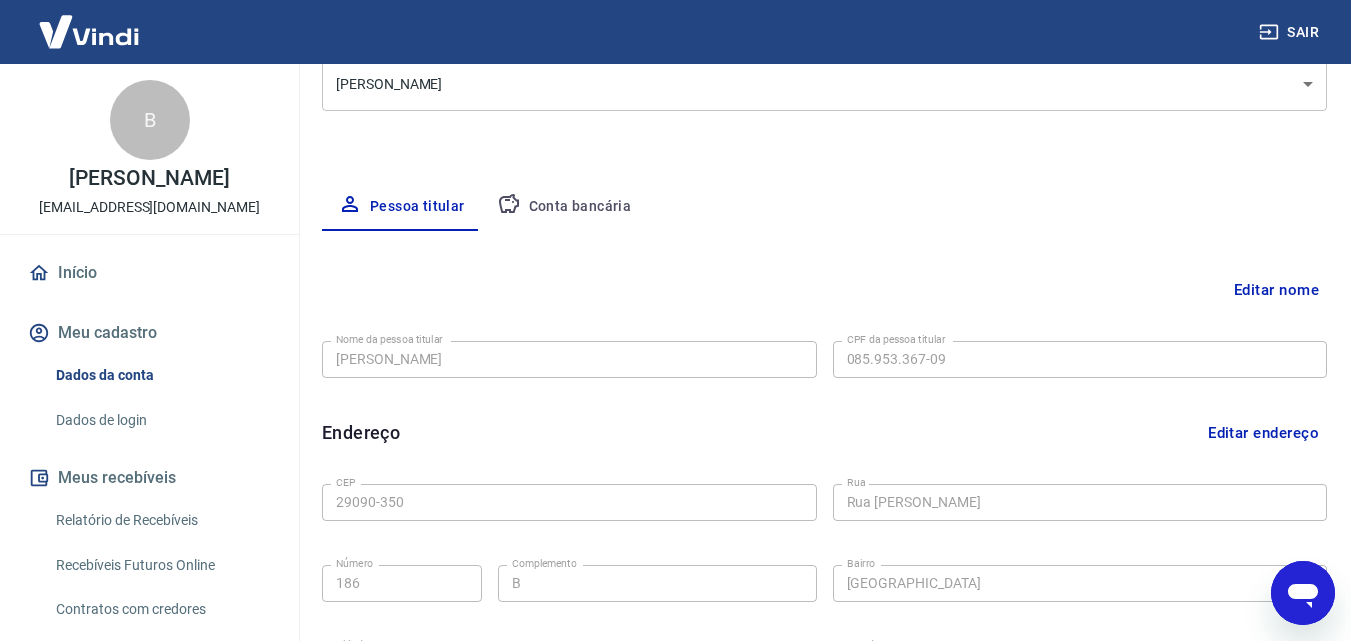 scroll, scrollTop: 0, scrollLeft: 0, axis: both 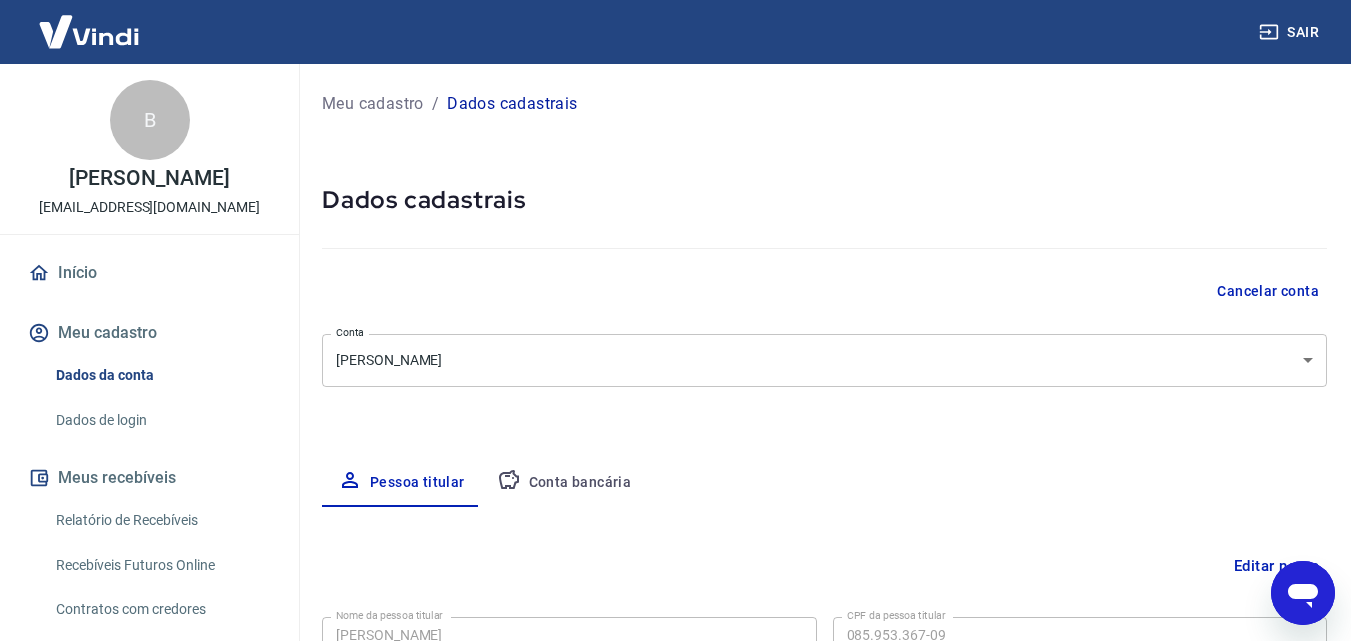 click at bounding box center (89, 31) 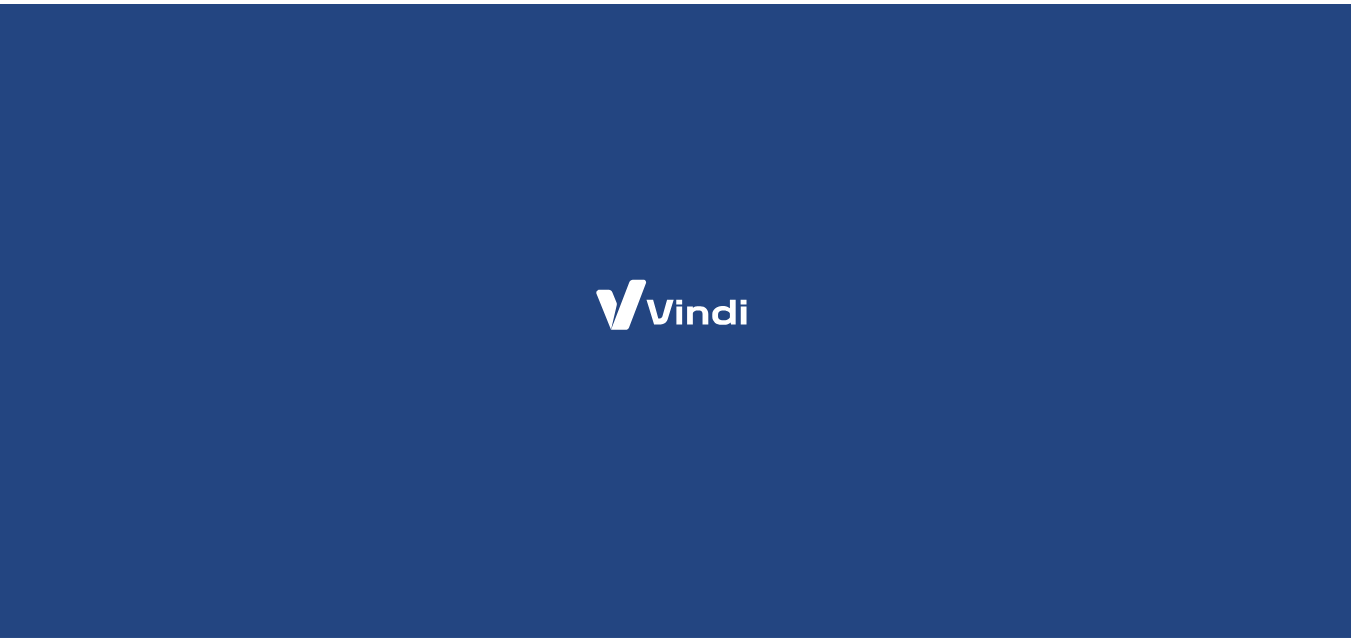 scroll, scrollTop: 0, scrollLeft: 0, axis: both 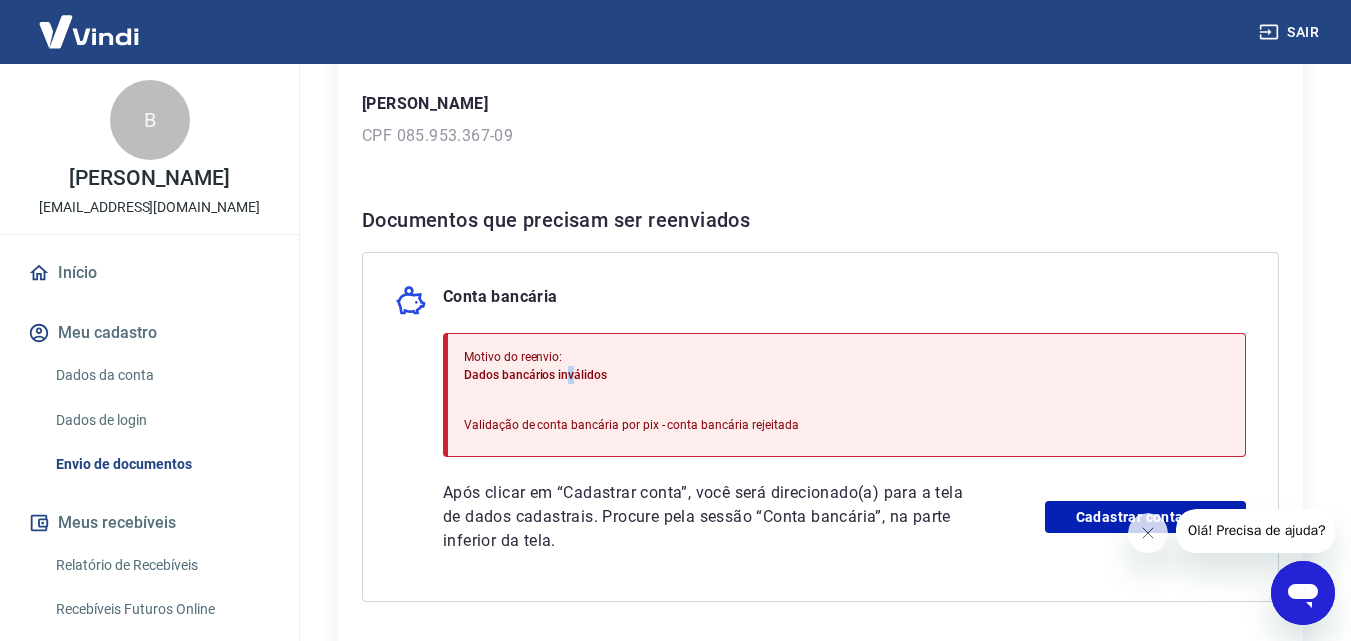 click on "Dados bancários inválidos" at bounding box center [535, 375] 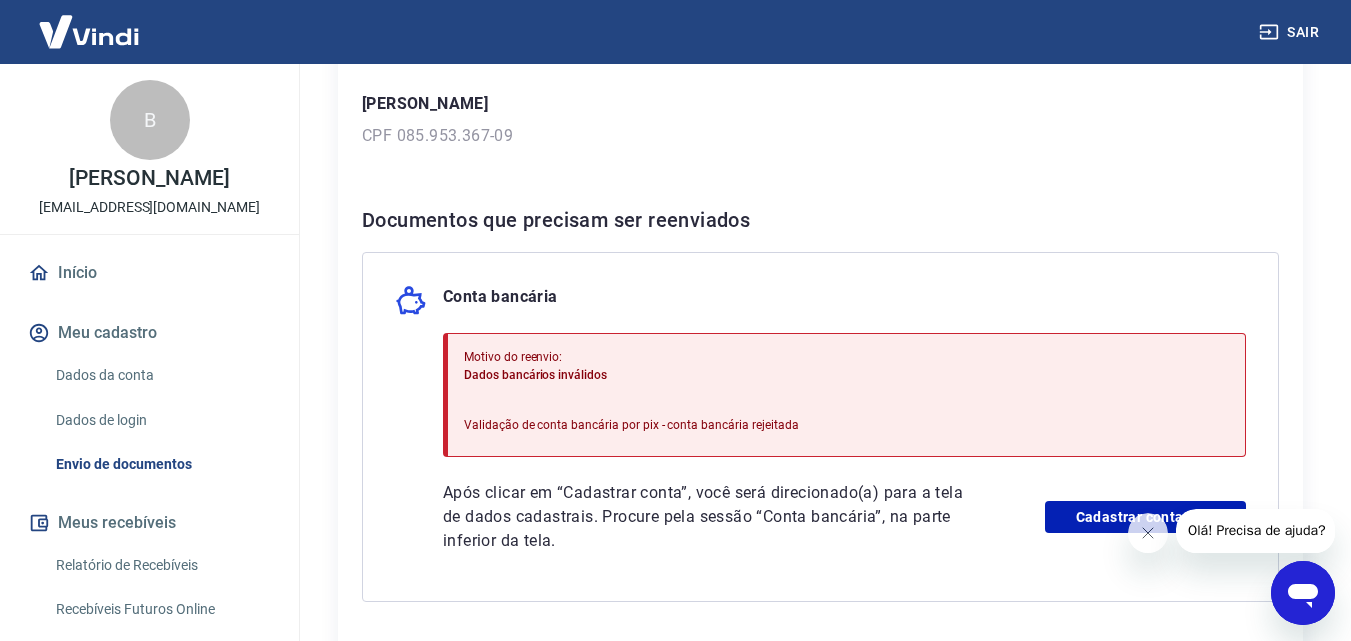scroll, scrollTop: 475, scrollLeft: 0, axis: vertical 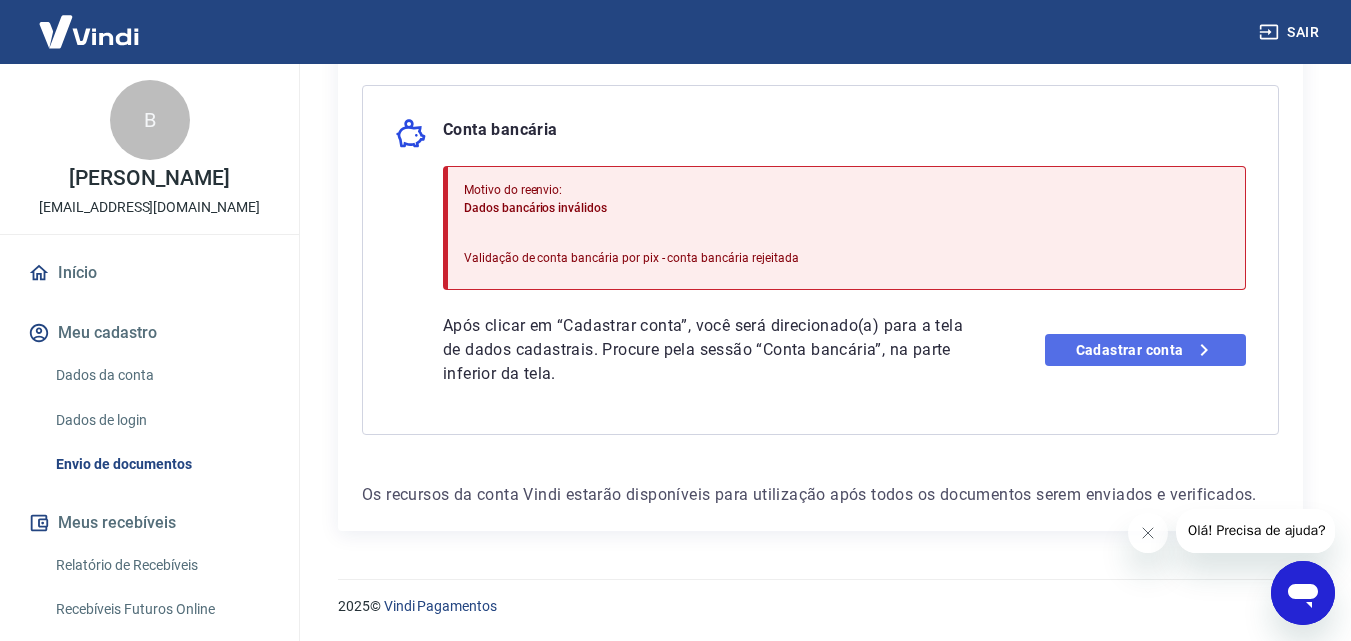 click on "Cadastrar conta" at bounding box center (1145, 350) 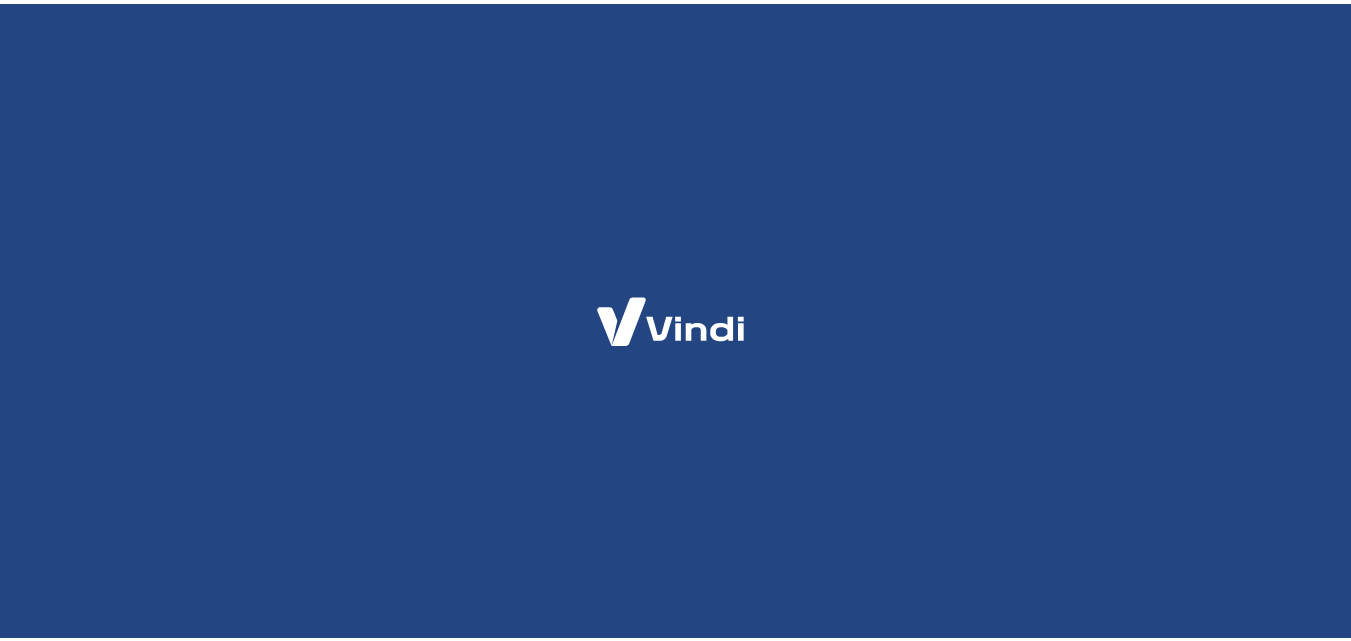 scroll, scrollTop: 0, scrollLeft: 0, axis: both 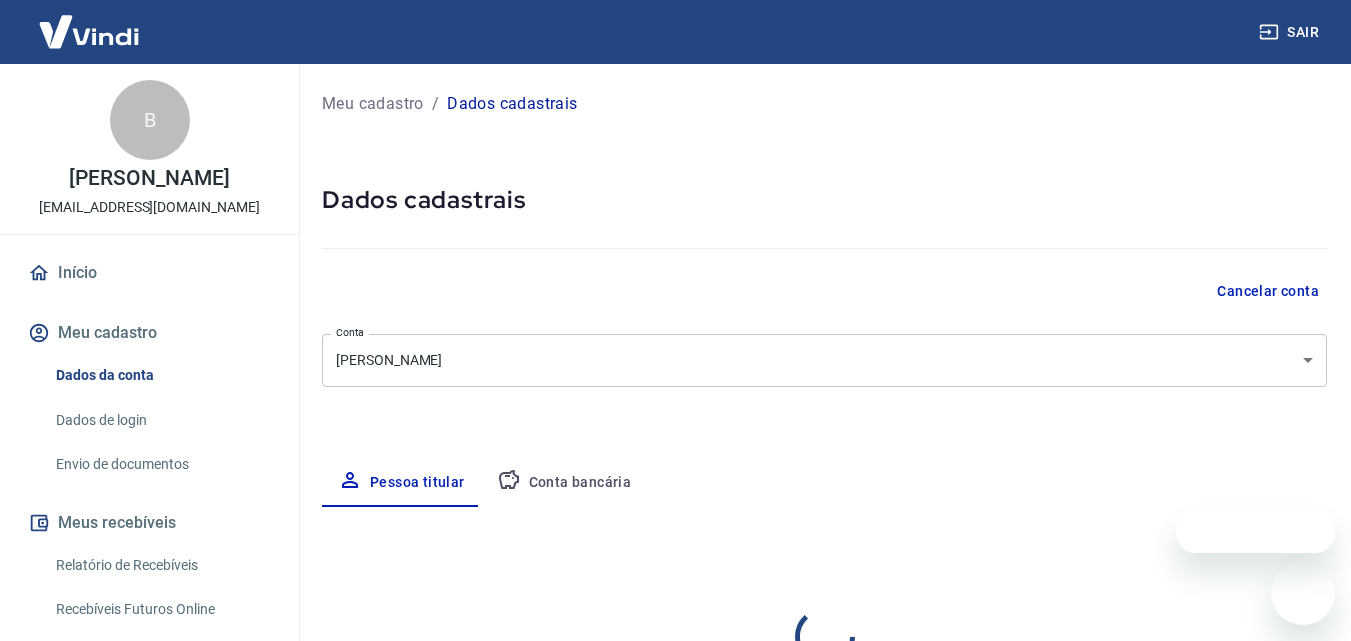 select on "ES" 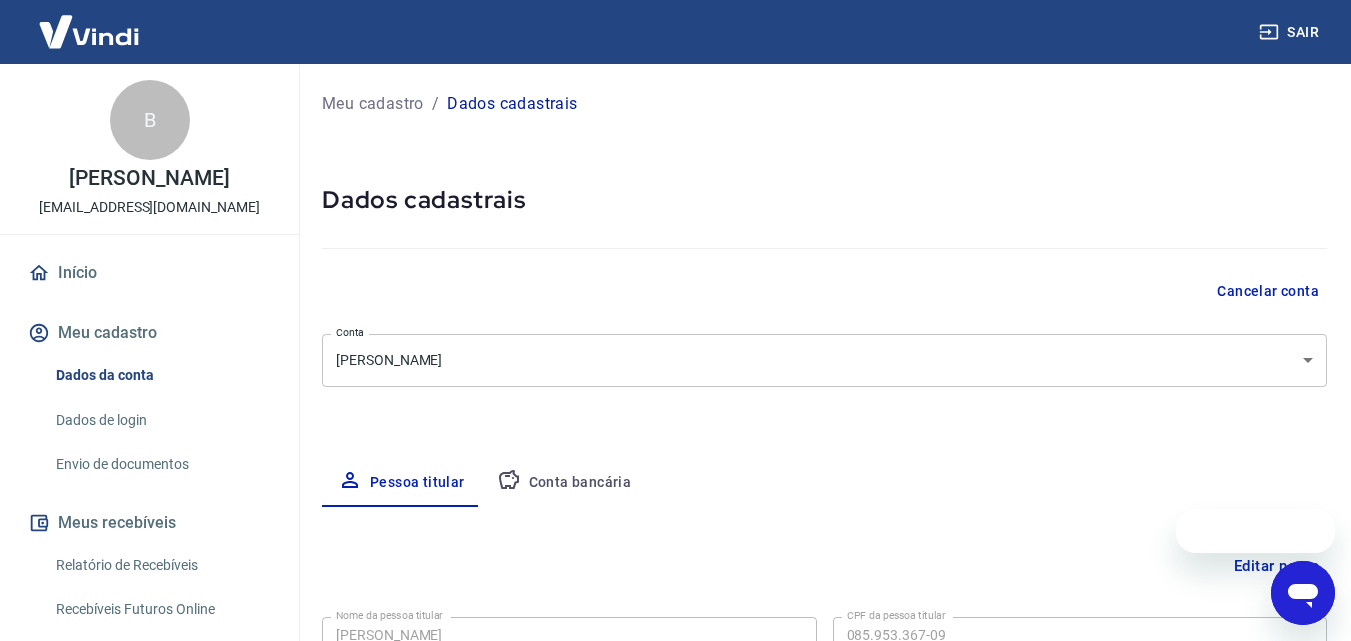 scroll, scrollTop: 0, scrollLeft: 0, axis: both 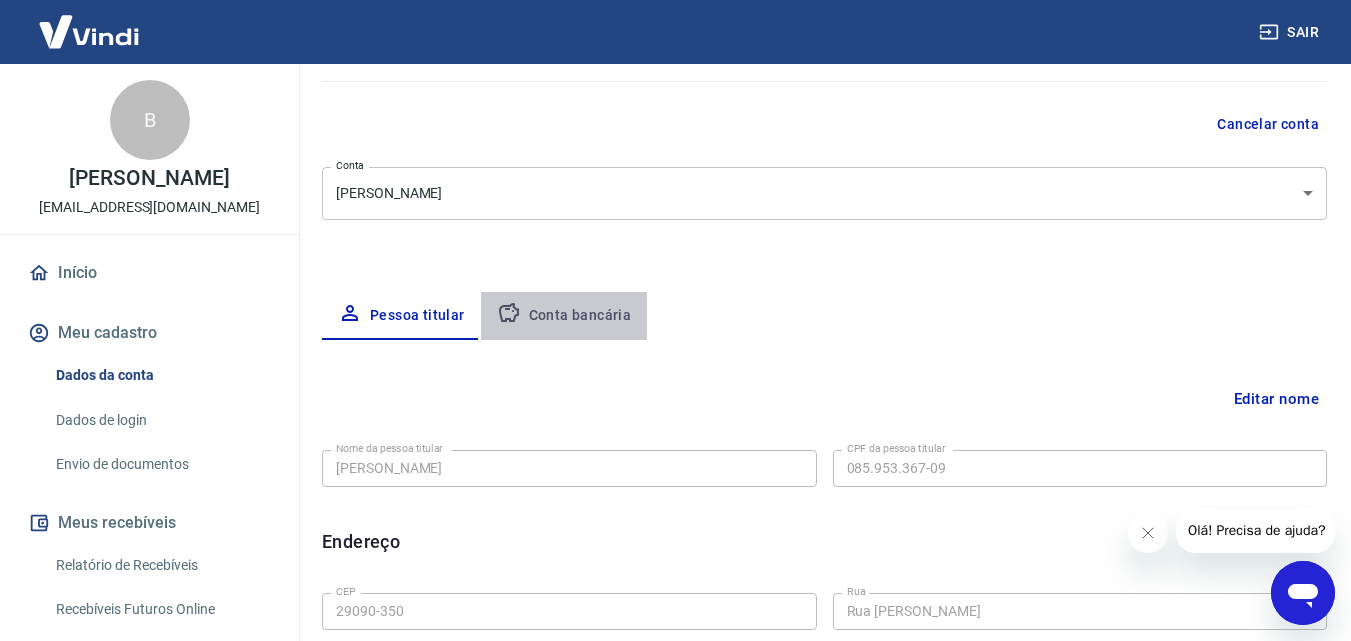 click on "Conta bancária" at bounding box center [564, 316] 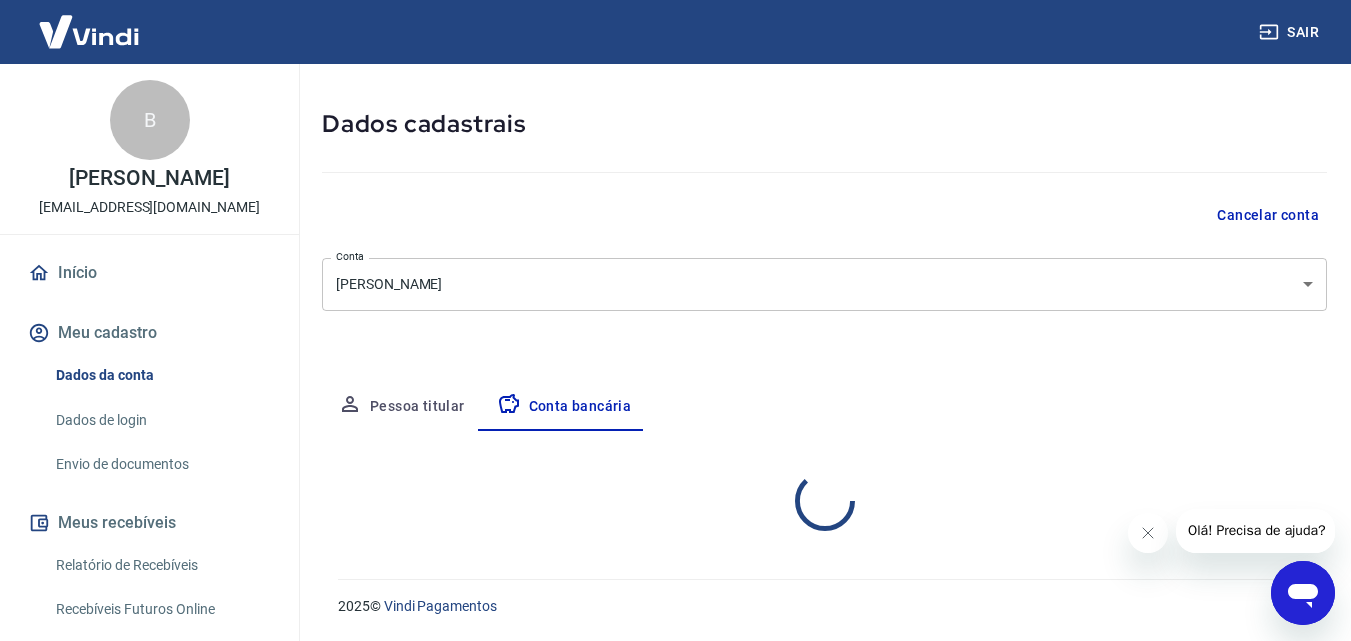 select on "1" 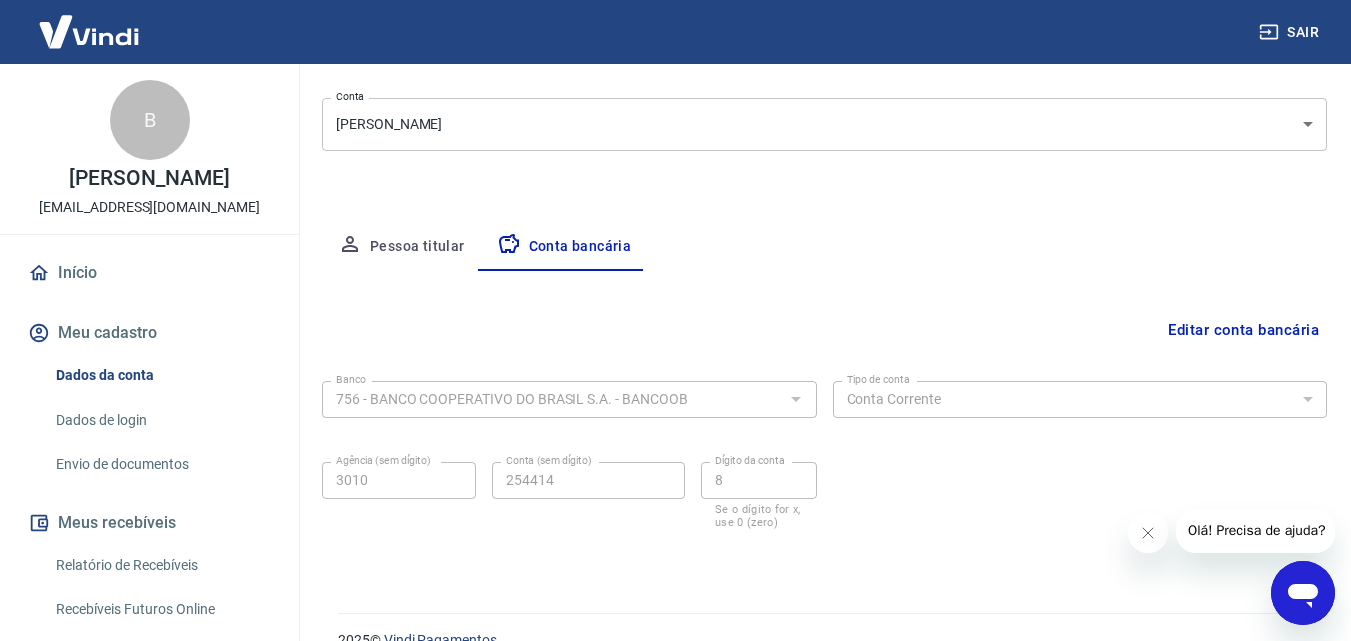 scroll, scrollTop: 270, scrollLeft: 0, axis: vertical 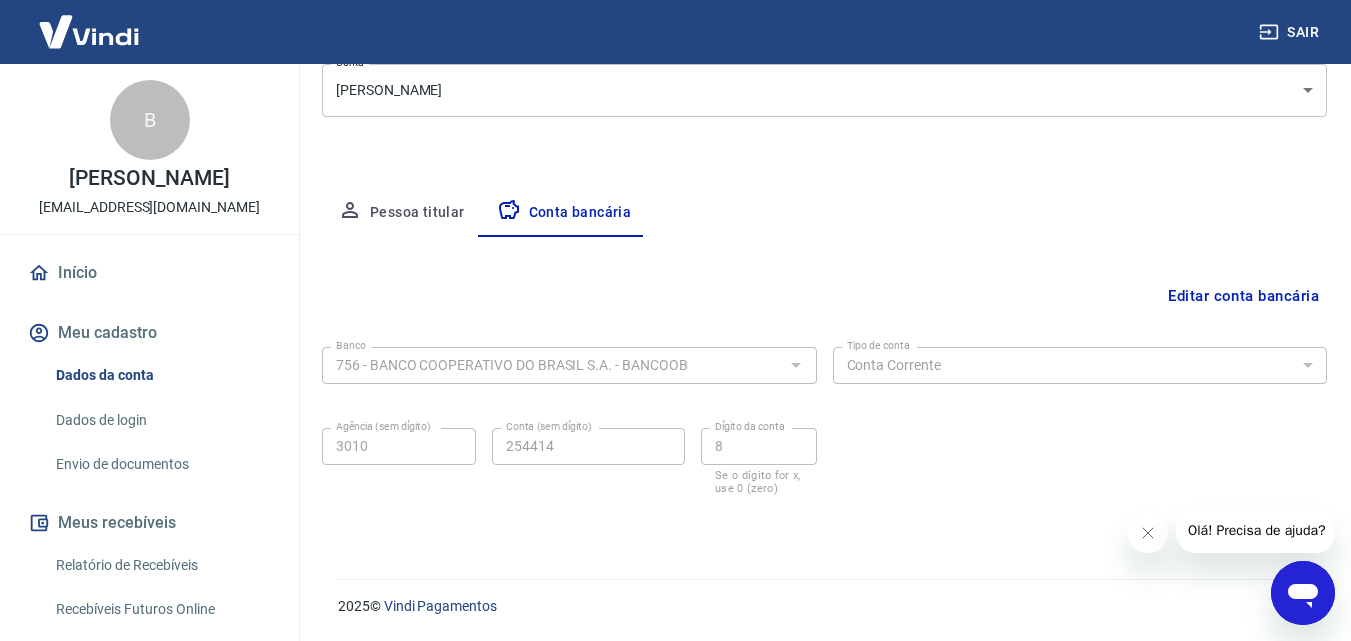 click on "Editar conta bancária" at bounding box center [1243, 296] 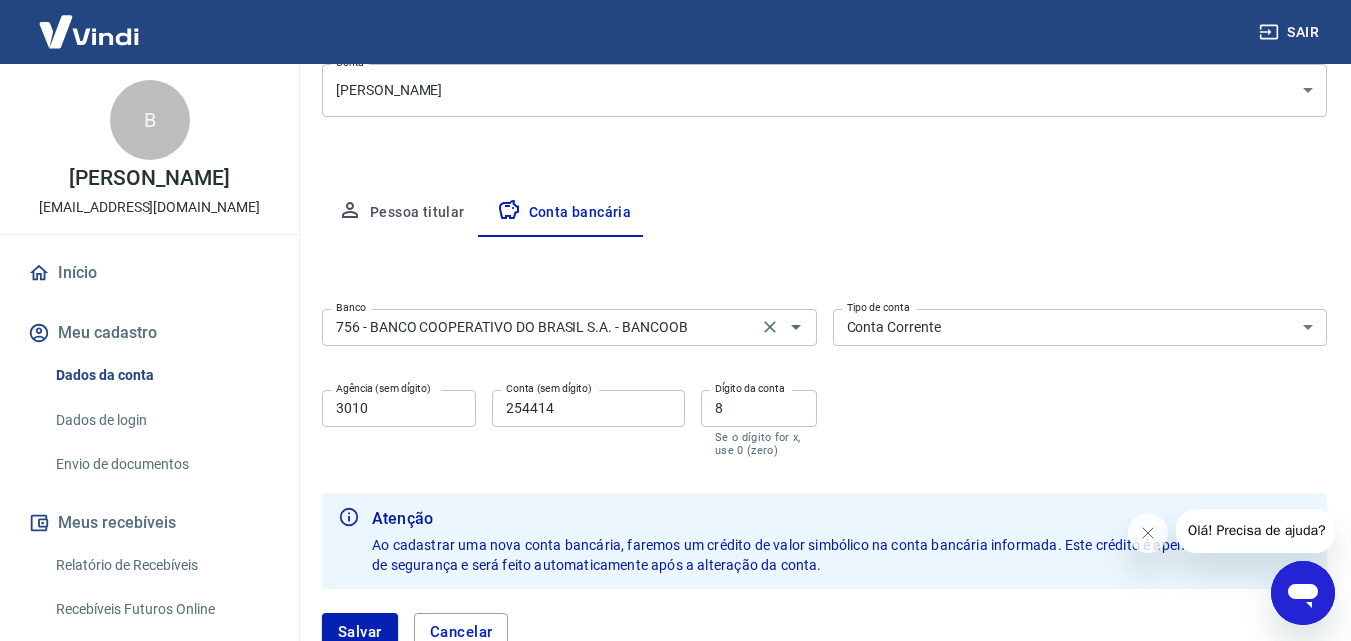 click at bounding box center [782, 327] 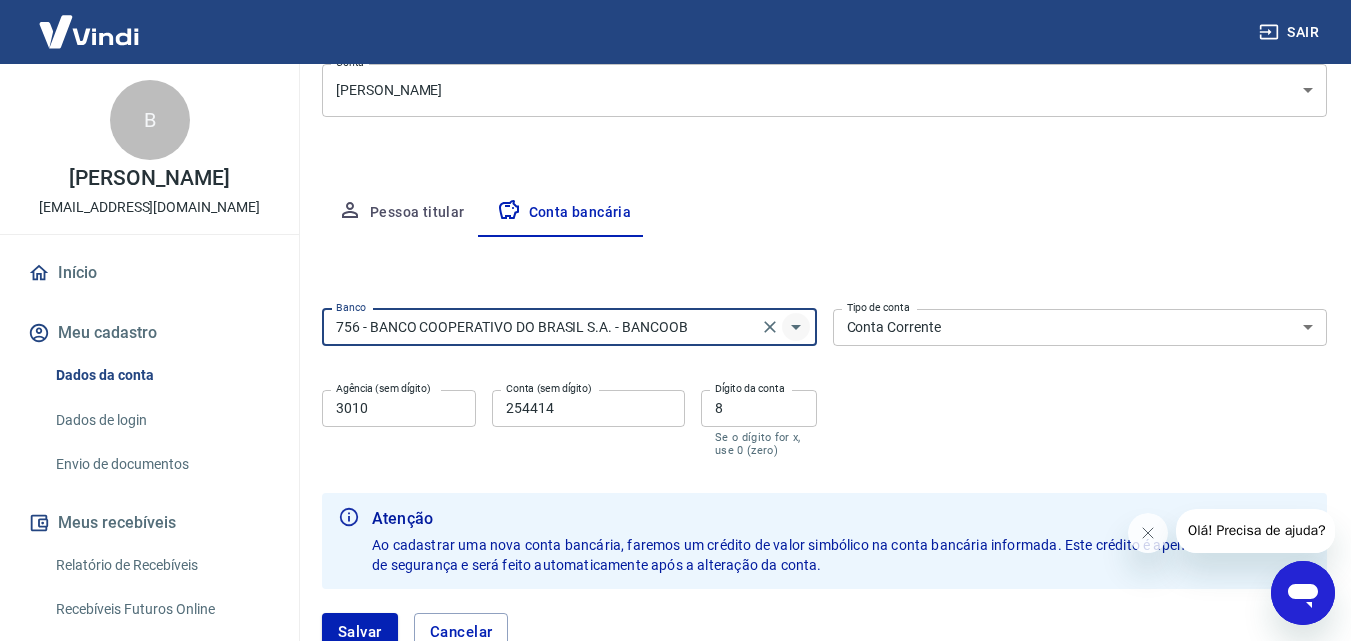 click 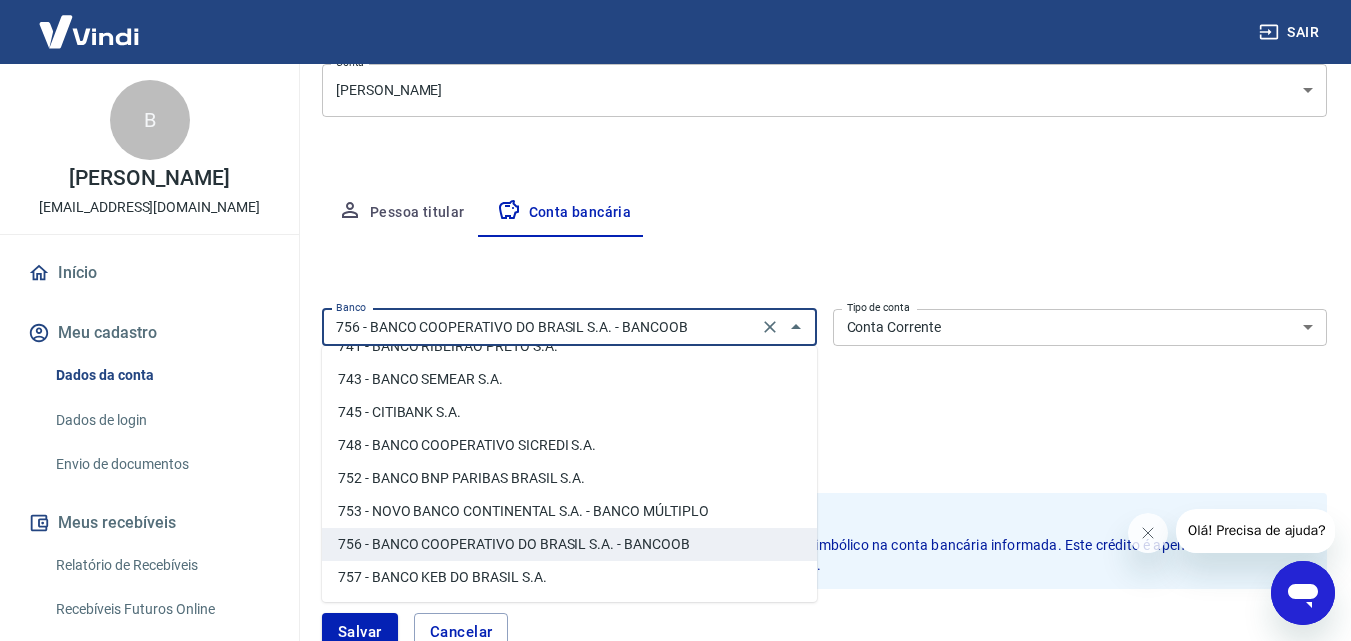 scroll, scrollTop: 3102, scrollLeft: 0, axis: vertical 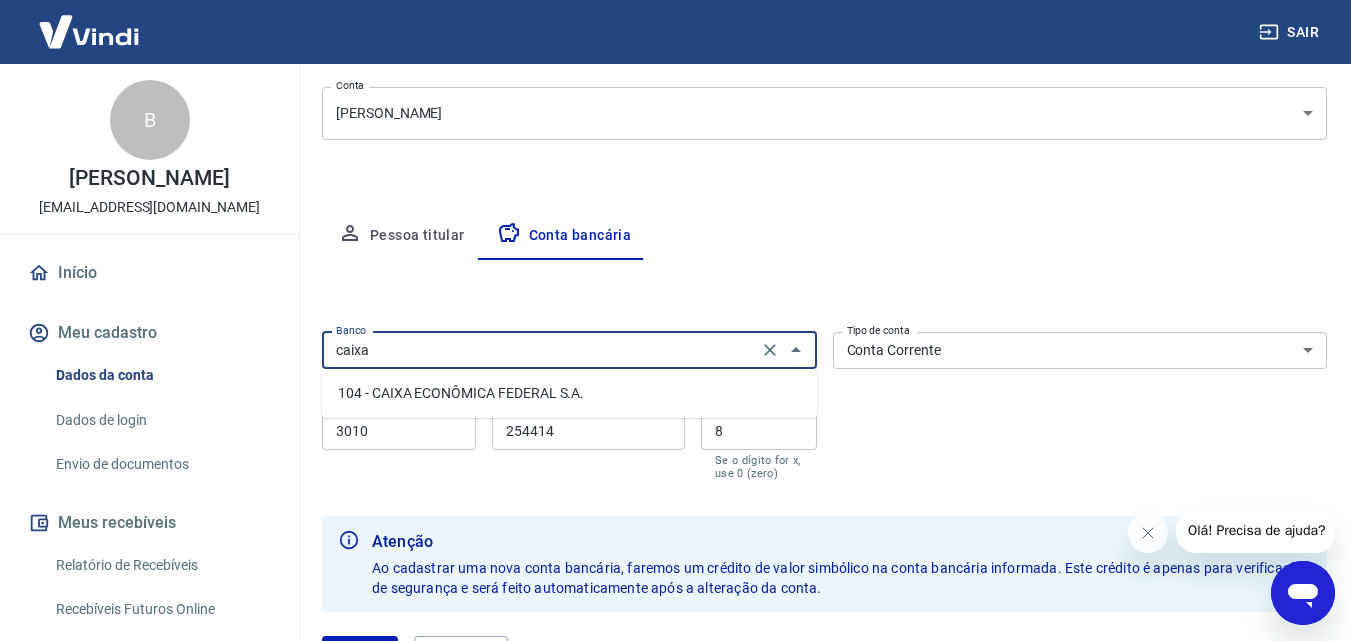 click on "104 - CAIXA ECONÔMICA FEDERAL S.A." at bounding box center (569, 393) 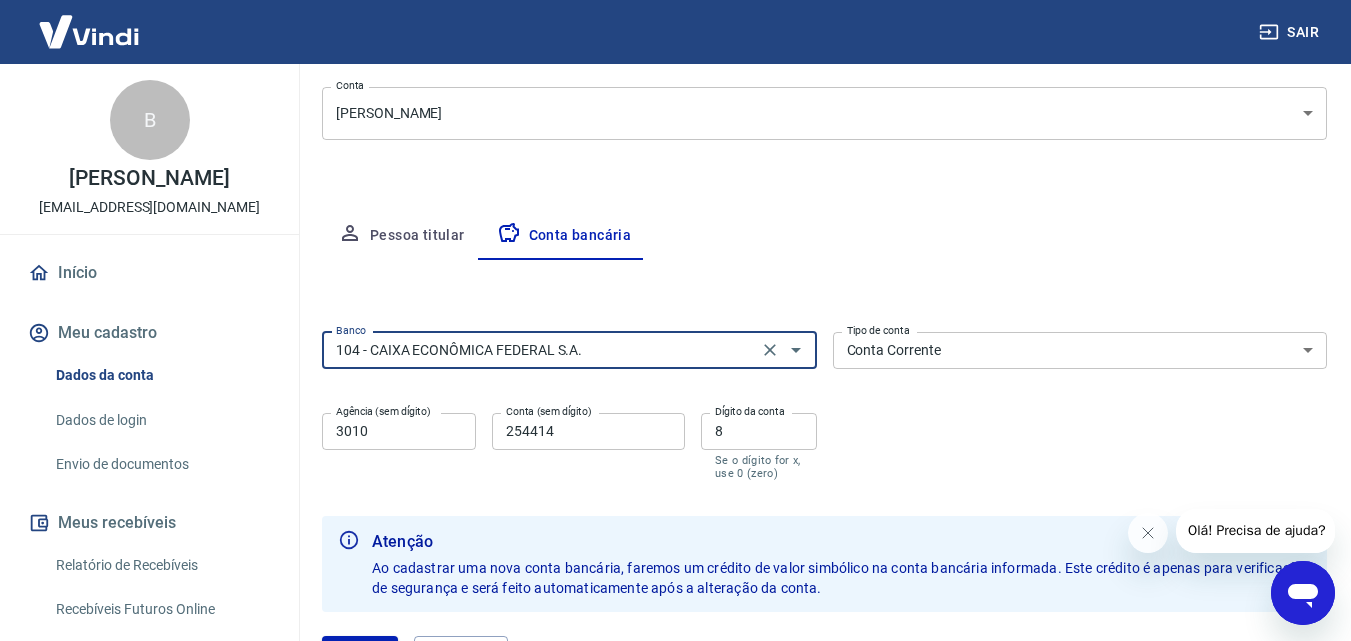 type on "104 - CAIXA ECONÔMICA FEDERAL S.A." 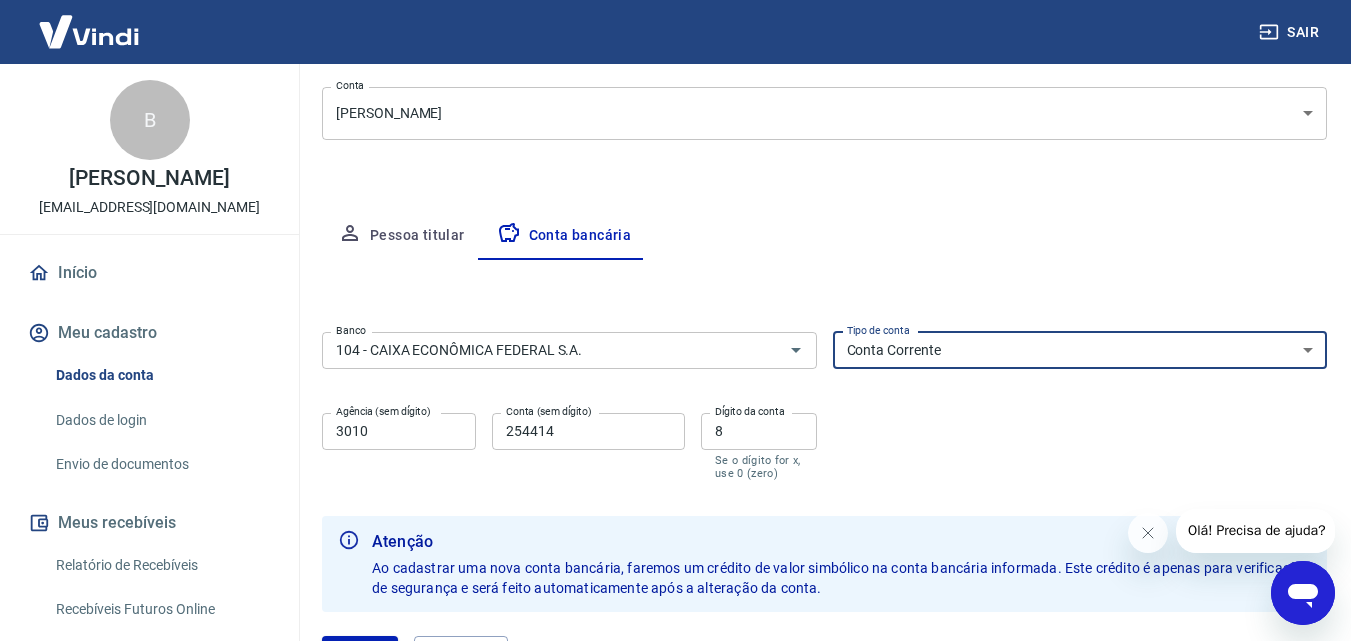 select on "3" 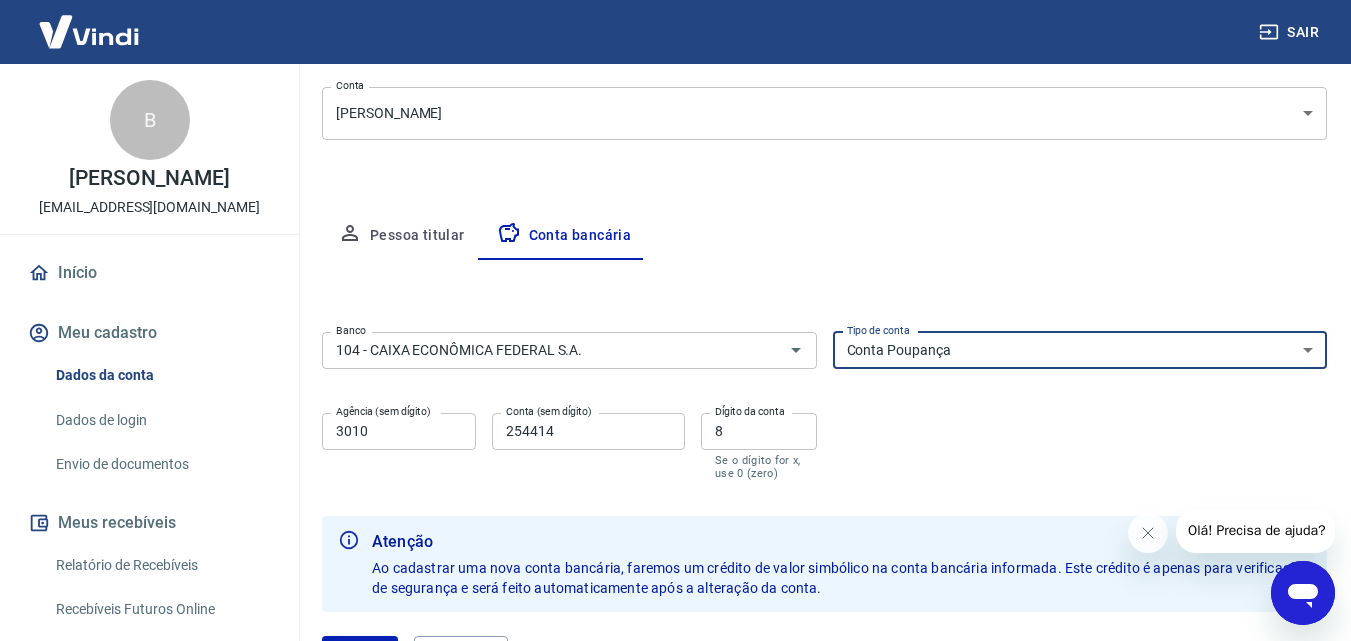 click on "Conta Corrente Conta Poupança" at bounding box center [1080, 350] 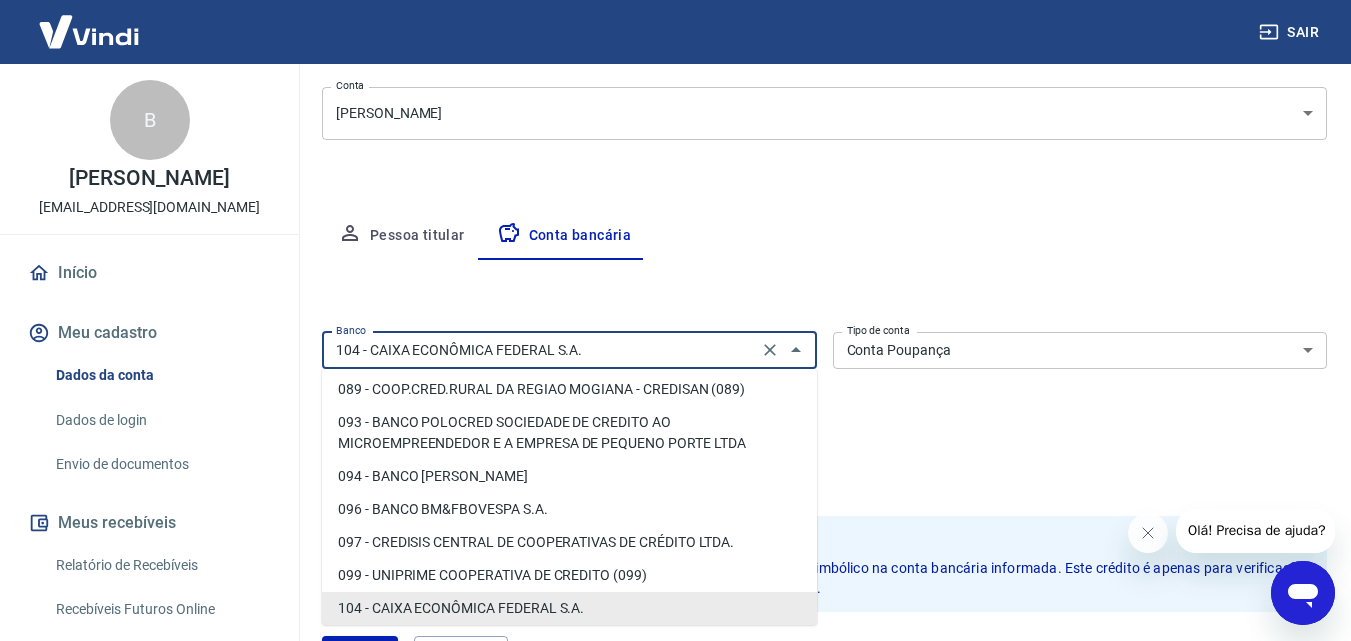 drag, startPoint x: 679, startPoint y: 353, endPoint x: 269, endPoint y: 353, distance: 410 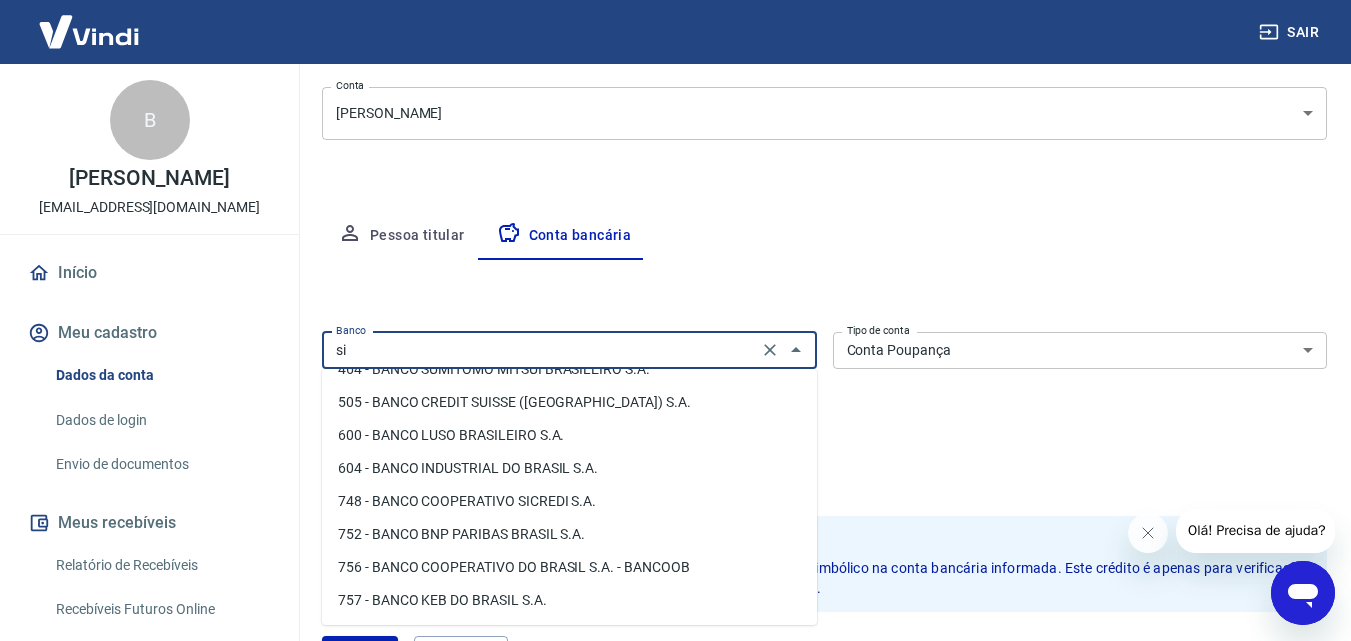 scroll, scrollTop: 0, scrollLeft: 0, axis: both 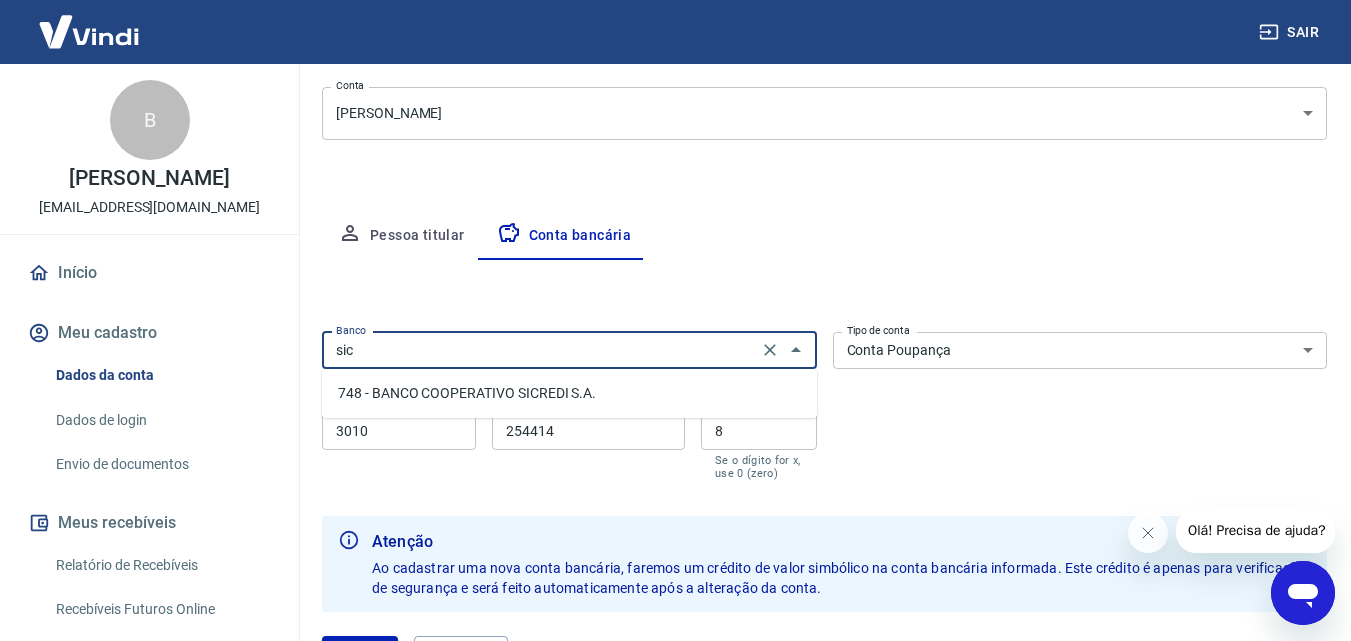 click on "748 - BANCO COOPERATIVO SICREDI S.A." at bounding box center (569, 393) 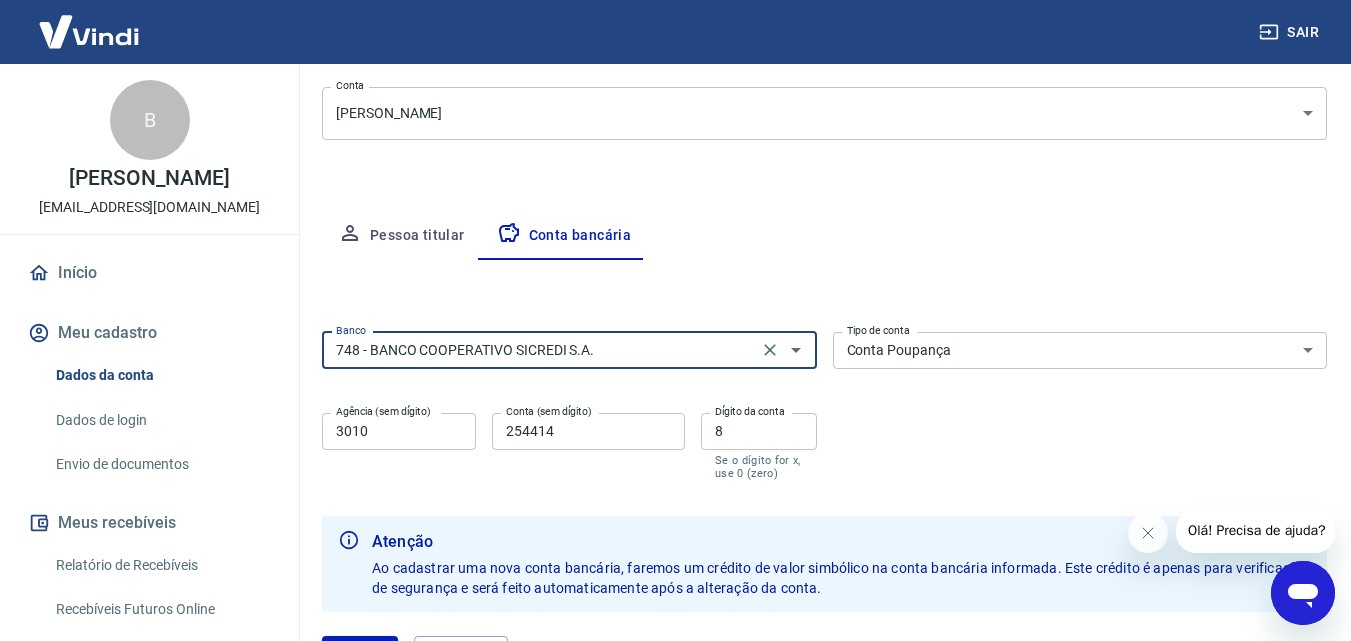 type on "748 - BANCO COOPERATIVO SICREDI S.A." 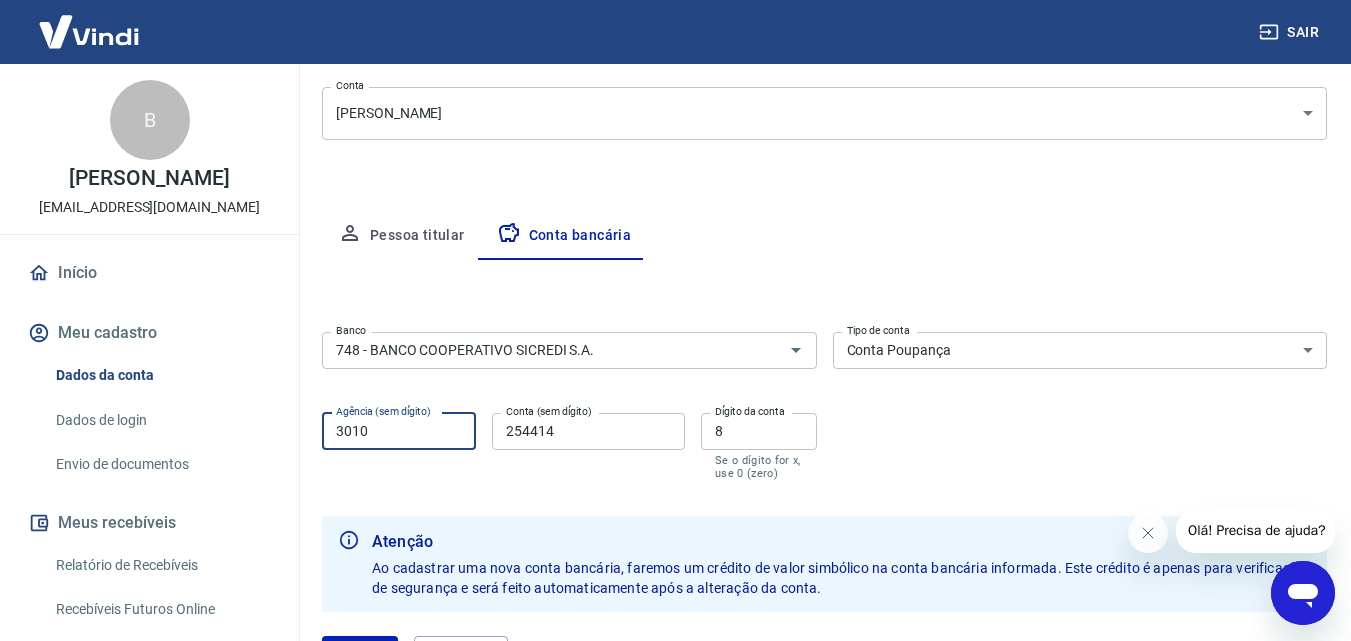 drag, startPoint x: 391, startPoint y: 428, endPoint x: 273, endPoint y: 428, distance: 118 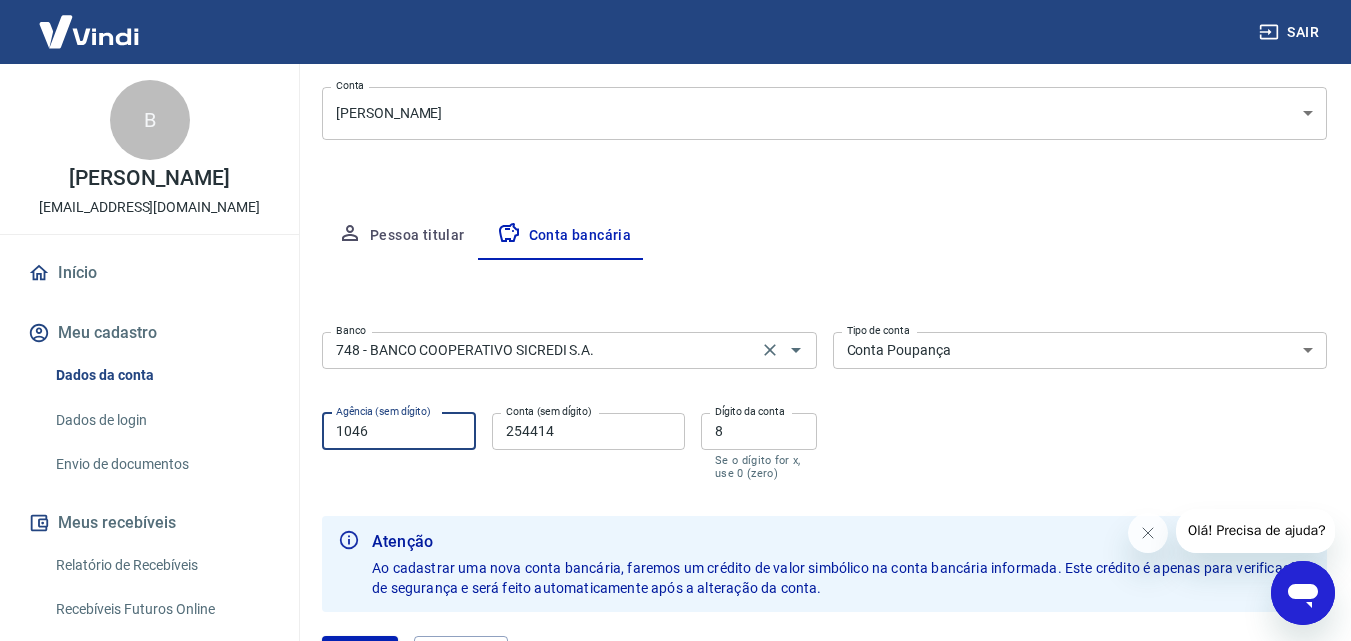 type on "1046" 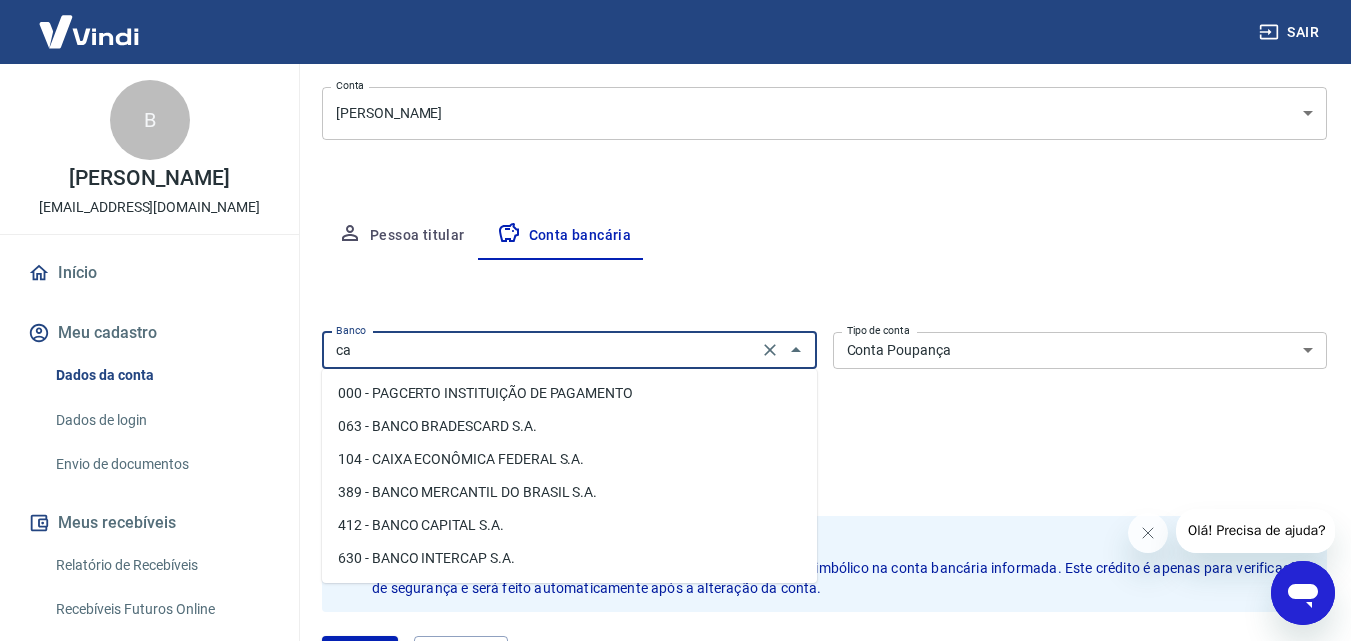 scroll, scrollTop: 0, scrollLeft: 0, axis: both 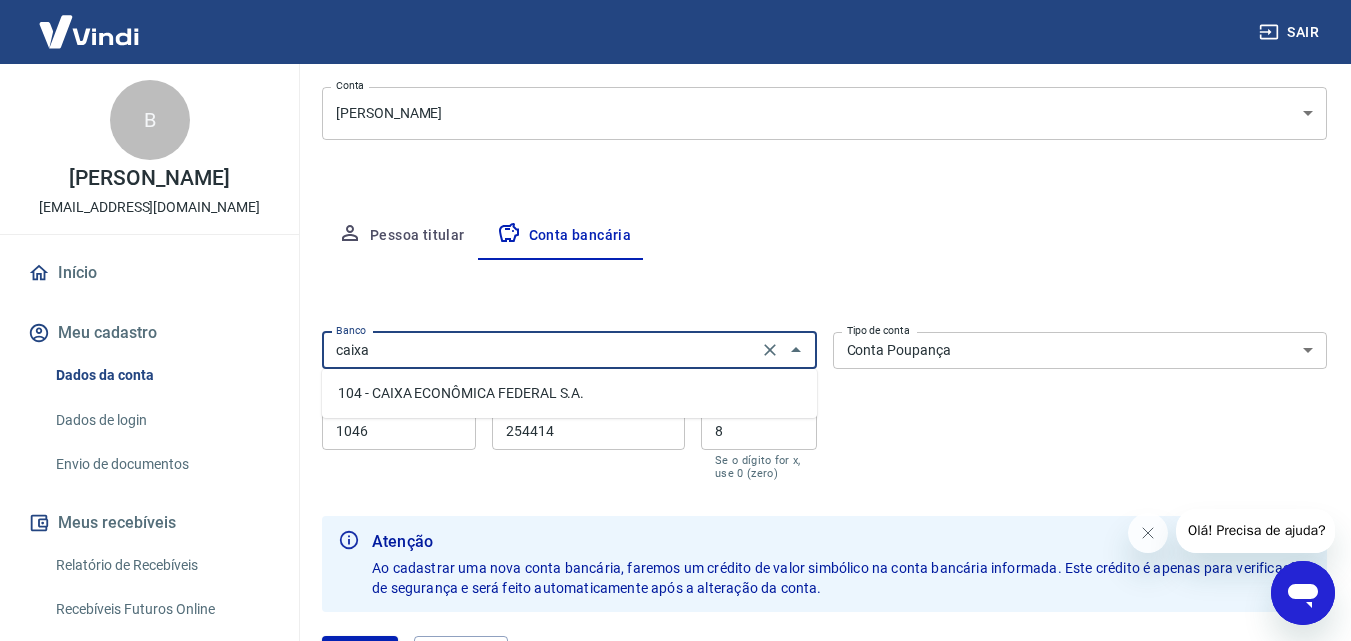 drag, startPoint x: 541, startPoint y: 350, endPoint x: 258, endPoint y: 355, distance: 283.04416 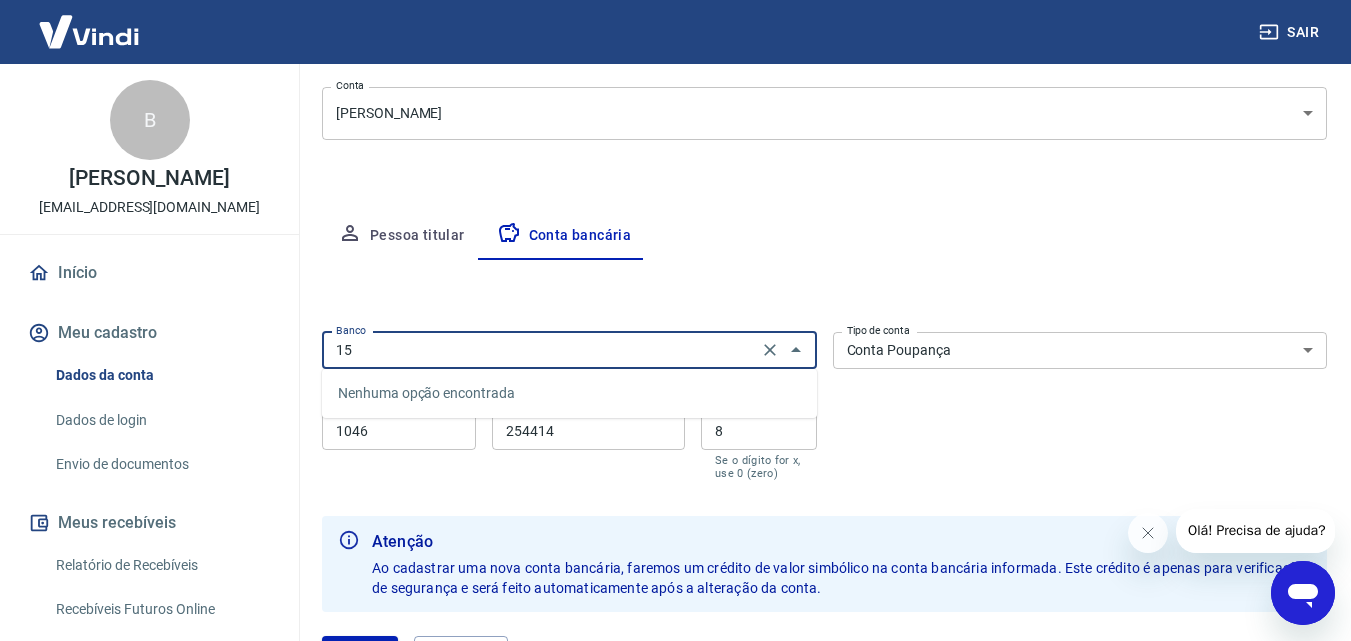 type on "1" 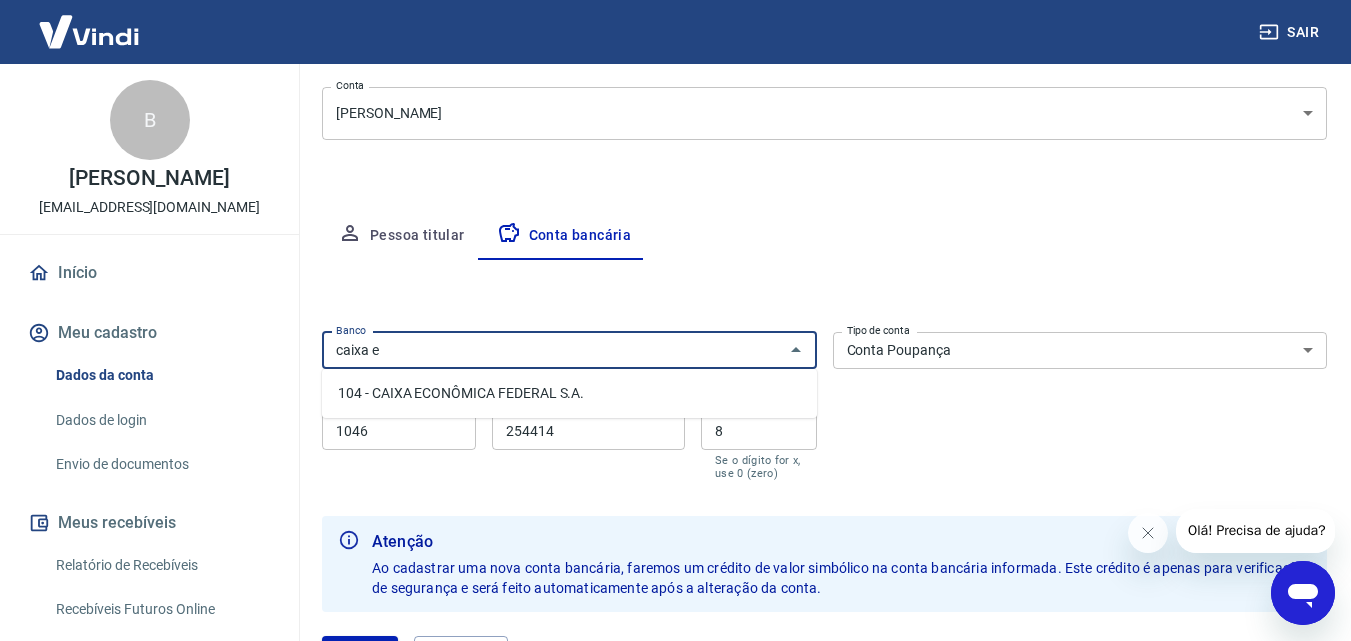 click on "104 - CAIXA ECONÔMICA FEDERAL S.A." at bounding box center (569, 393) 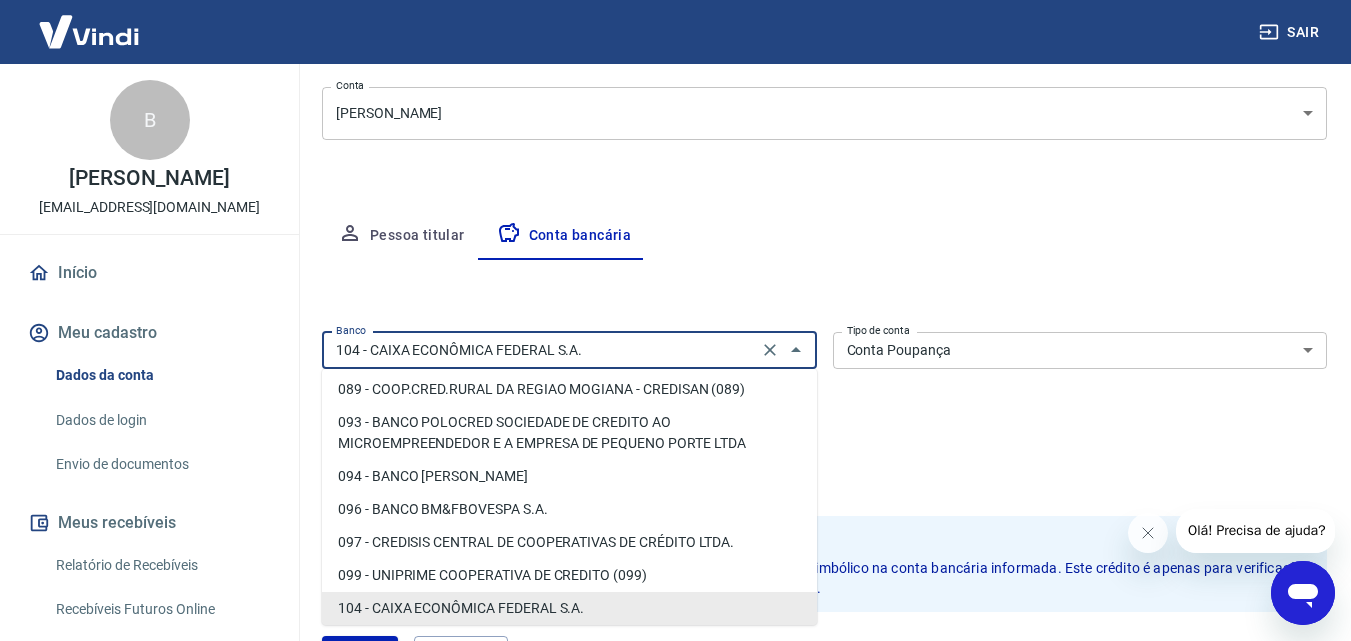 drag, startPoint x: 614, startPoint y: 356, endPoint x: 206, endPoint y: 356, distance: 408 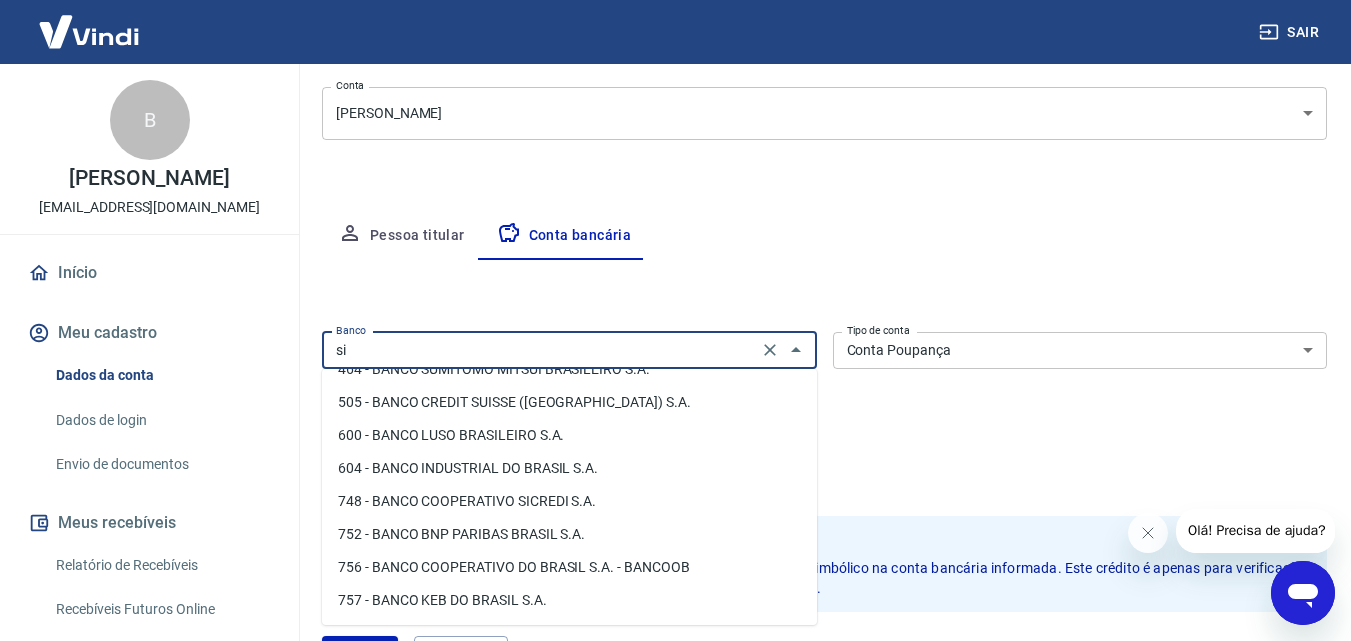 scroll, scrollTop: 0, scrollLeft: 0, axis: both 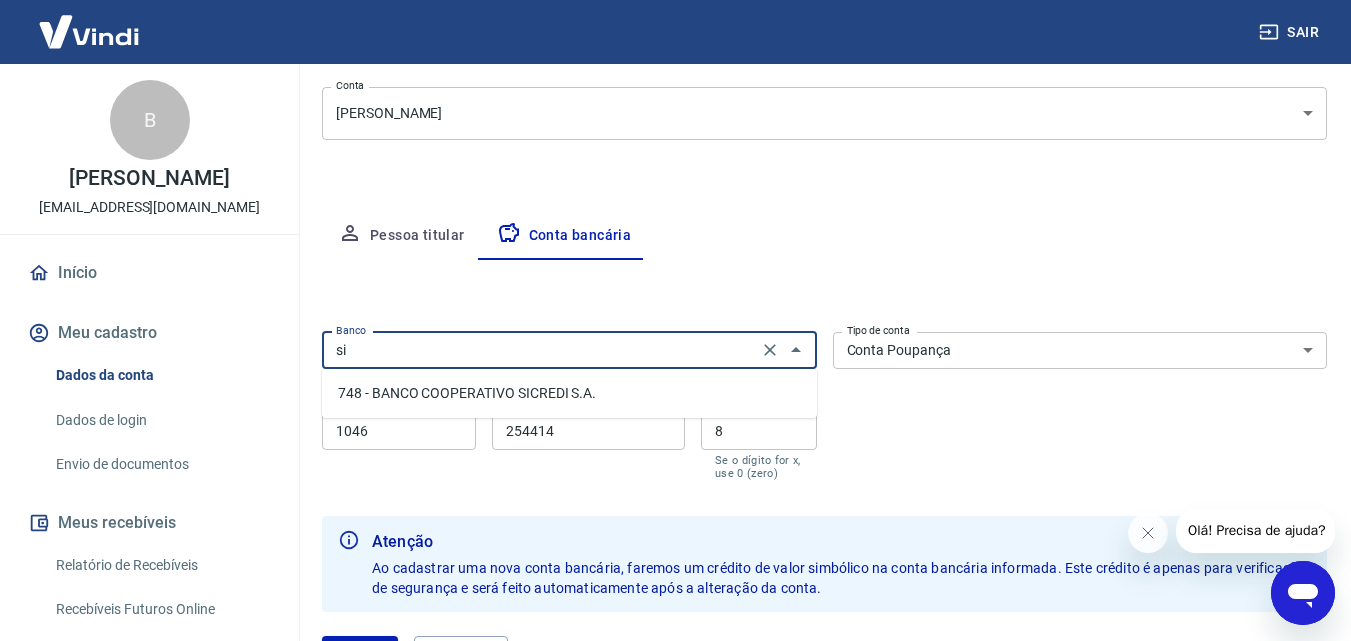 type on "s" 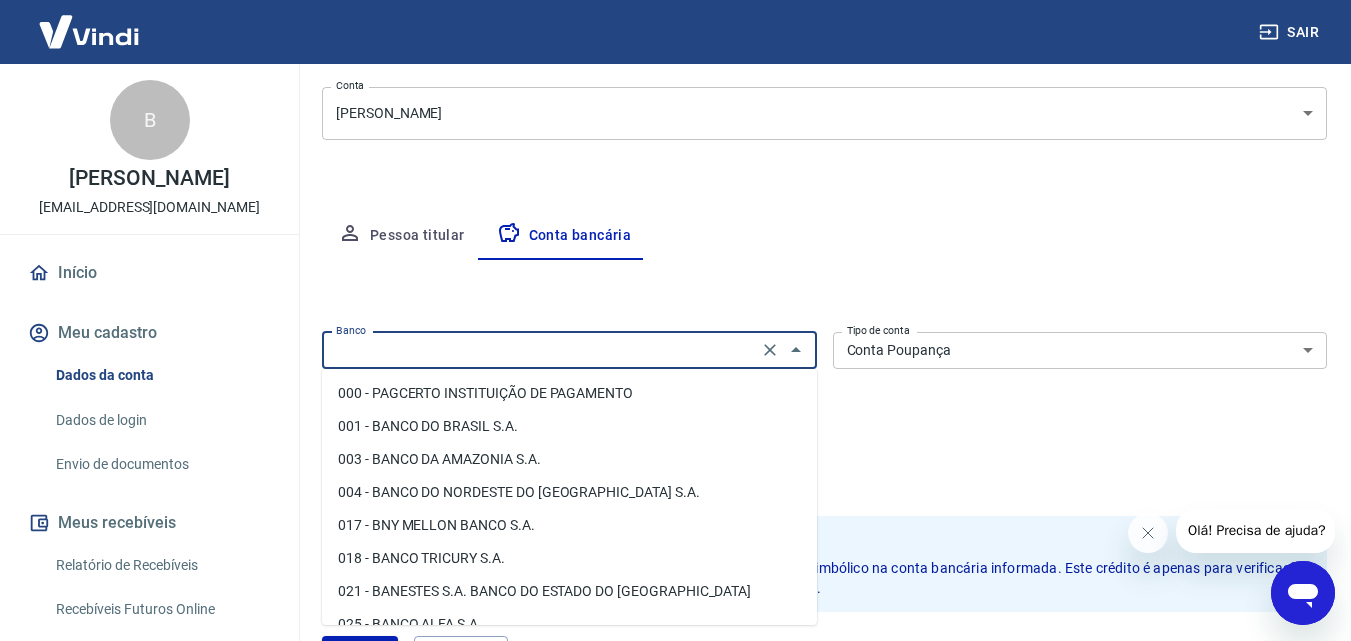 scroll, scrollTop: 0, scrollLeft: 0, axis: both 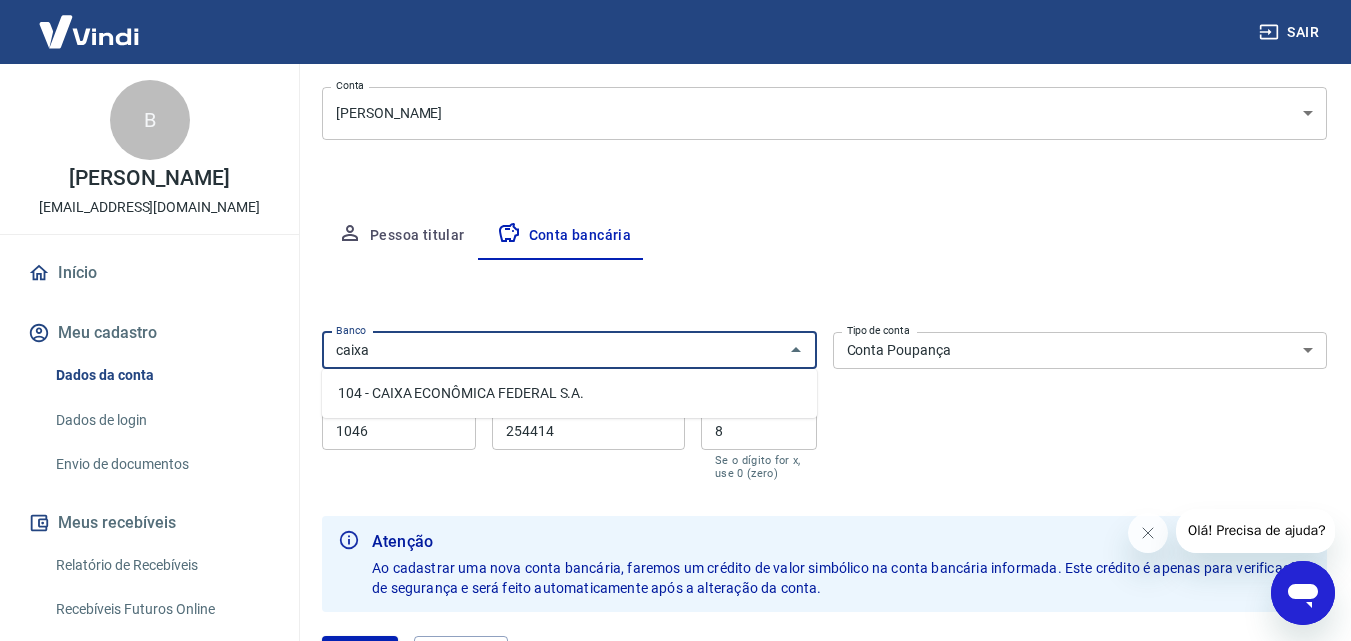 click on "104 - CAIXA ECONÔMICA FEDERAL S.A." at bounding box center (569, 393) 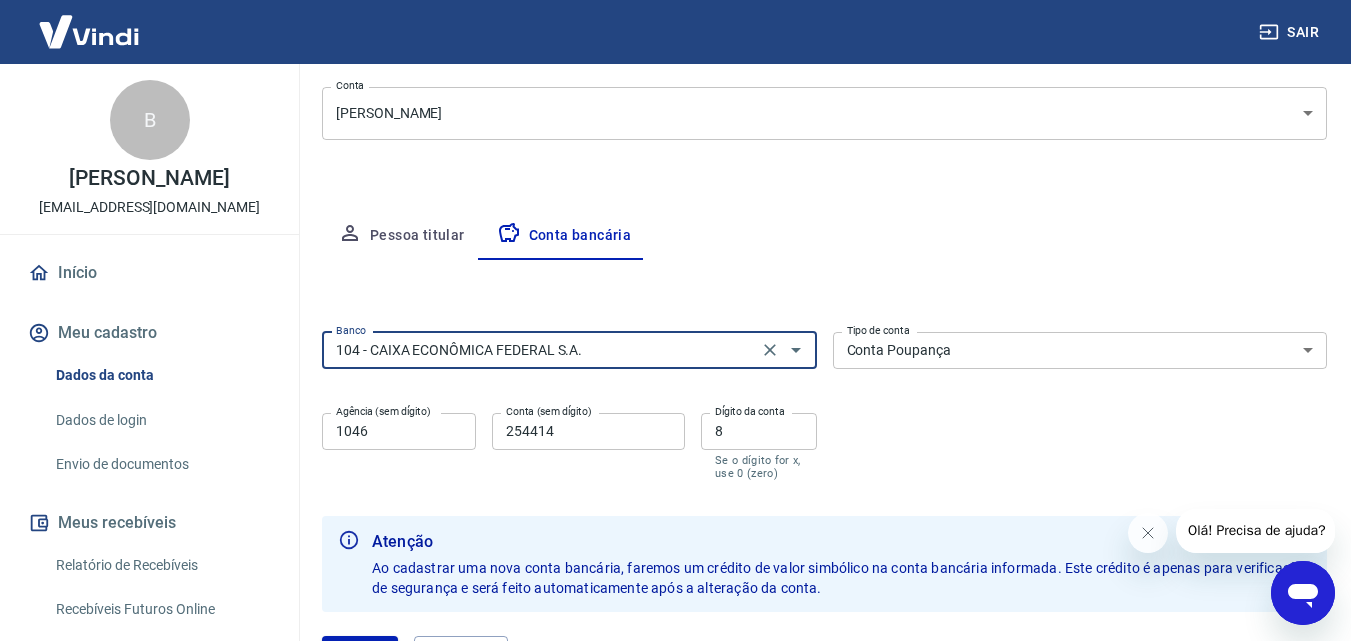 type on "104 - CAIXA ECONÔMICA FEDERAL S.A." 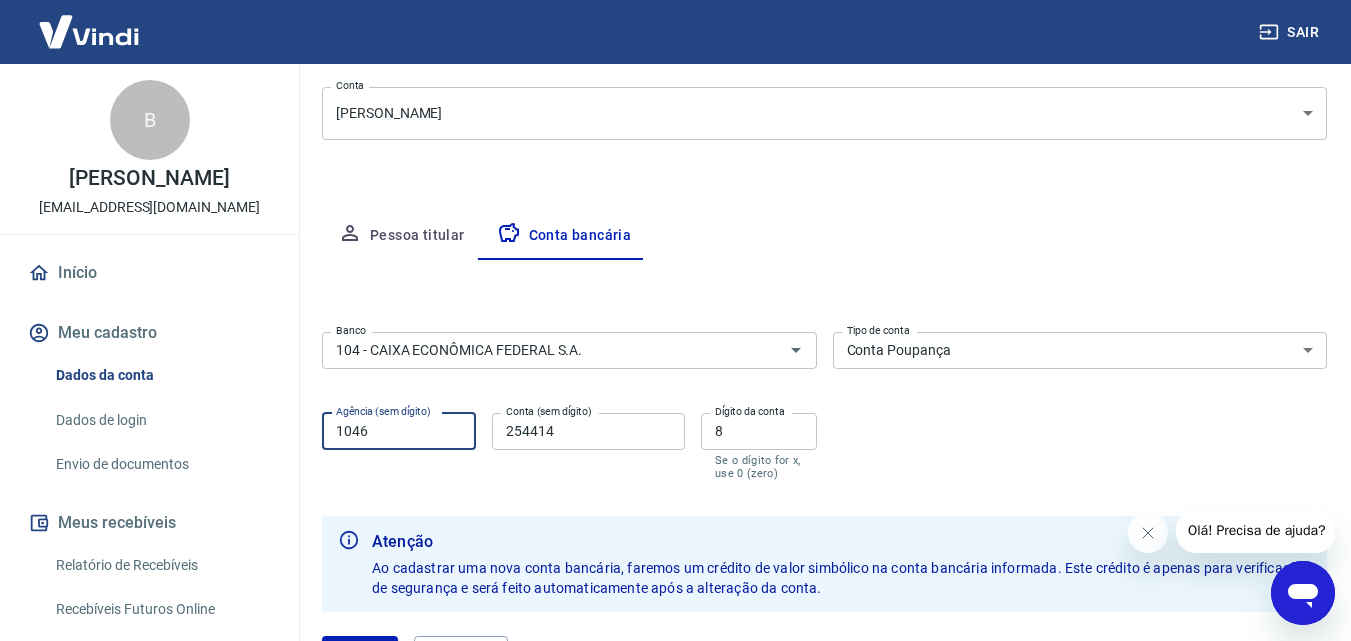 click on "1046" at bounding box center (399, 431) 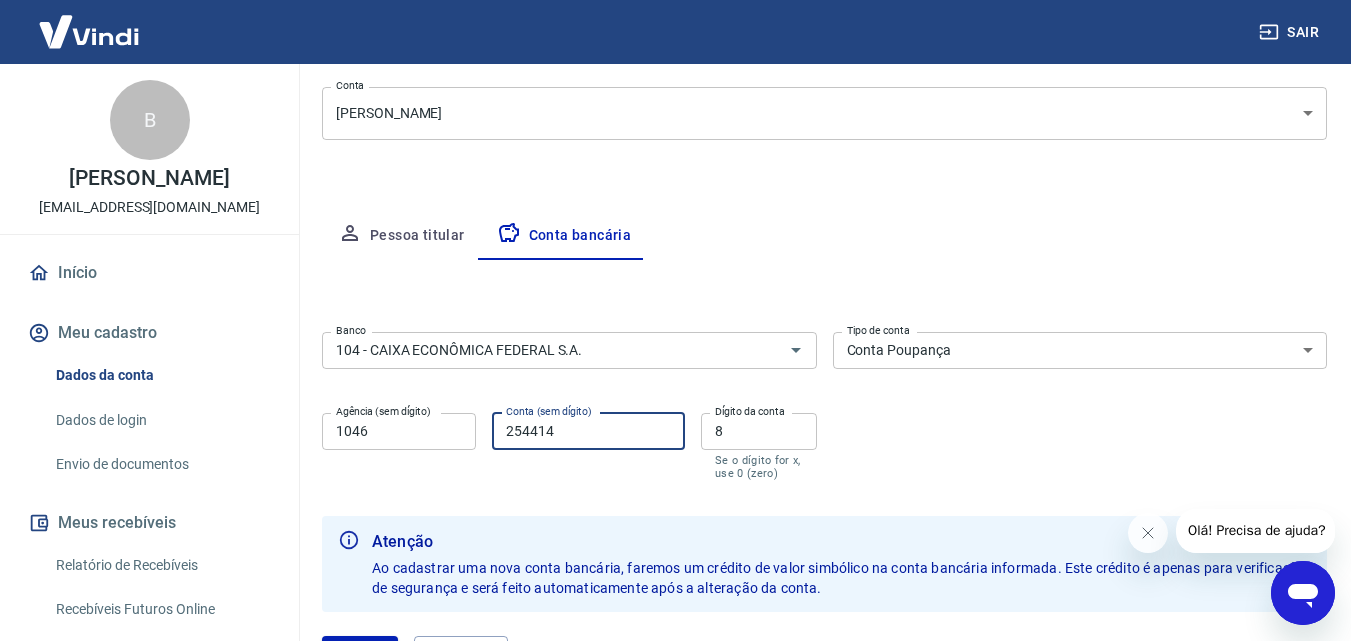 drag, startPoint x: 580, startPoint y: 429, endPoint x: 459, endPoint y: 429, distance: 121 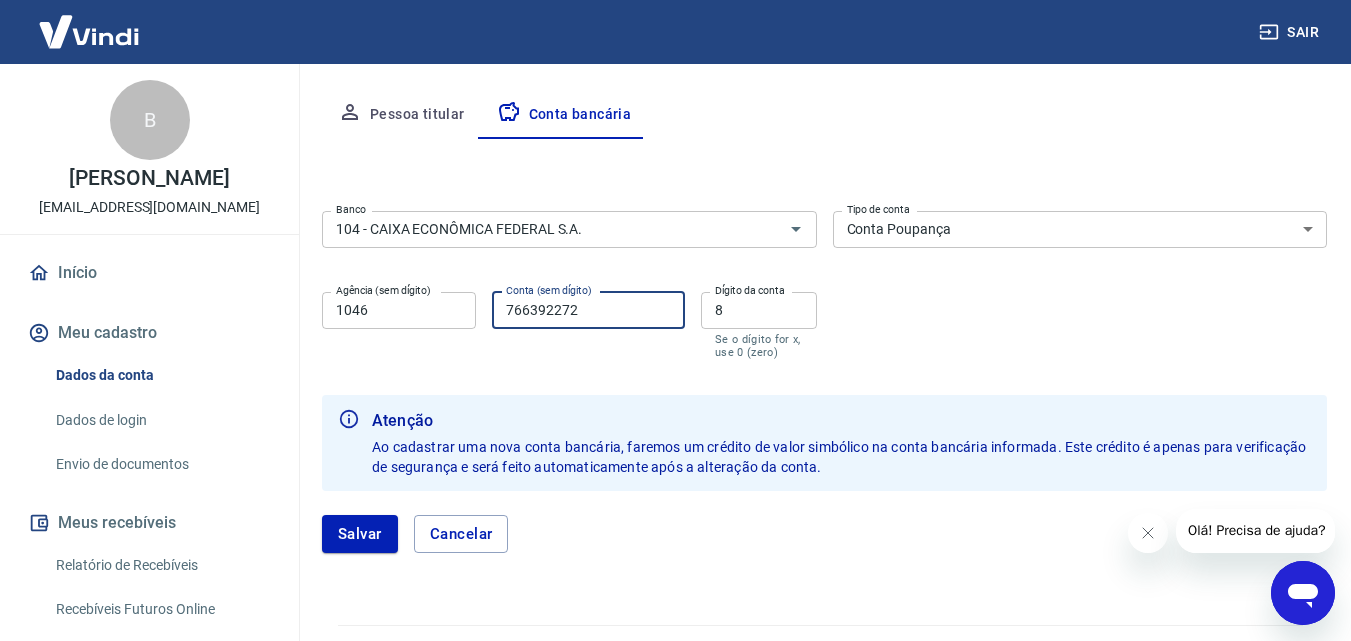 scroll, scrollTop: 414, scrollLeft: 0, axis: vertical 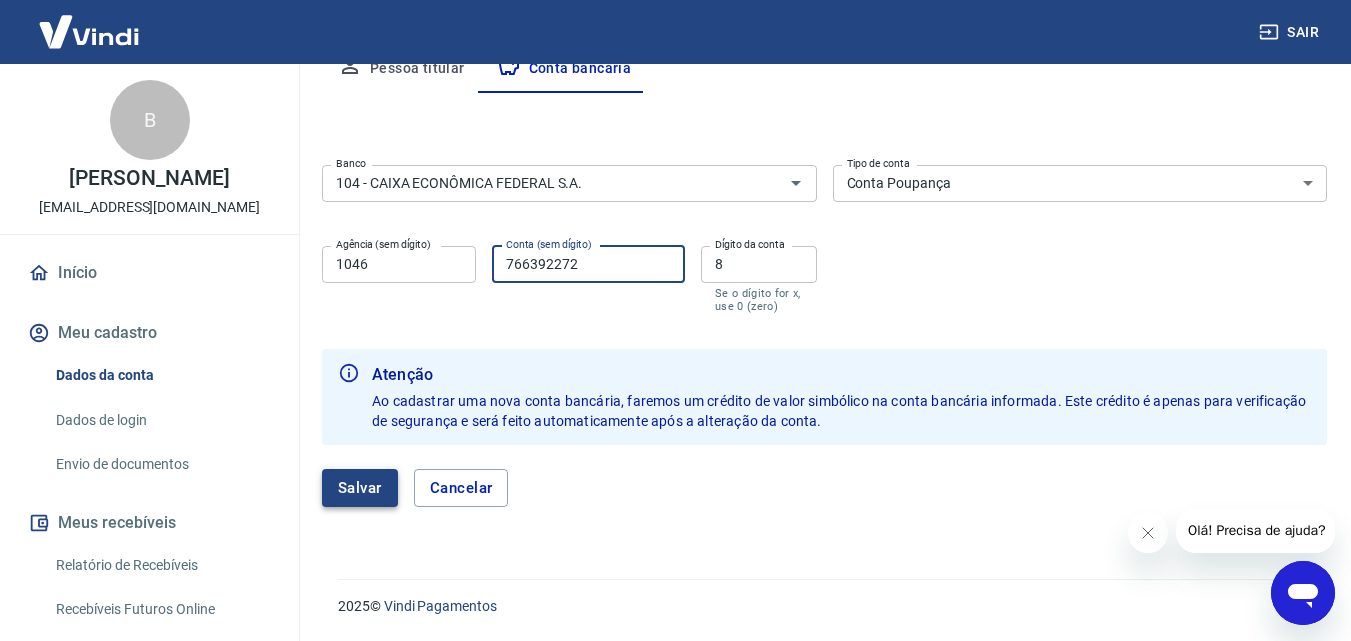 type on "766392272" 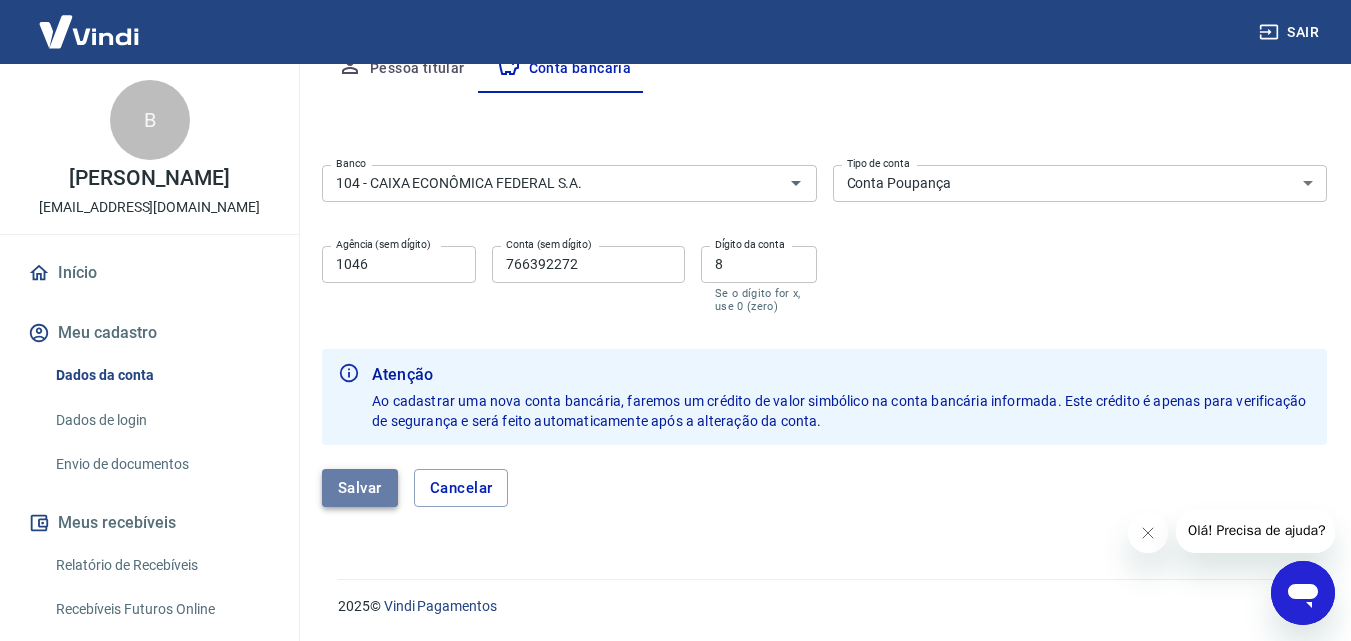 click on "Salvar" at bounding box center (360, 488) 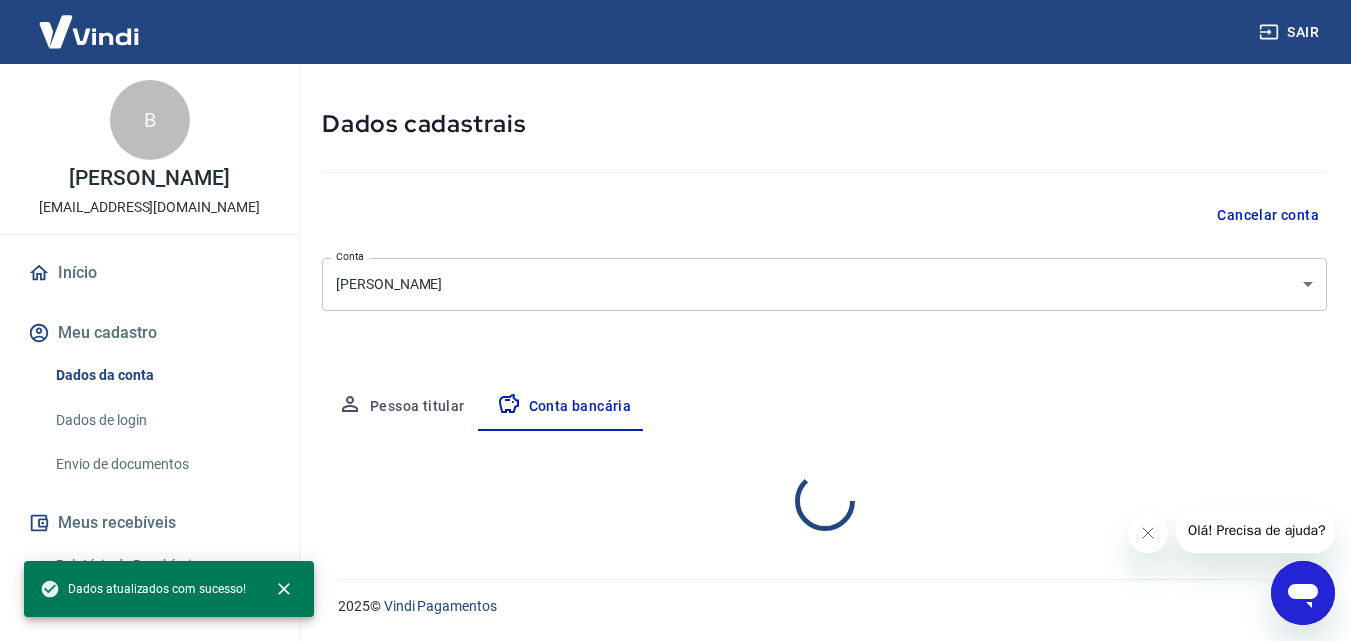 scroll, scrollTop: 270, scrollLeft: 0, axis: vertical 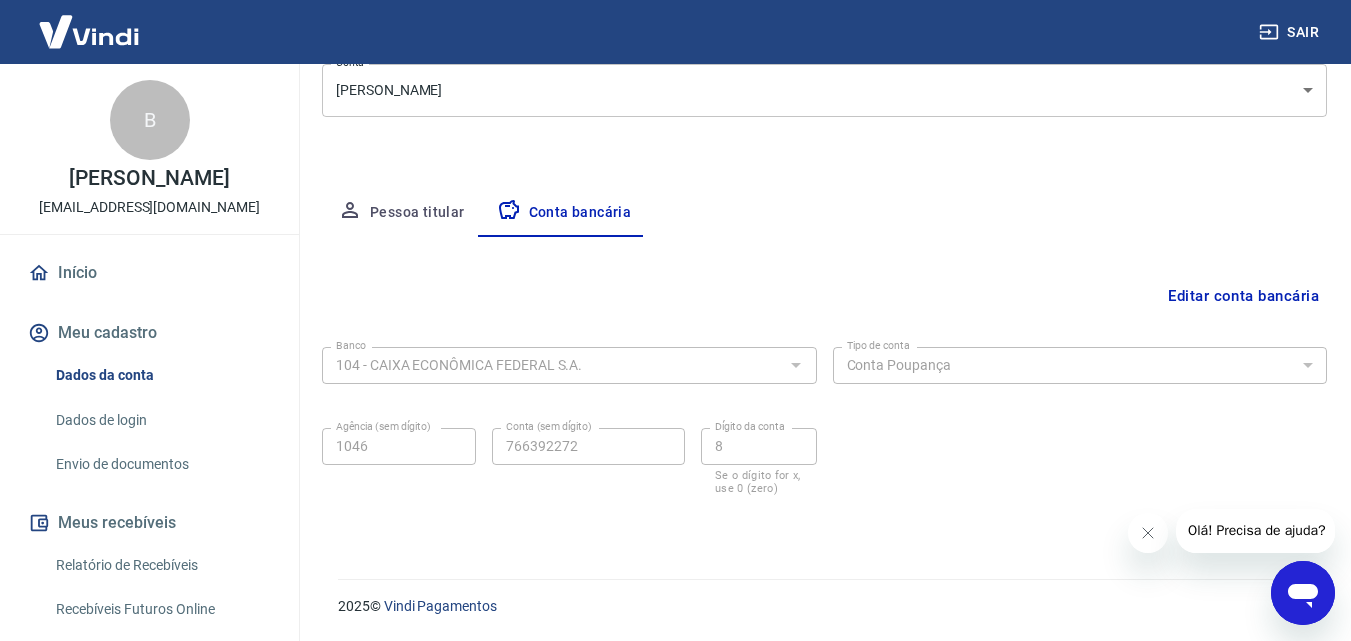 click at bounding box center (89, 31) 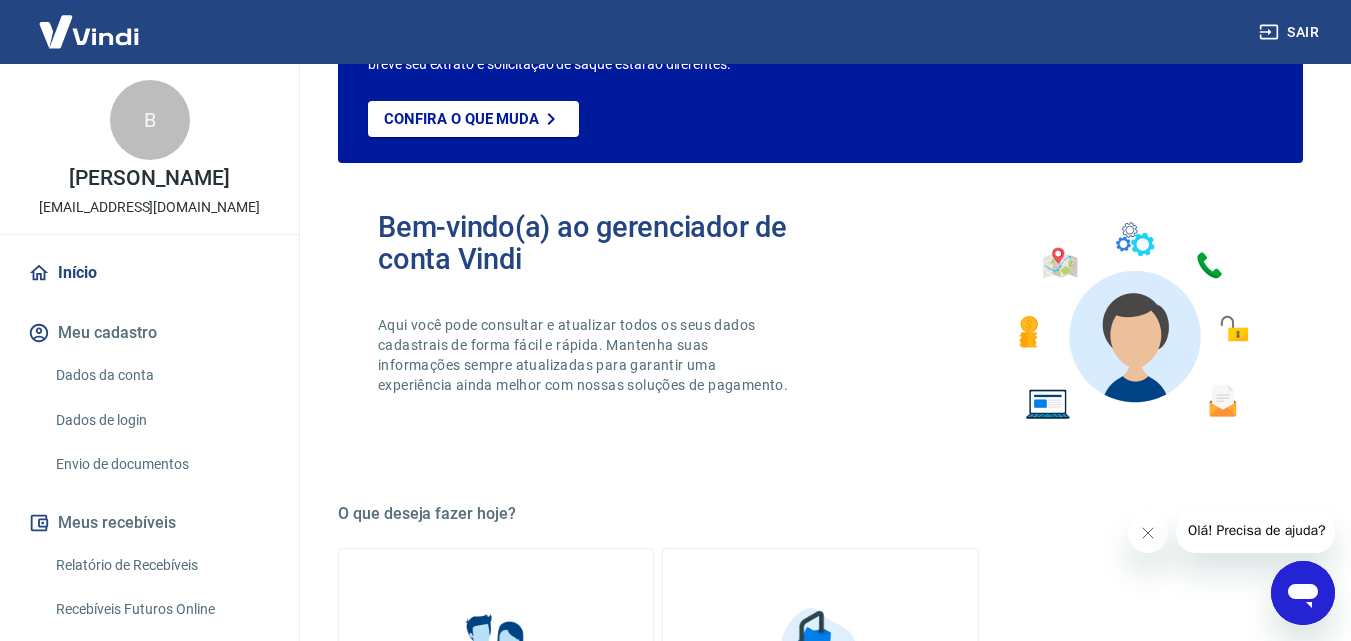 scroll, scrollTop: 22, scrollLeft: 0, axis: vertical 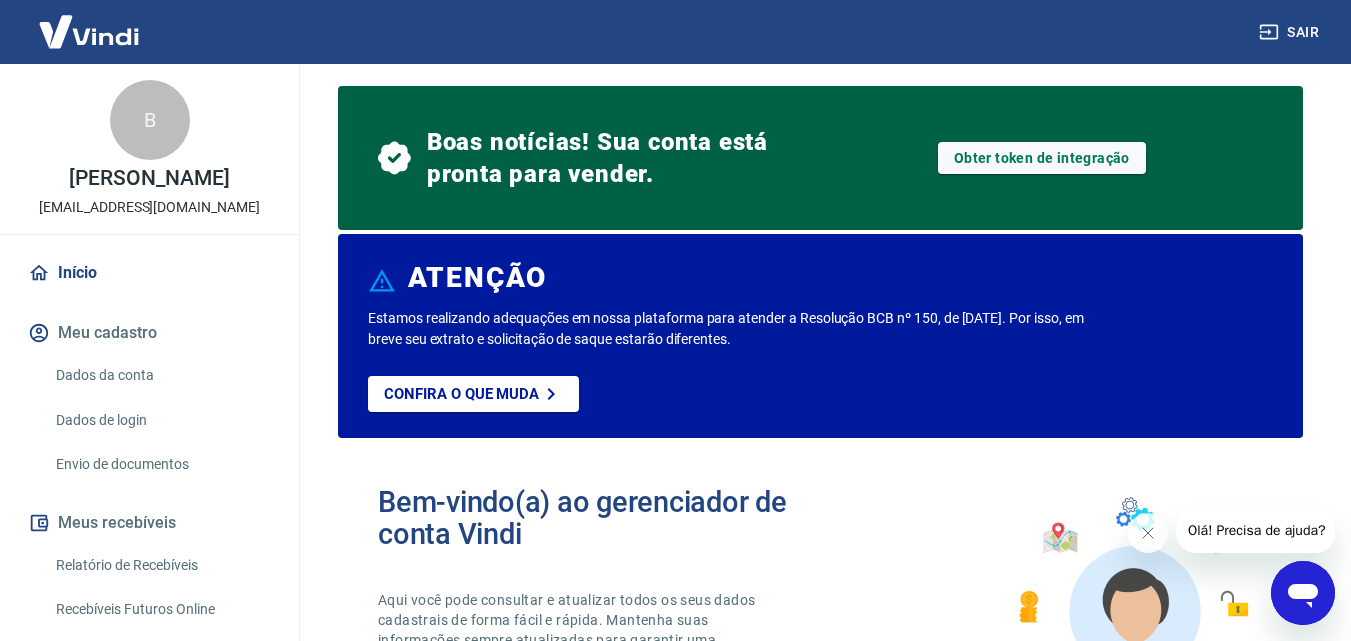click at bounding box center (89, 31) 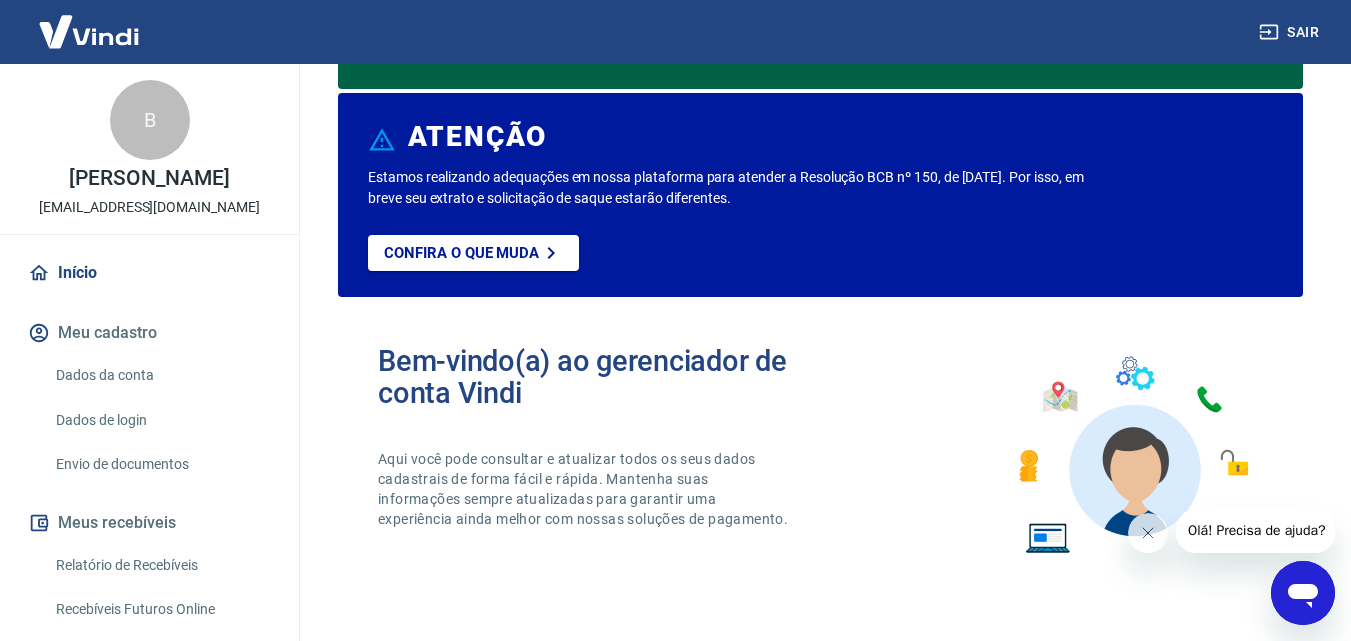 scroll, scrollTop: 355, scrollLeft: 0, axis: vertical 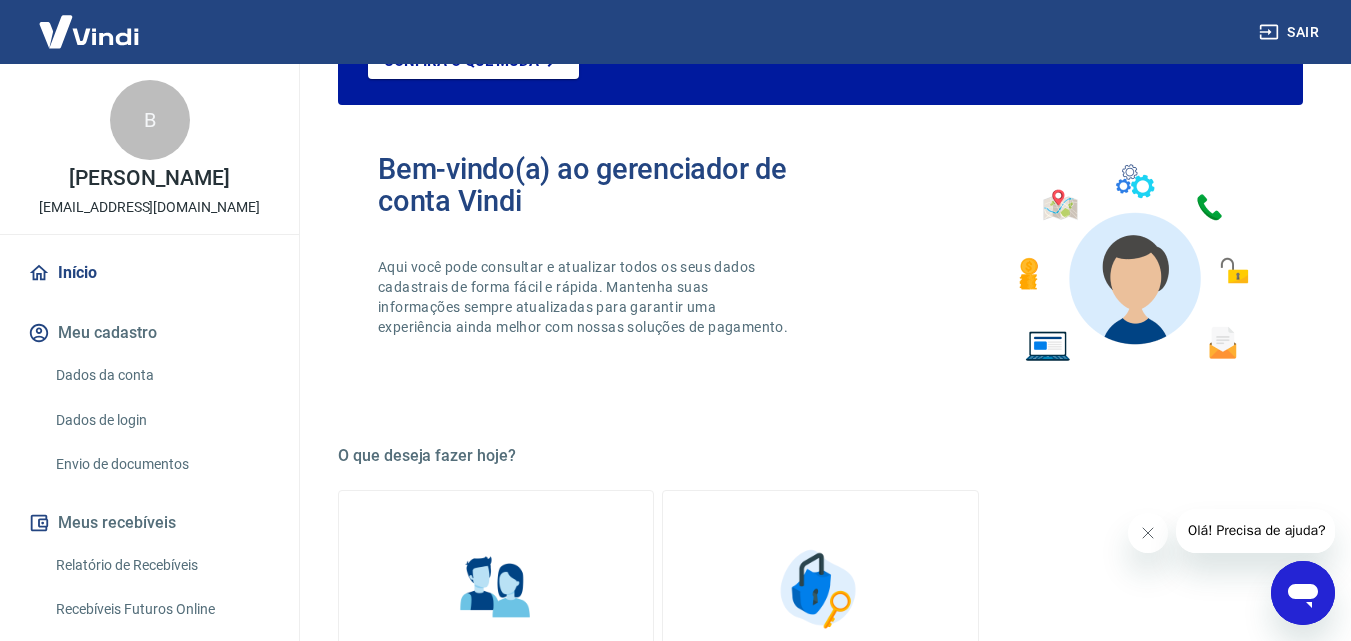 click on "Meus recebíveis" at bounding box center [149, 523] 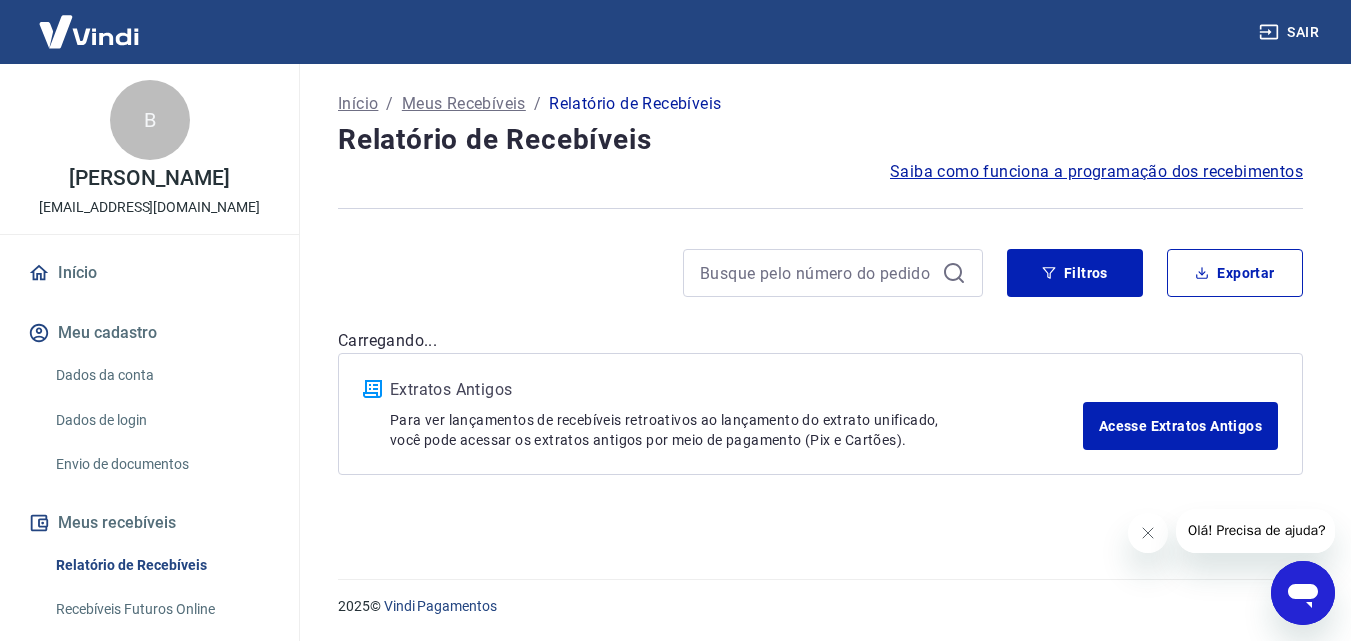scroll, scrollTop: 0, scrollLeft: 0, axis: both 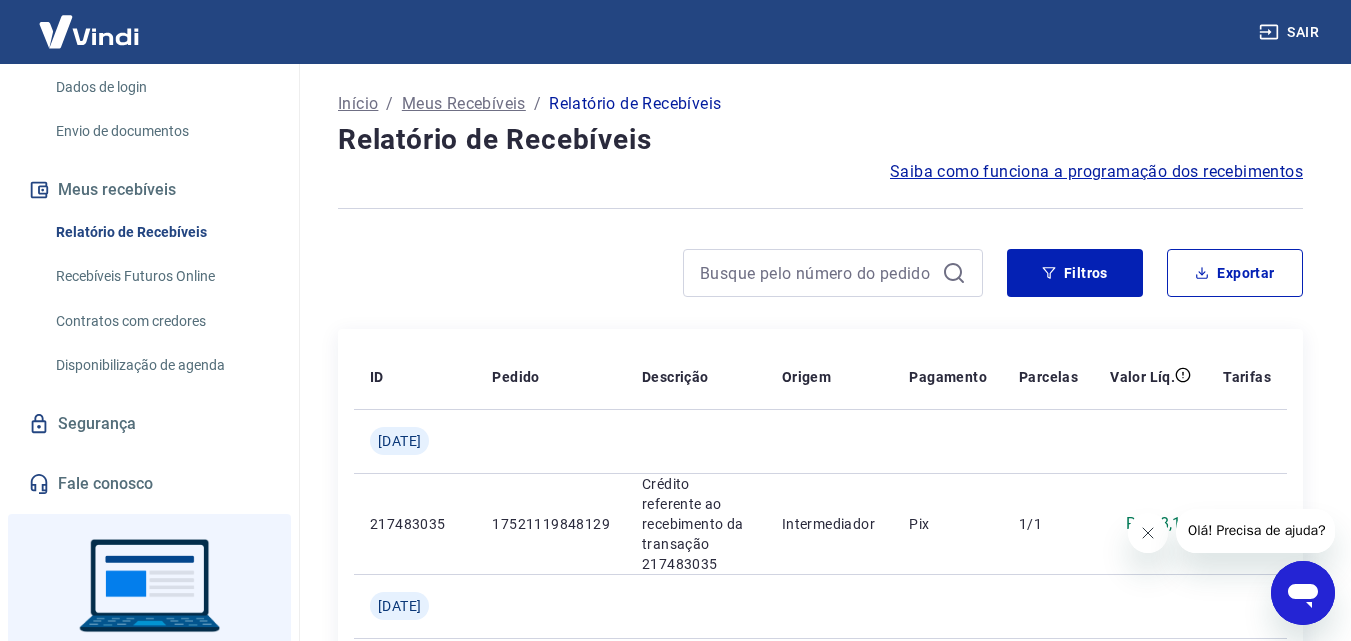 click 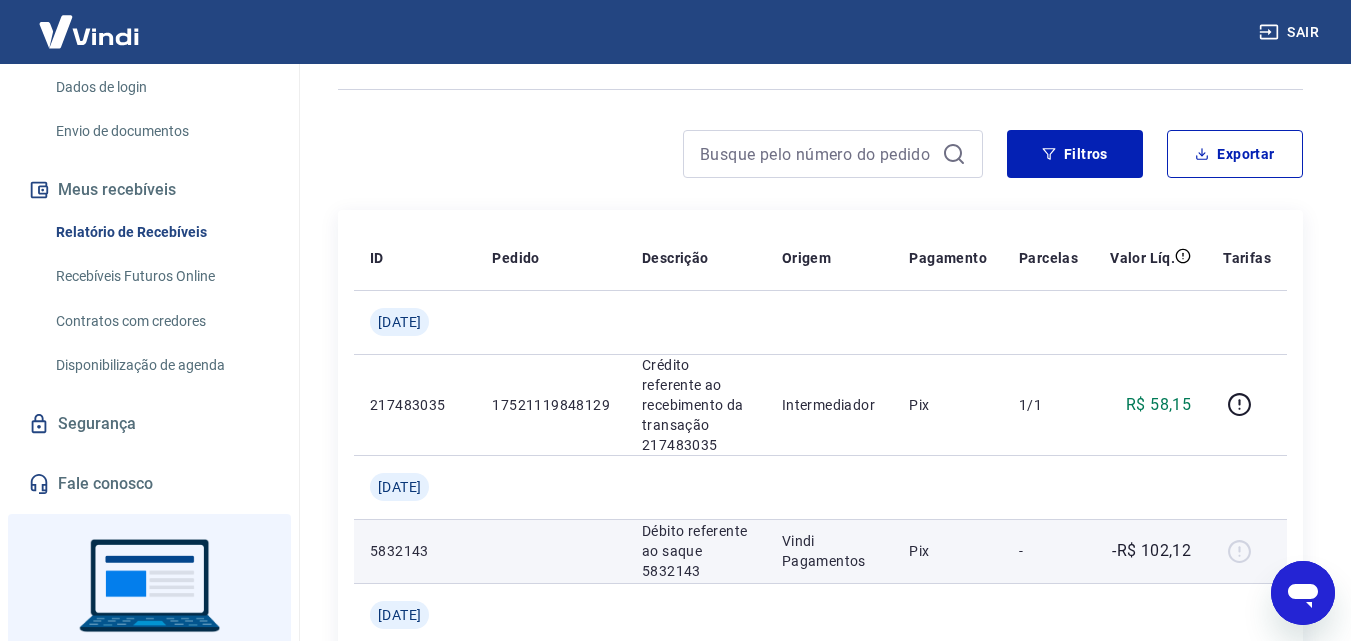 scroll, scrollTop: 167, scrollLeft: 0, axis: vertical 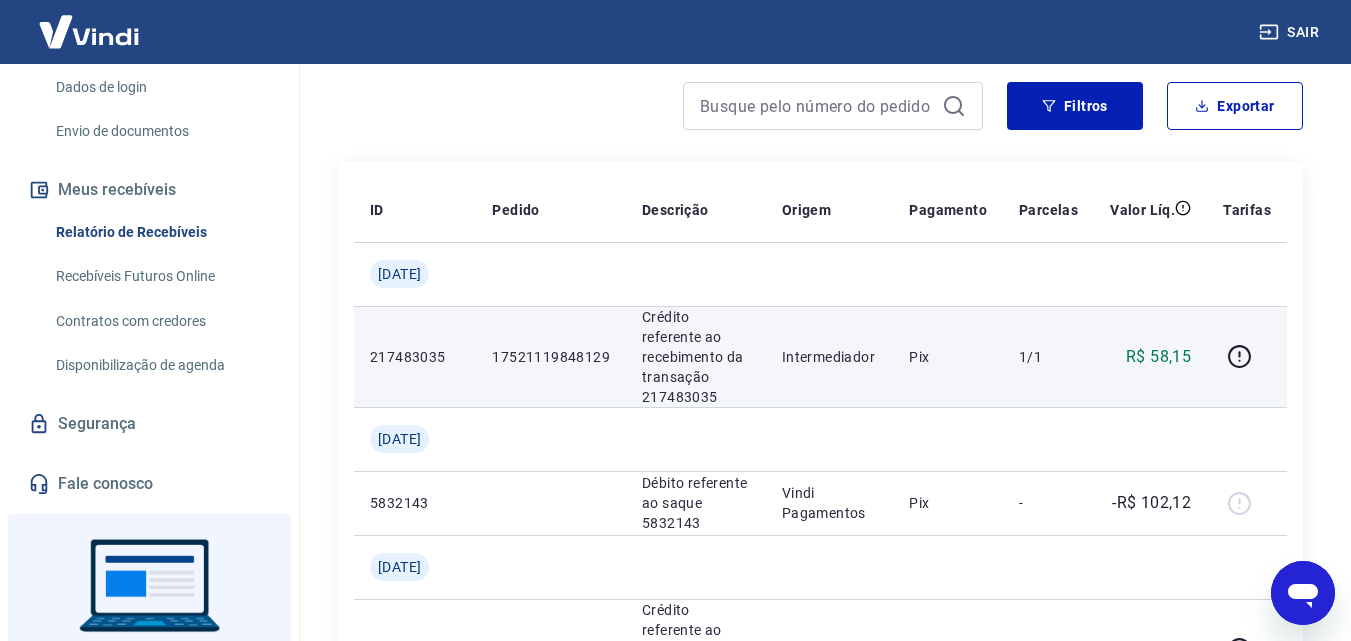 click on "R$ 58,15" at bounding box center [1158, 357] 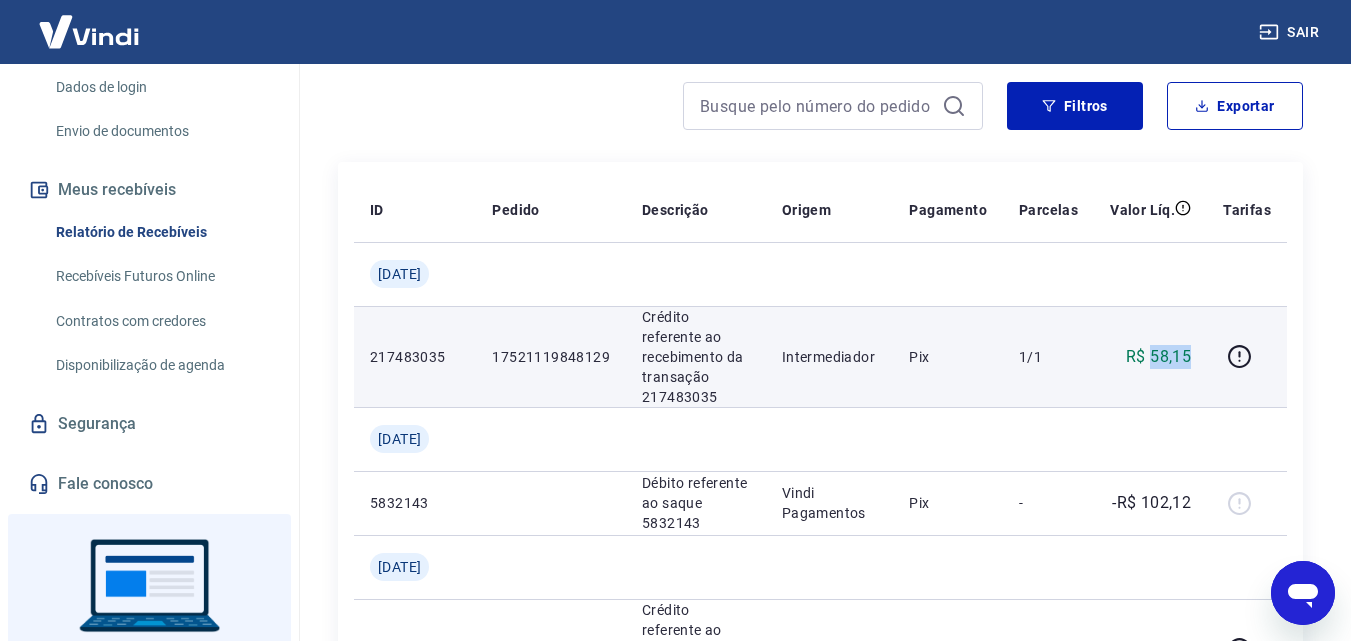 click on "R$ 58,15" at bounding box center [1158, 357] 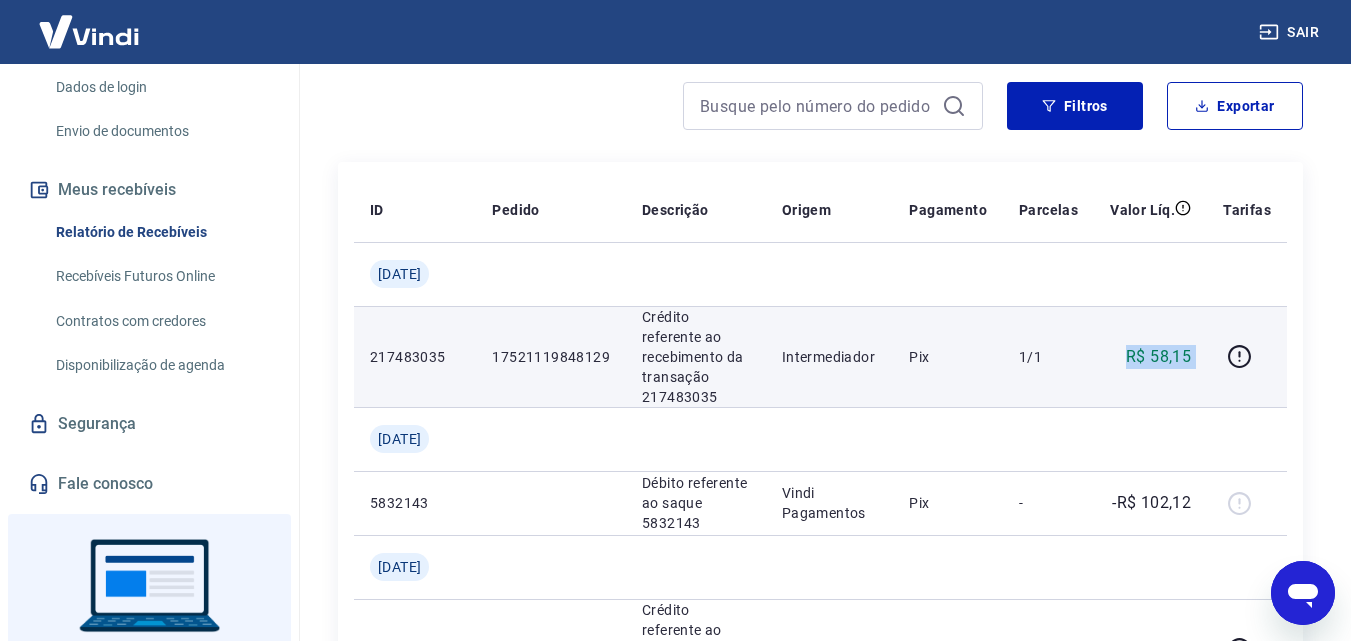 click on "R$ 58,15" at bounding box center [1158, 357] 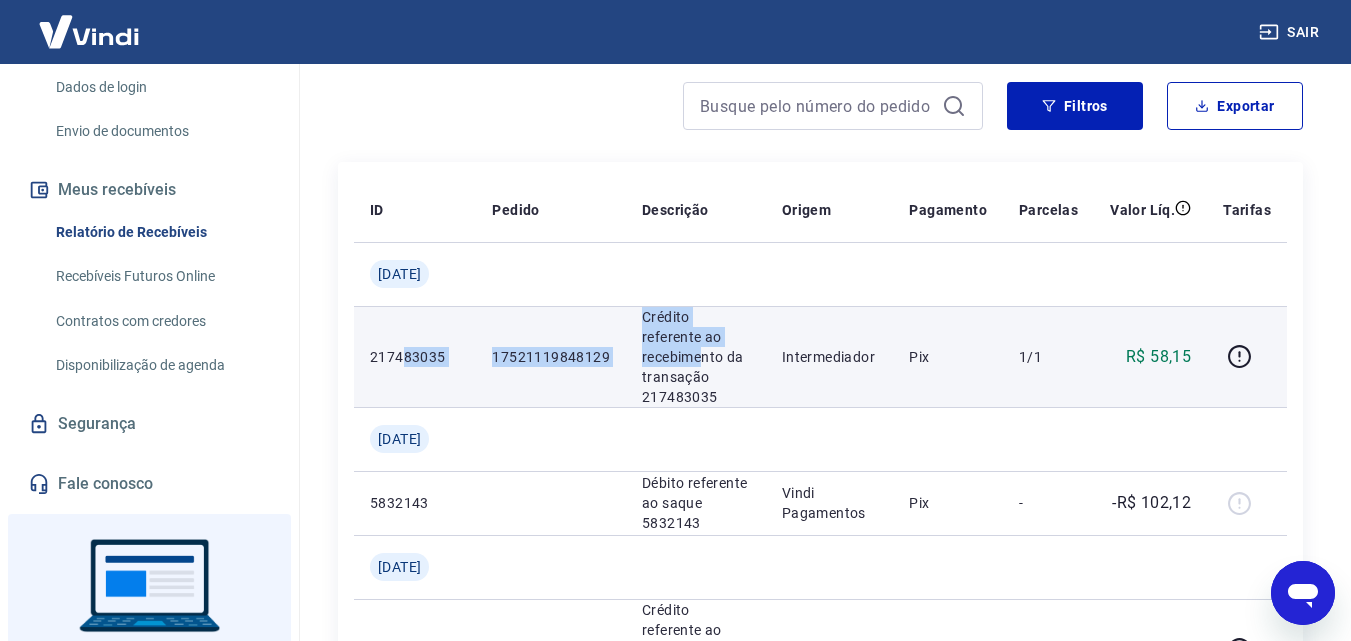 drag, startPoint x: 399, startPoint y: 360, endPoint x: 712, endPoint y: 361, distance: 313.0016 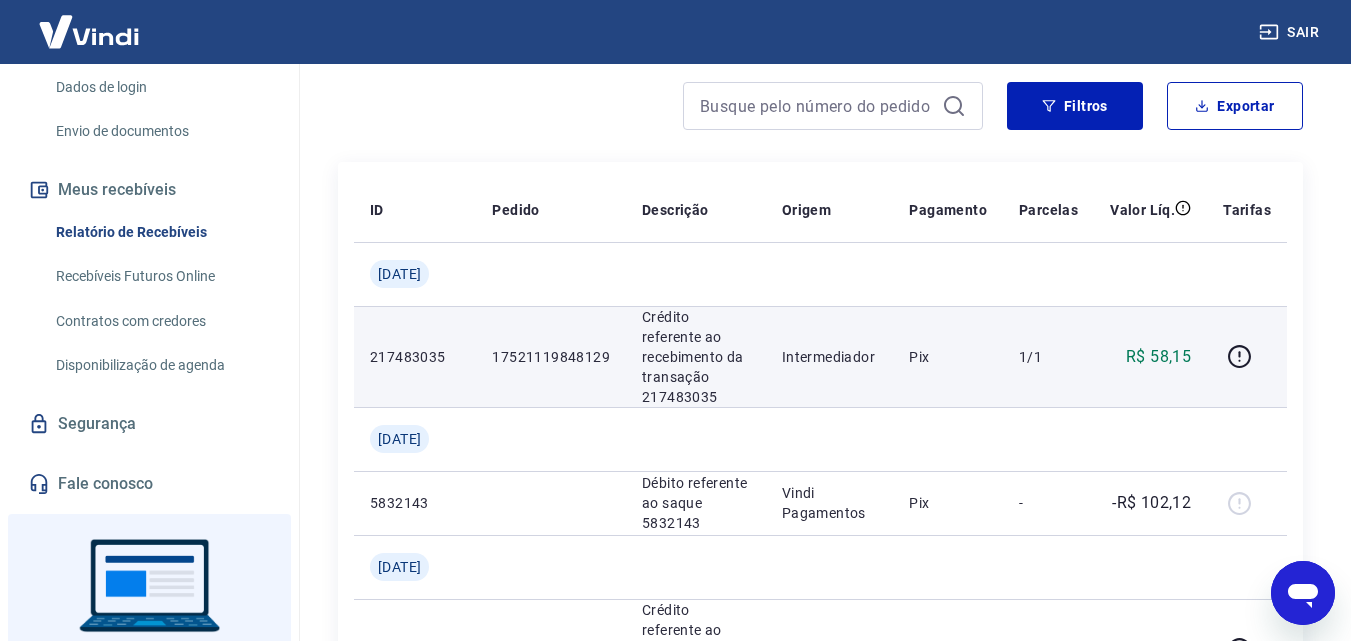 click on "Pix" at bounding box center (948, 357) 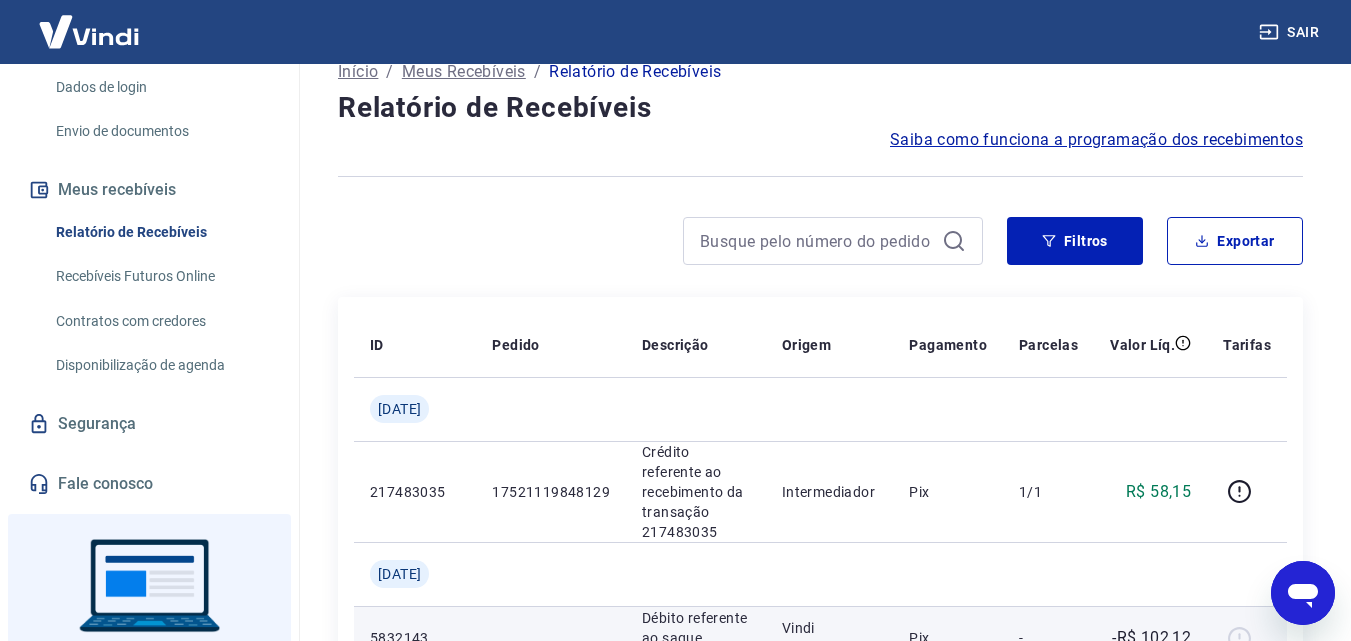 scroll, scrollTop: 0, scrollLeft: 0, axis: both 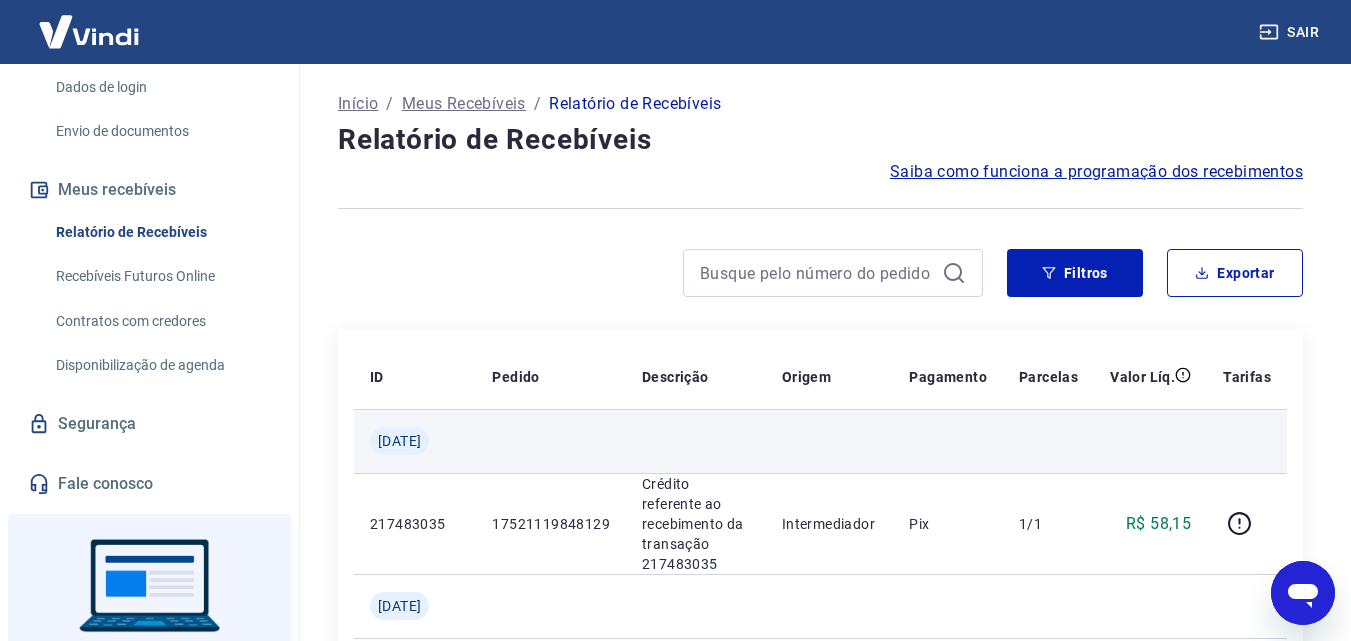 click on "[DATE]" at bounding box center [399, 441] 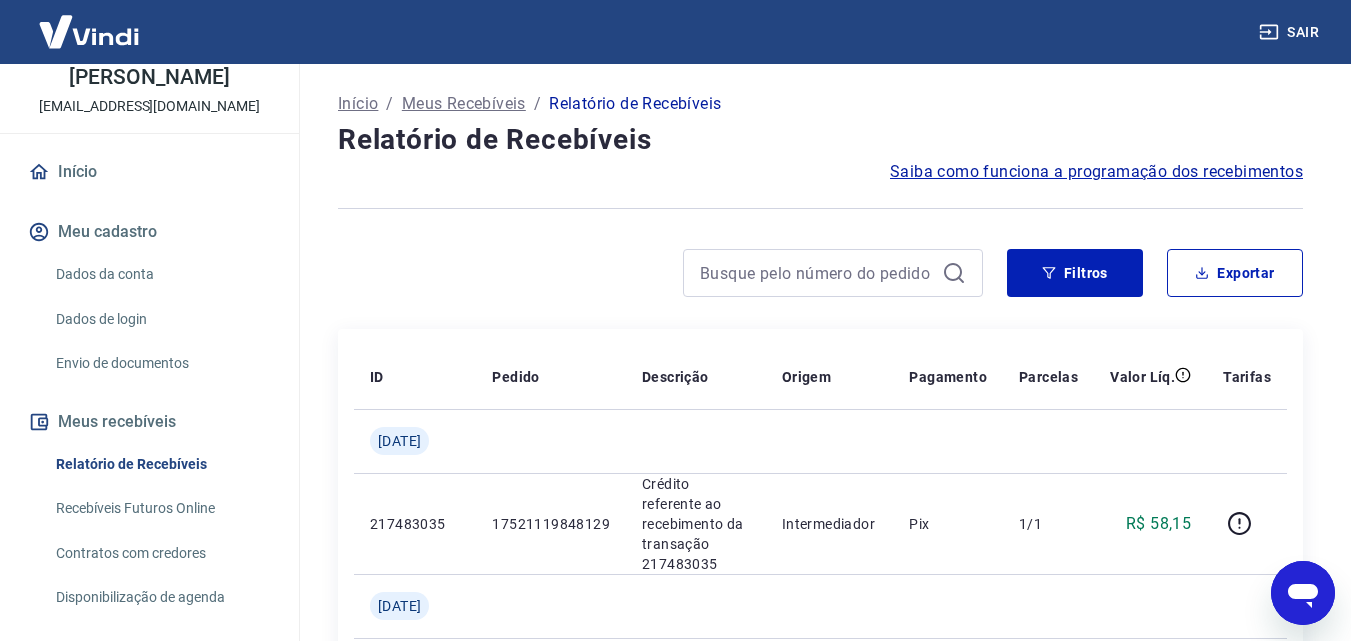 scroll, scrollTop: 0, scrollLeft: 0, axis: both 